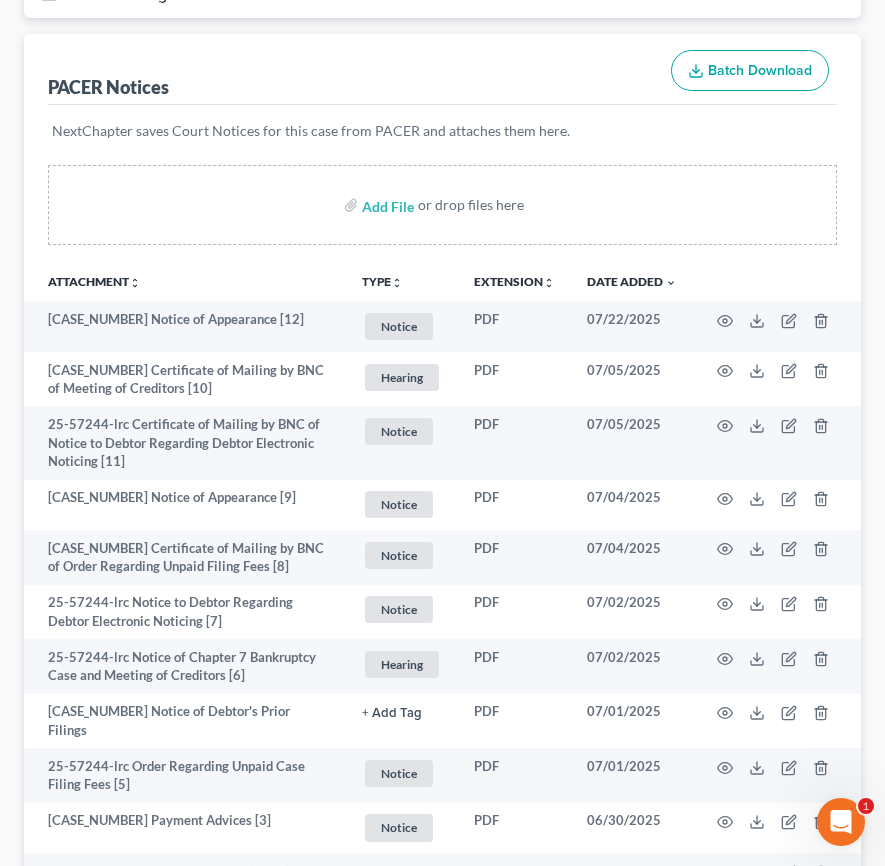 scroll, scrollTop: 0, scrollLeft: 0, axis: both 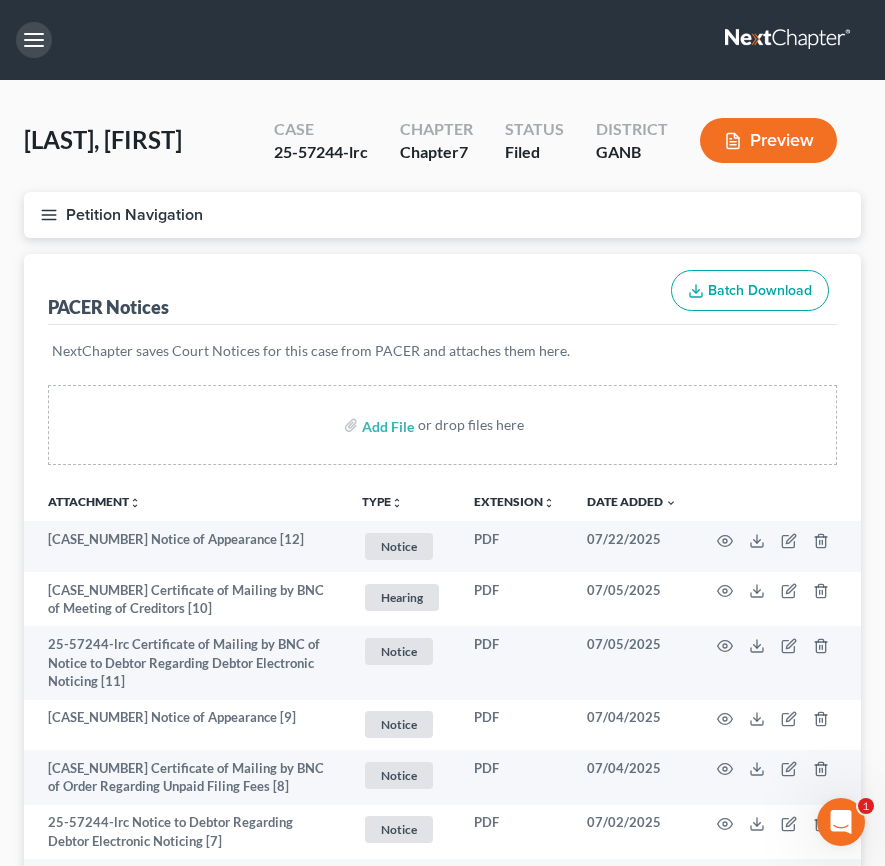 click at bounding box center [34, 40] 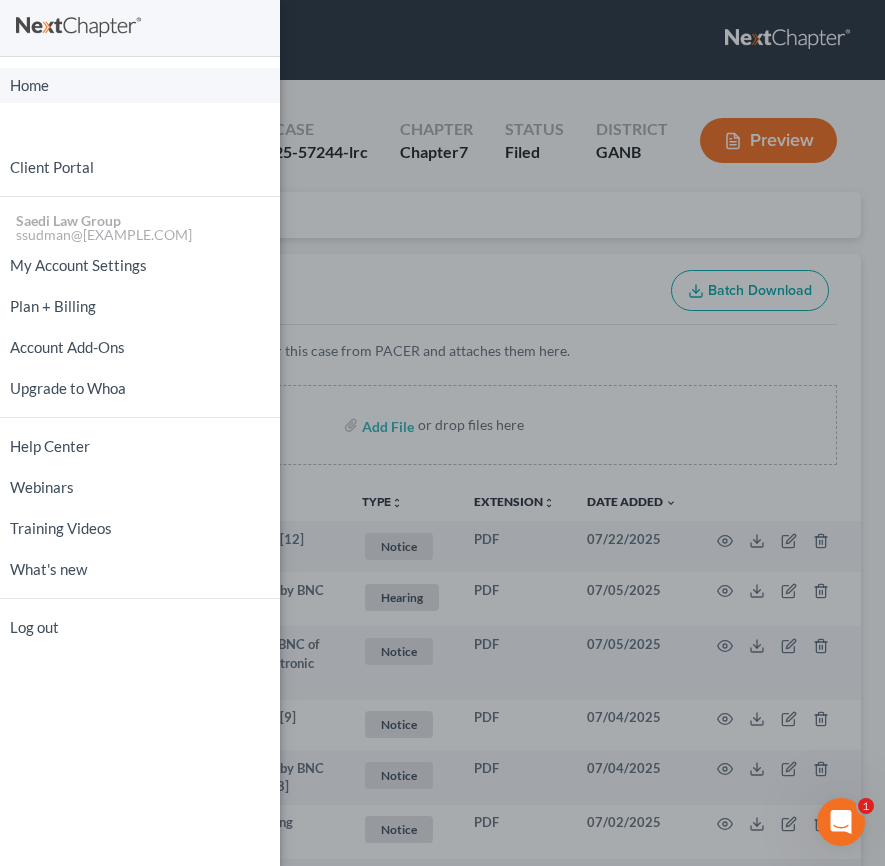 click on "Home" at bounding box center (140, 85) 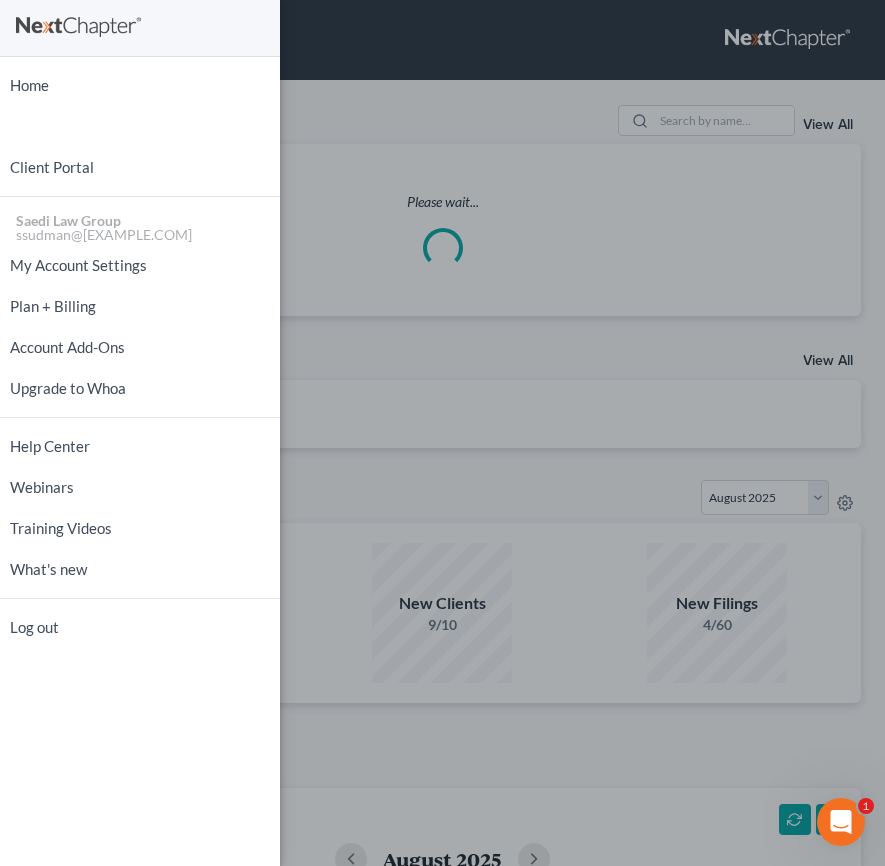 click on "Home New Case Client Portal Saedi Law Group [EMAIL] My Account Settings Plan + Billing Account Add-Ons Upgrade to Whoa Help Center Webinars Training Videos What's new Log out" at bounding box center [442, 433] 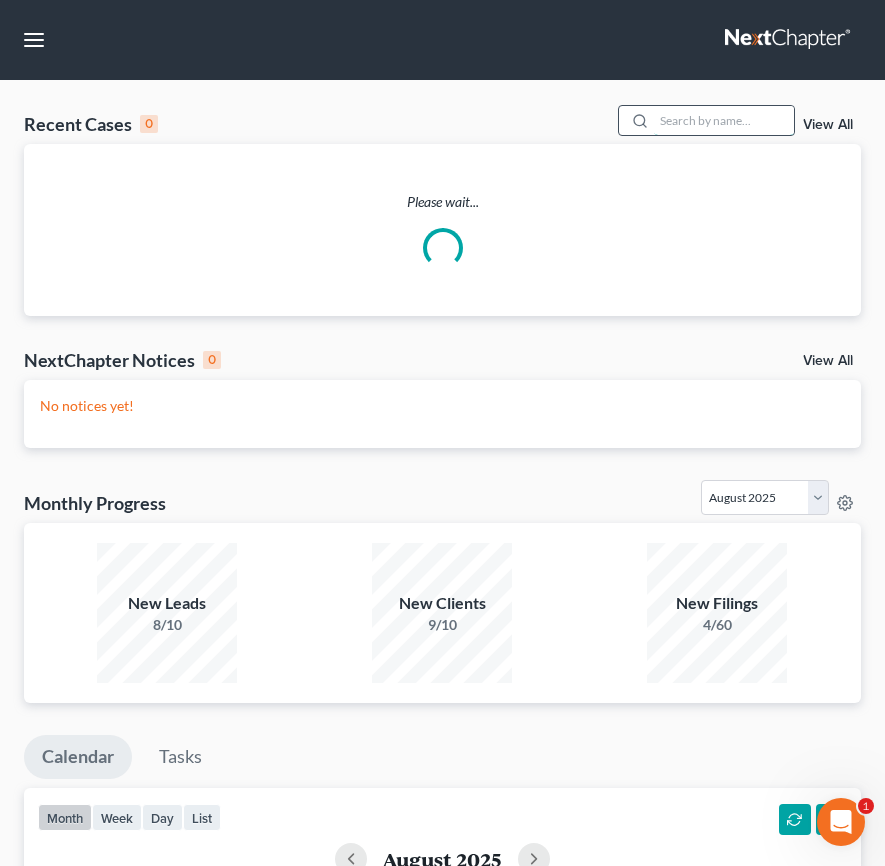 drag, startPoint x: 655, startPoint y: 119, endPoint x: 756, endPoint y: 164, distance: 110.57124 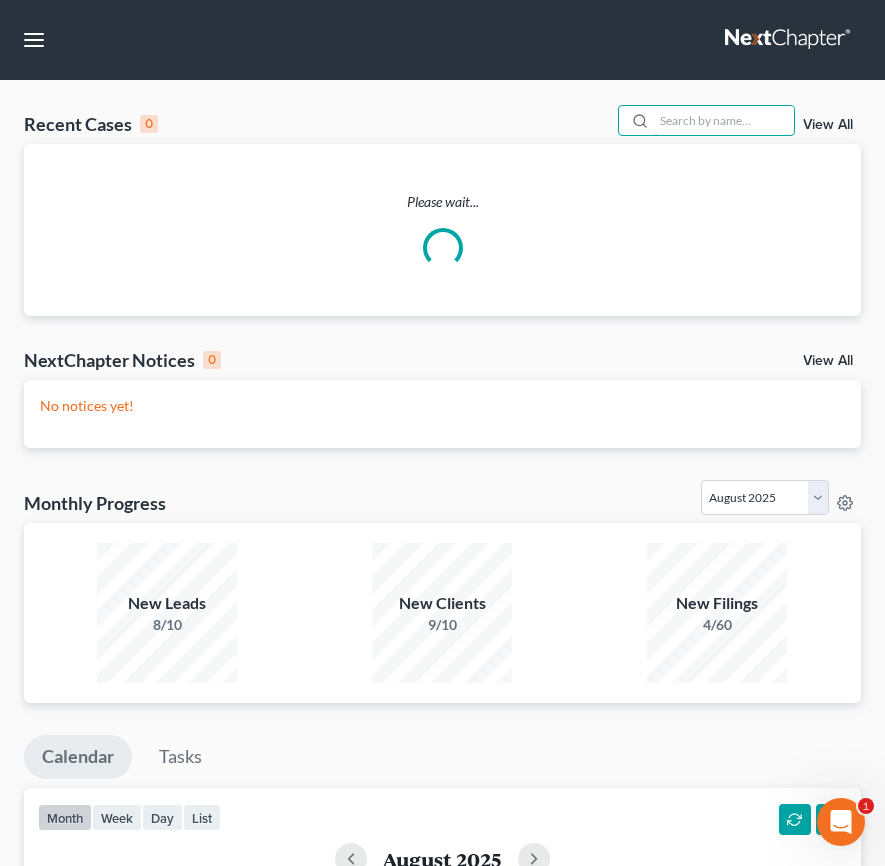 click at bounding box center (724, 120) 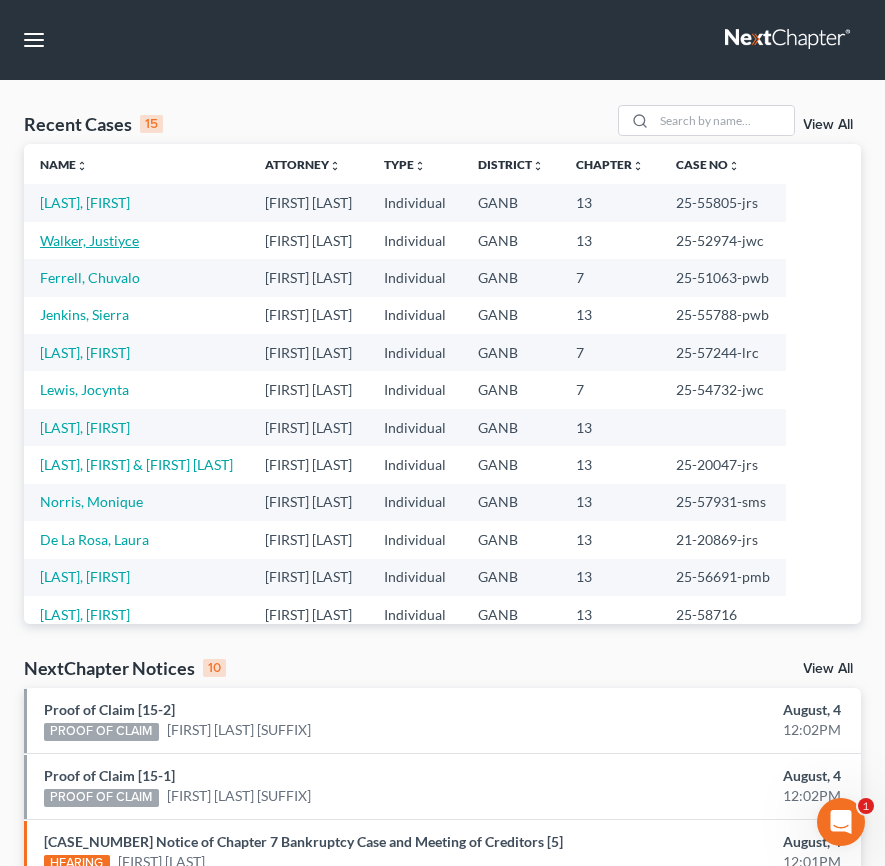 click on "Walker, Justiyce" at bounding box center (89, 240) 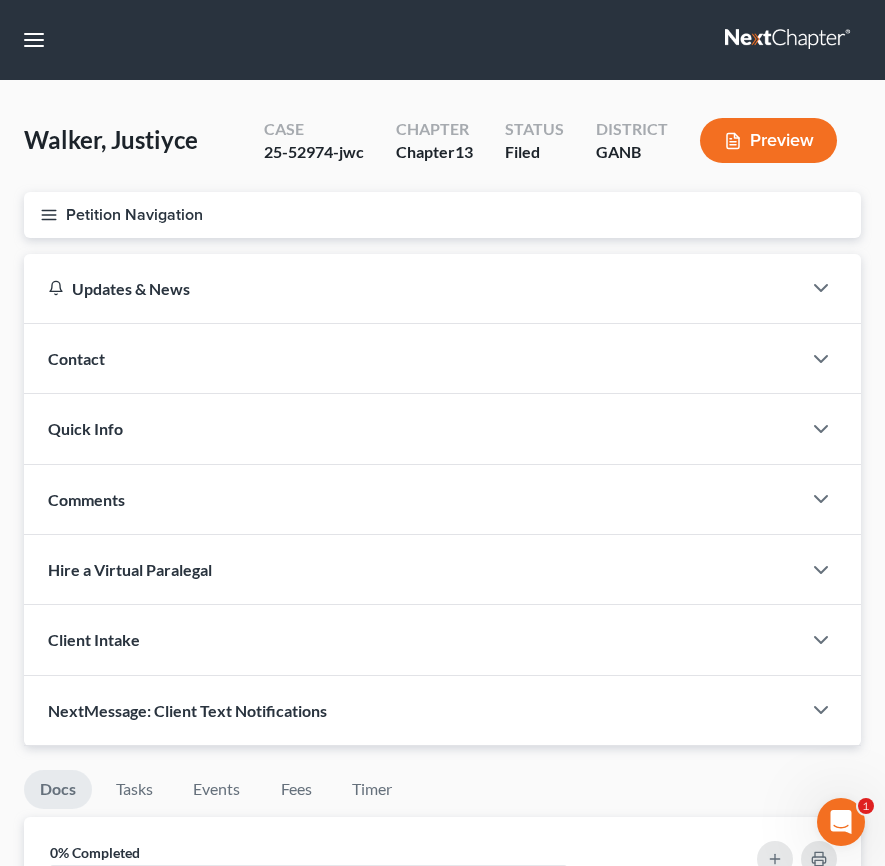 click 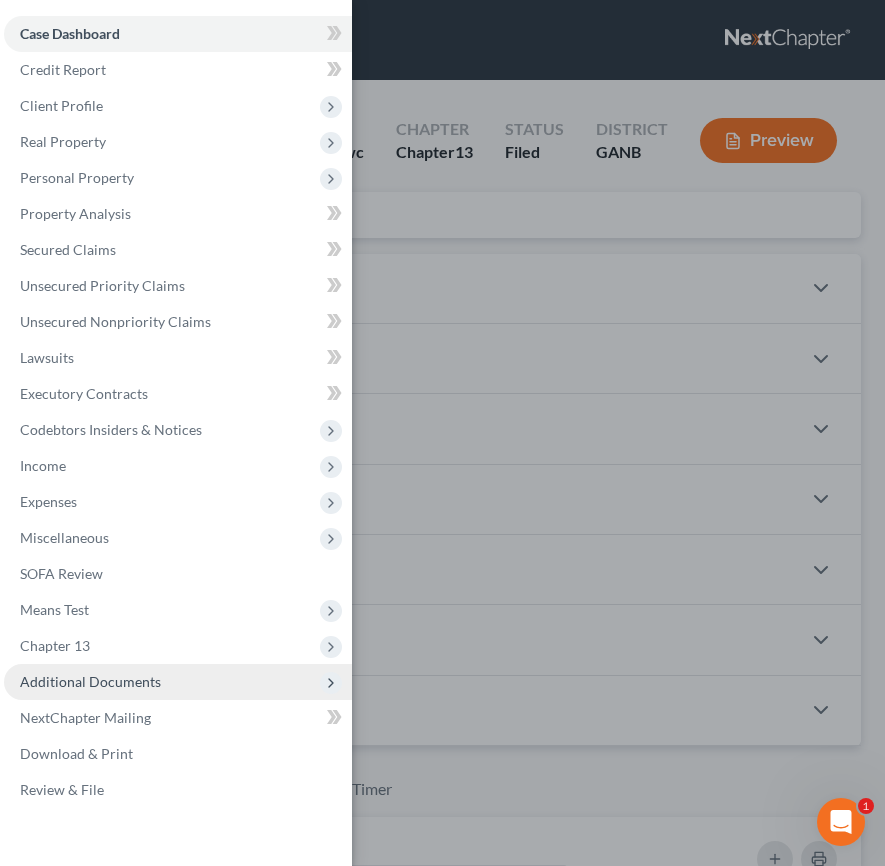 click on "Additional Documents" at bounding box center [178, 682] 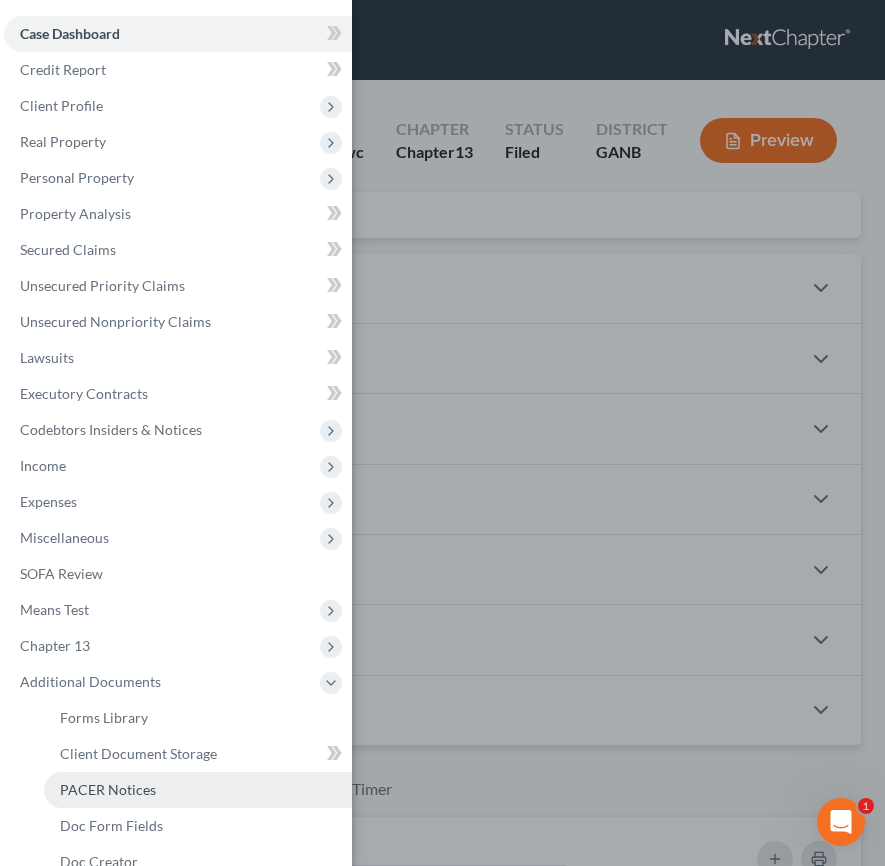 click on "PACER Notices" at bounding box center [198, 790] 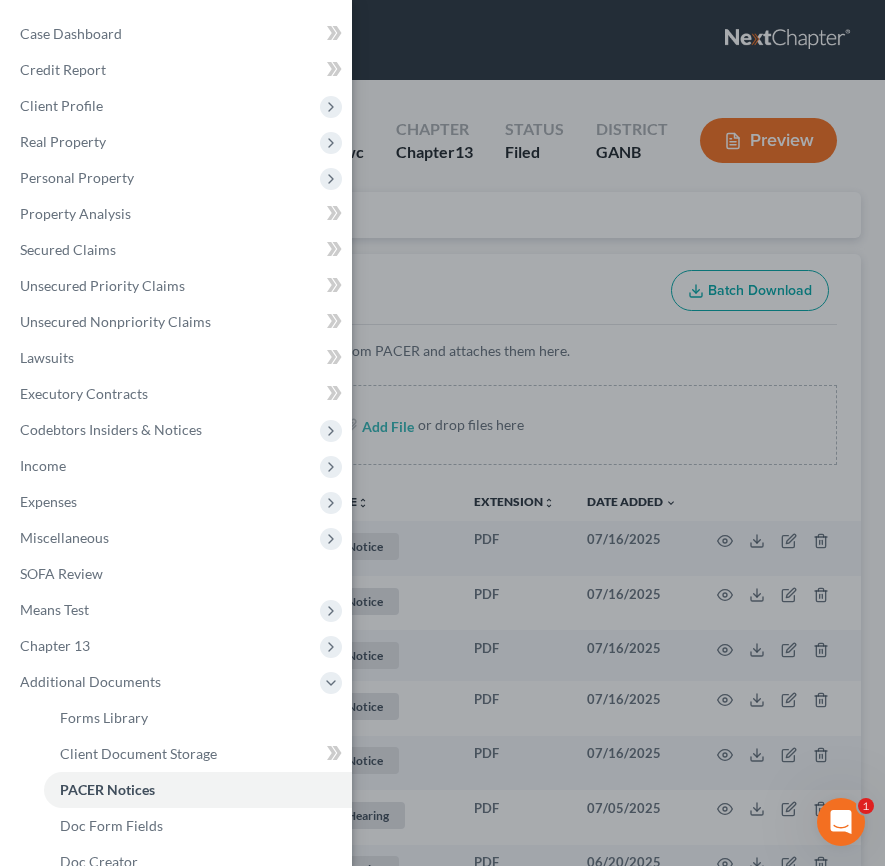 click on "Case Dashboard
Payments
Invoices
Payments
Payments
Credit Report
Client Profile" at bounding box center [442, 433] 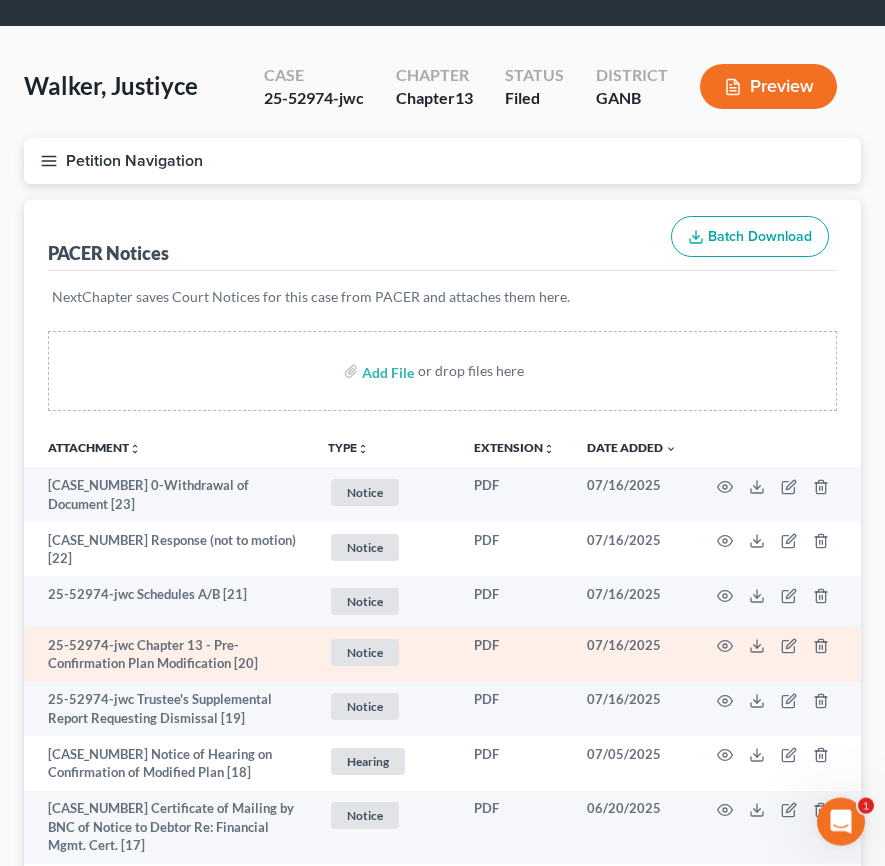 scroll, scrollTop: 0, scrollLeft: 0, axis: both 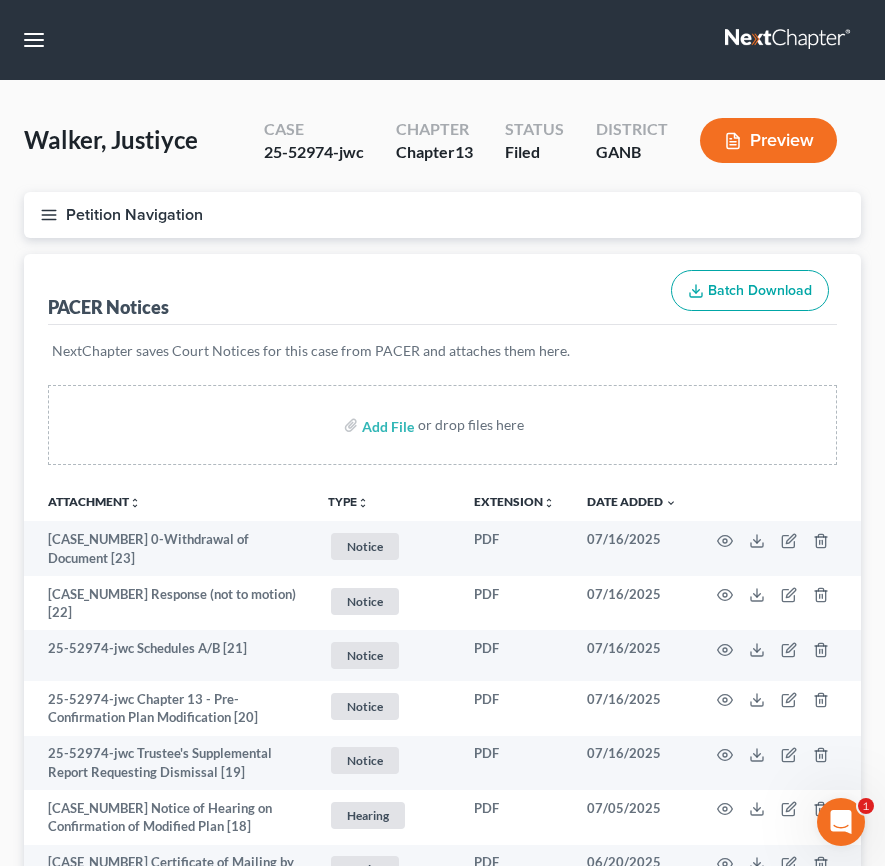 click 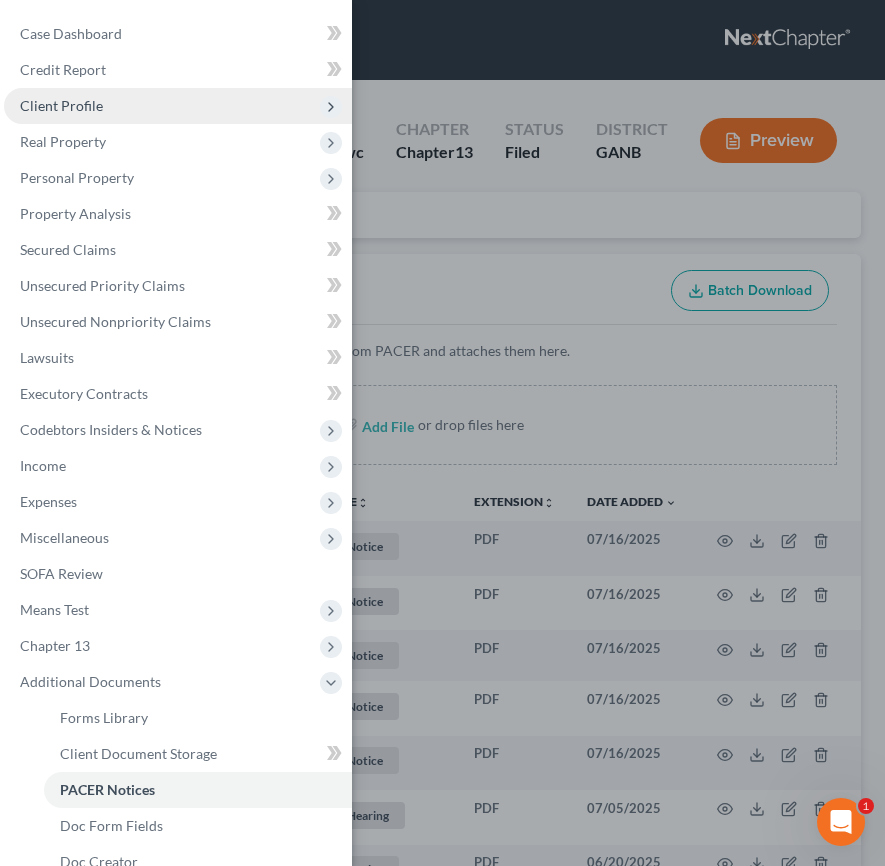 click on "Client Profile" at bounding box center [61, 105] 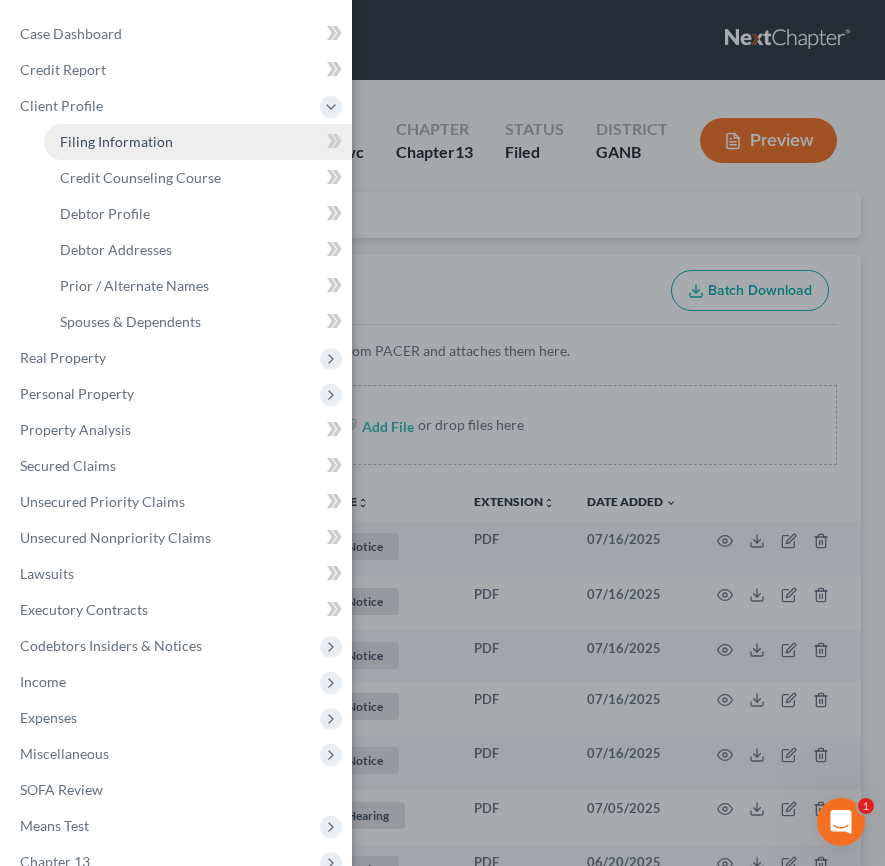 click on "Filing Information" at bounding box center [116, 141] 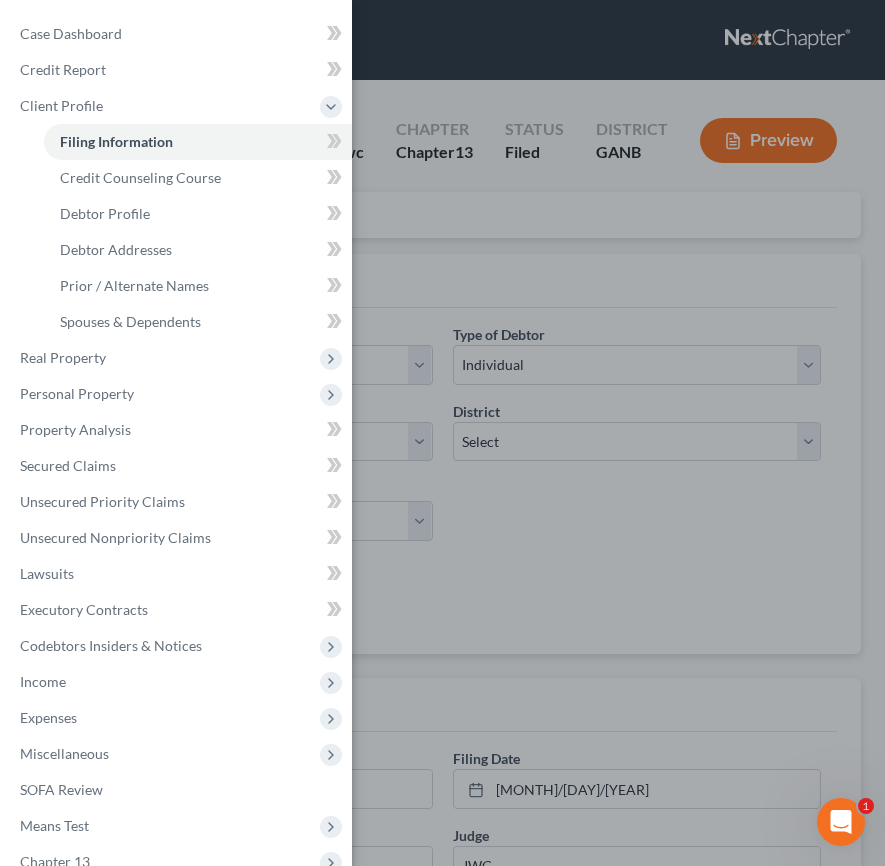 click on "Case Dashboard
Payments
Invoices
Payments
Payments
Credit Report
Client Profile" at bounding box center (442, 433) 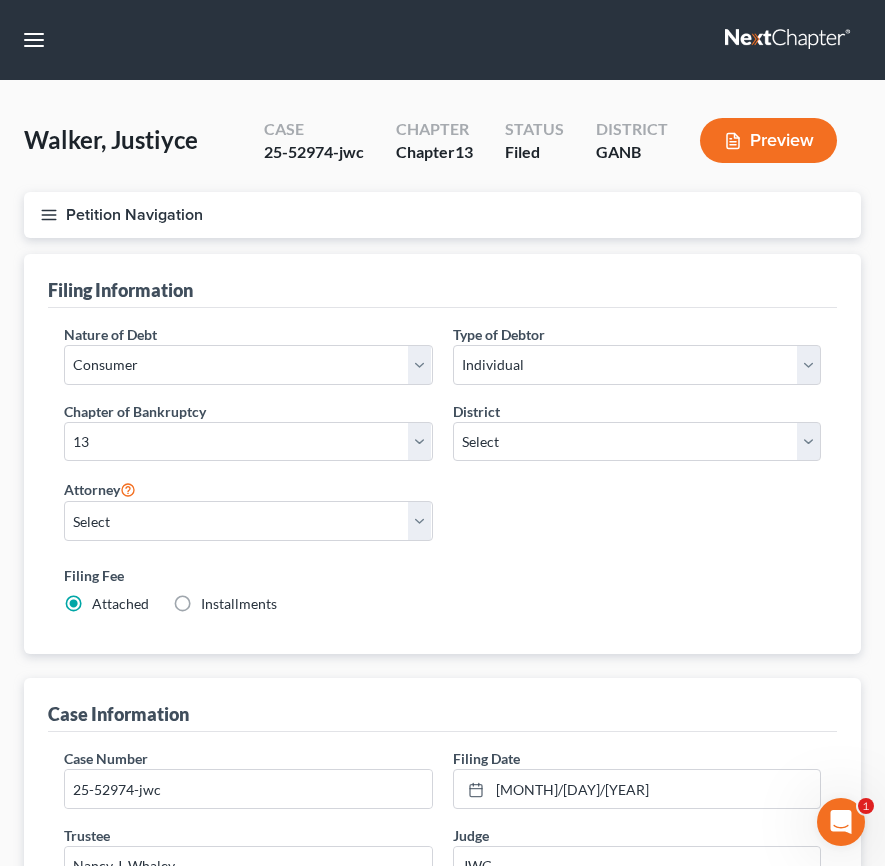 click on "Petition Navigation
Case Dashboard
Payments
Invoices
Payments
Payments
Credit Report
Client Profile" at bounding box center (442, 223) 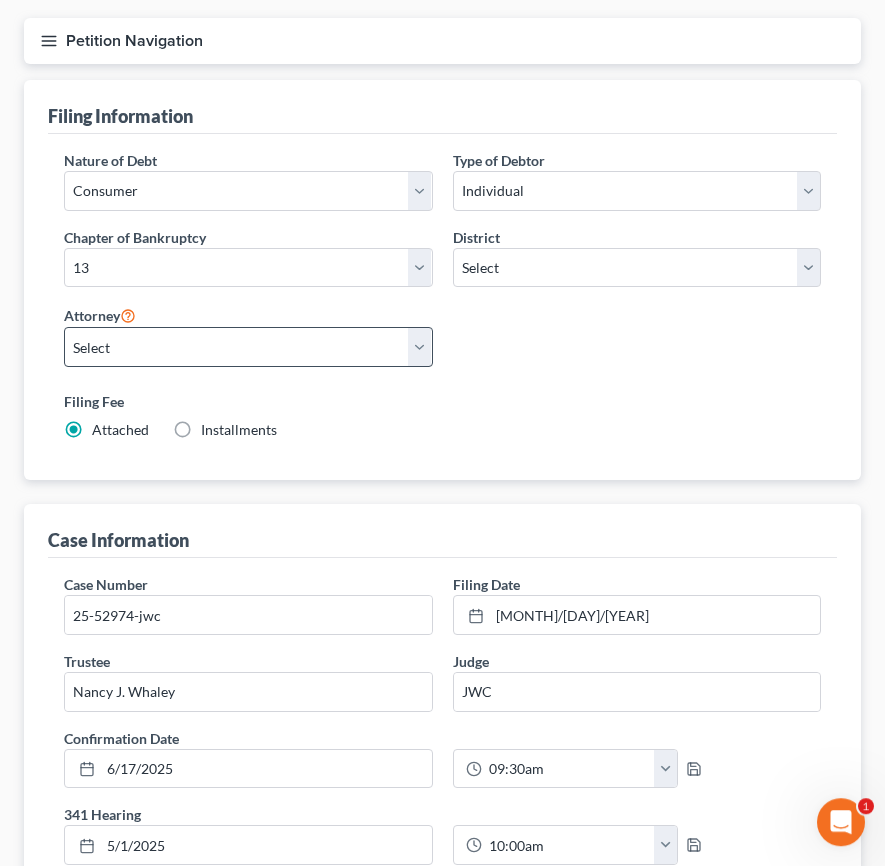 scroll, scrollTop: 122, scrollLeft: 0, axis: vertical 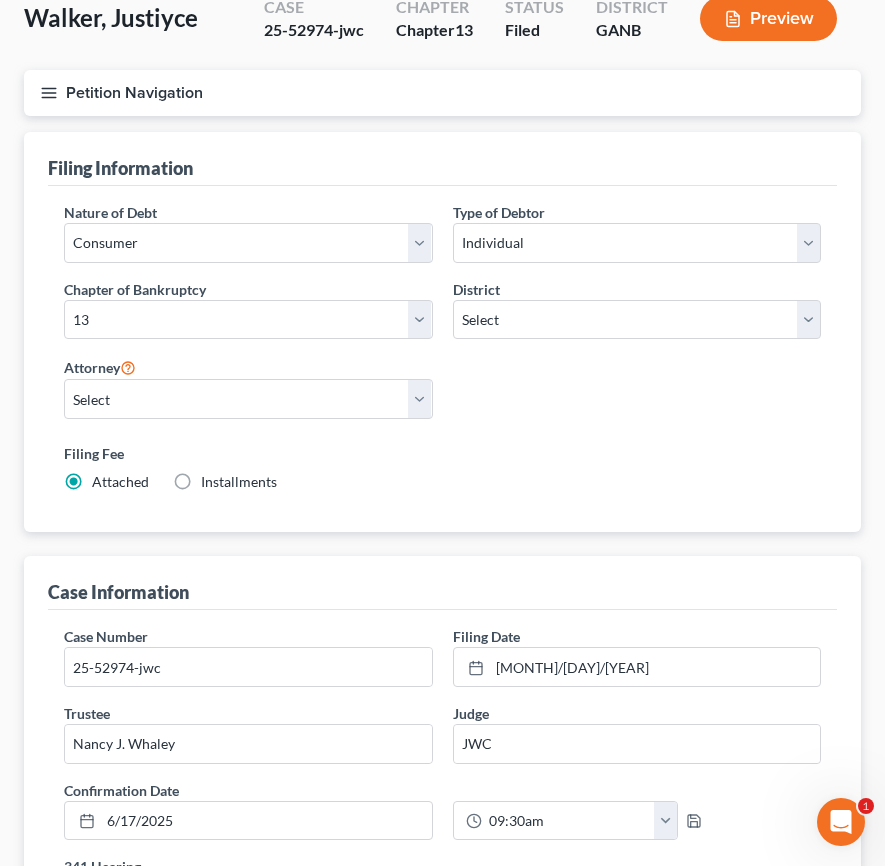 click 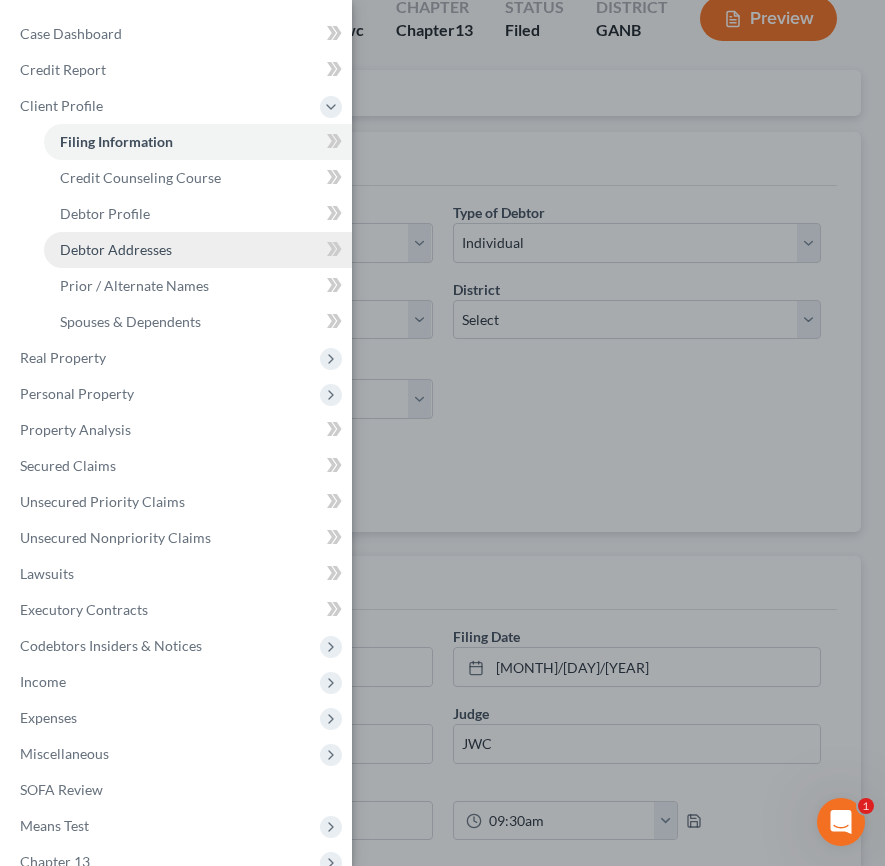 click on "Debtor Addresses" at bounding box center (198, 250) 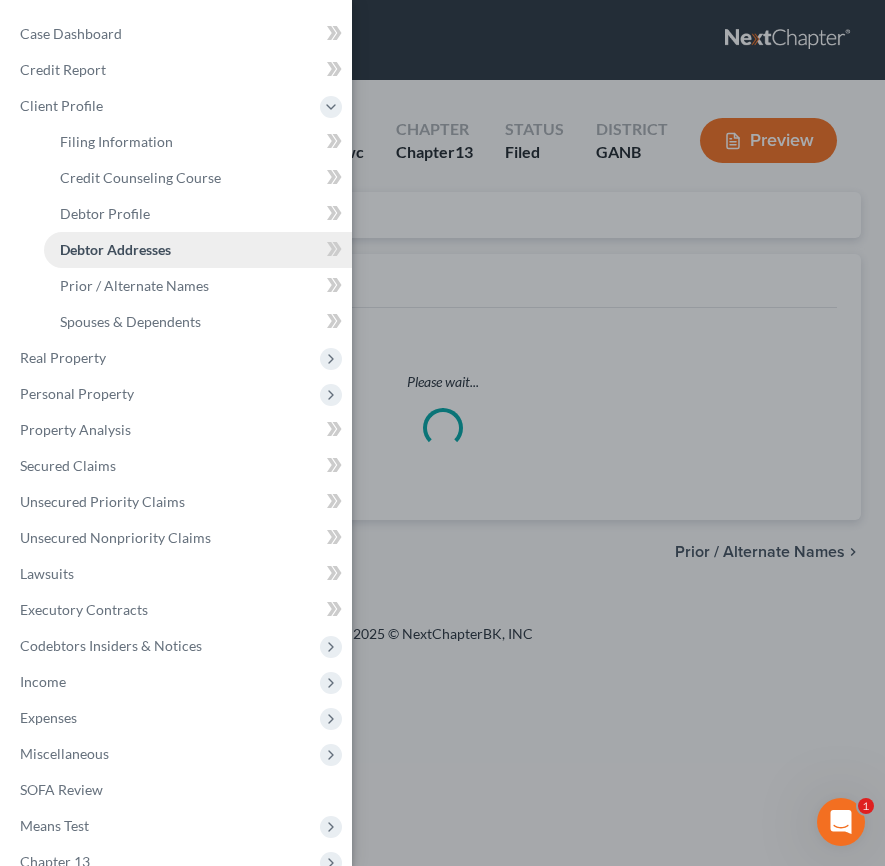 scroll, scrollTop: 0, scrollLeft: 0, axis: both 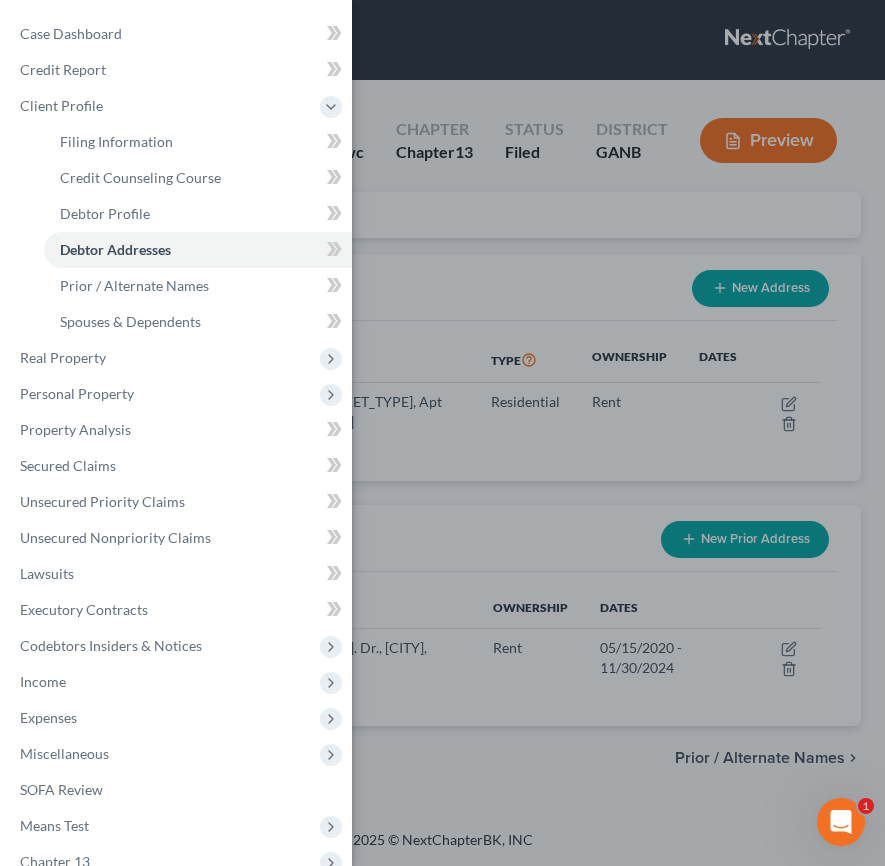 click on "Case Dashboard
Payments
Invoices
Payments
Payments
Credit Report
Client Profile" at bounding box center (442, 433) 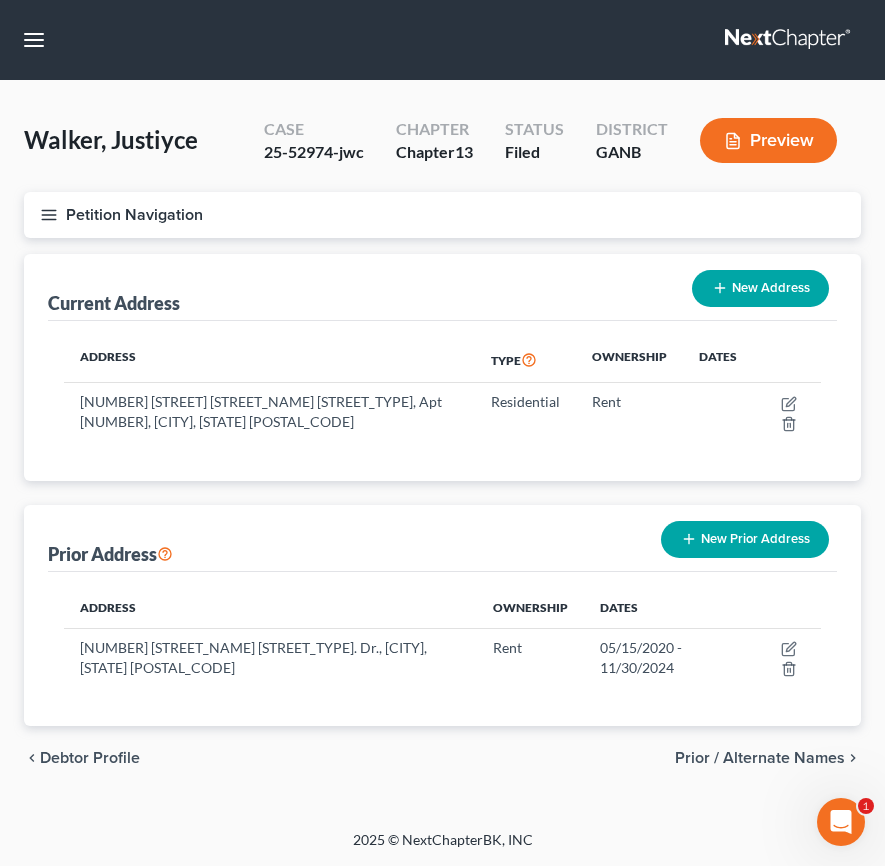 click on "Petition Navigation" at bounding box center (442, 215) 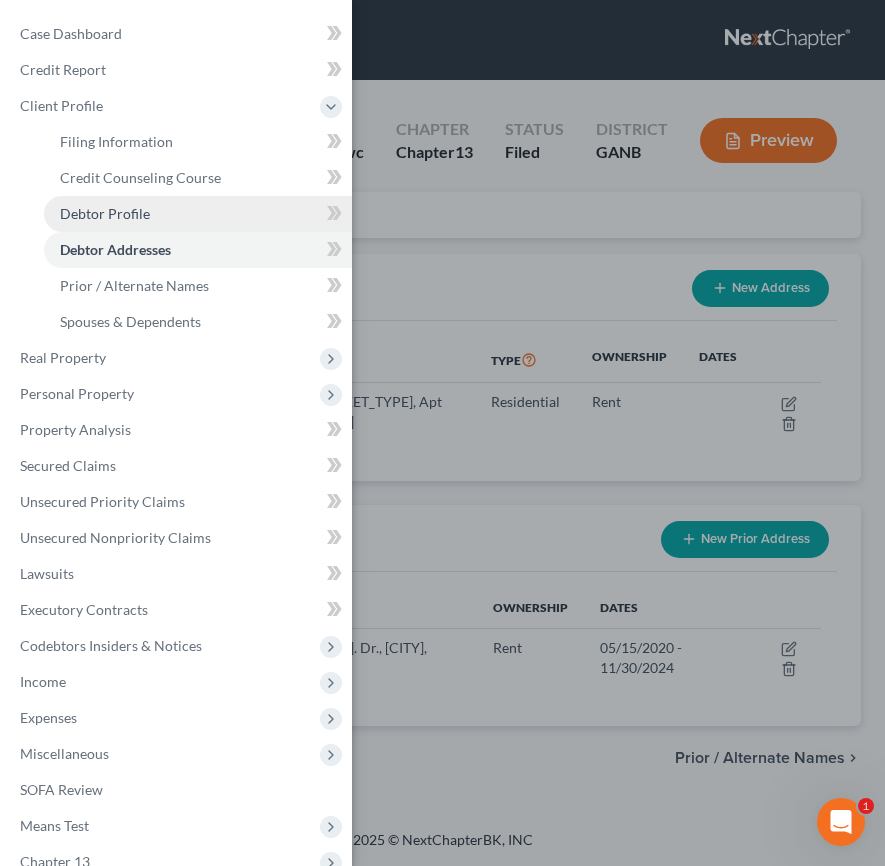 click on "Debtor Profile" at bounding box center [105, 213] 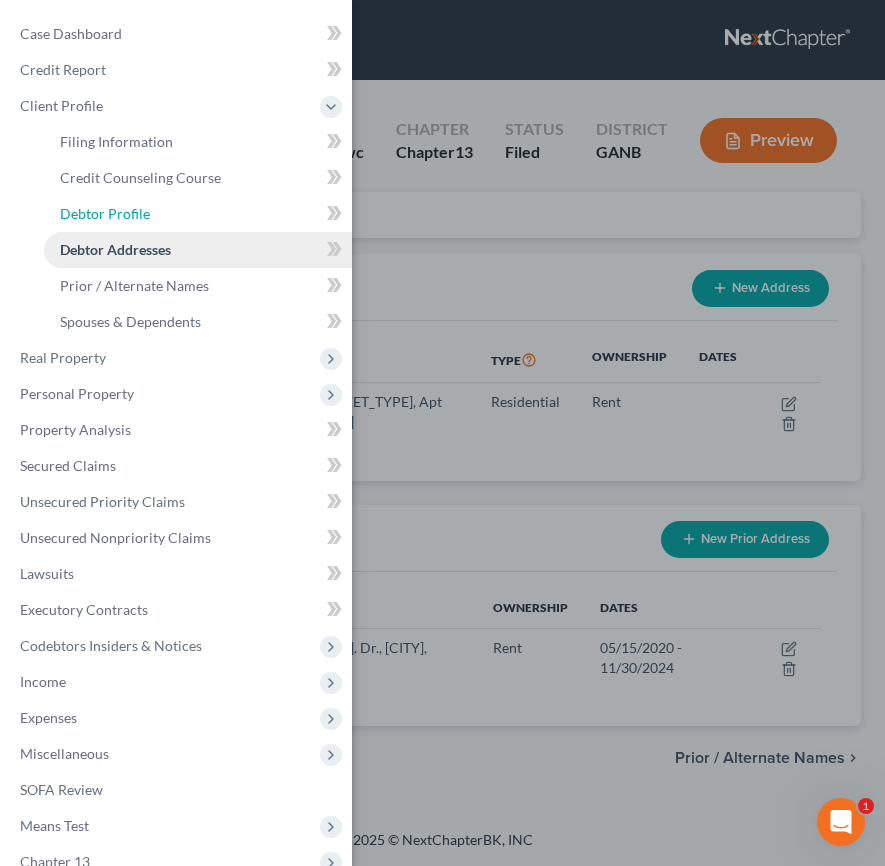 select on "0" 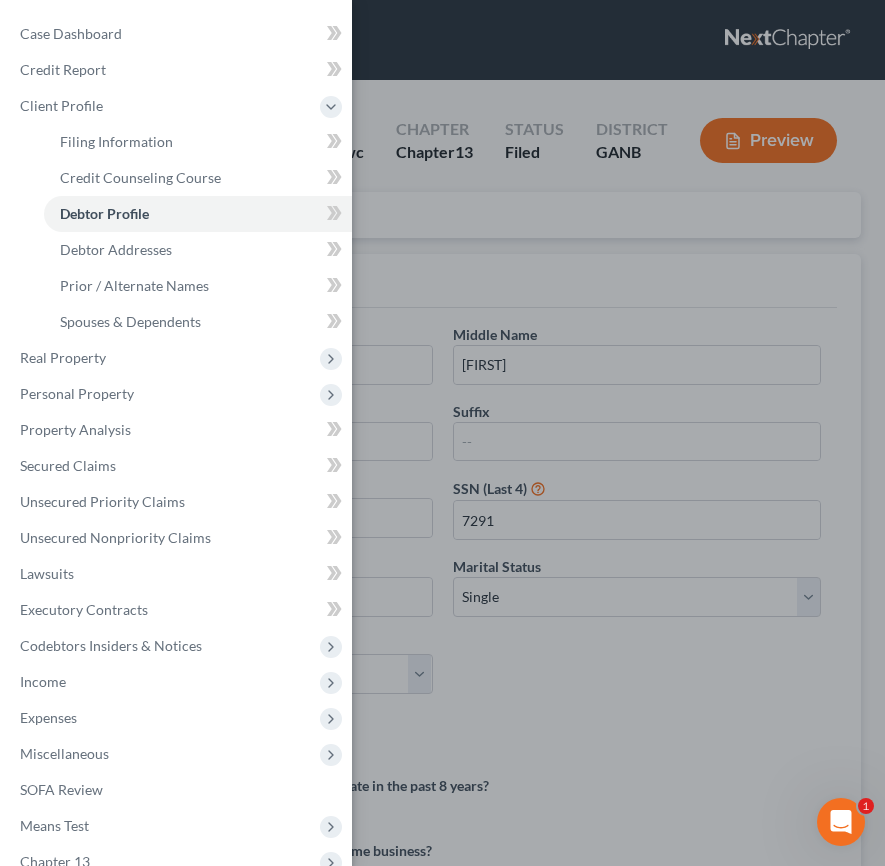 drag, startPoint x: 426, startPoint y: 284, endPoint x: 460, endPoint y: 667, distance: 384.50616 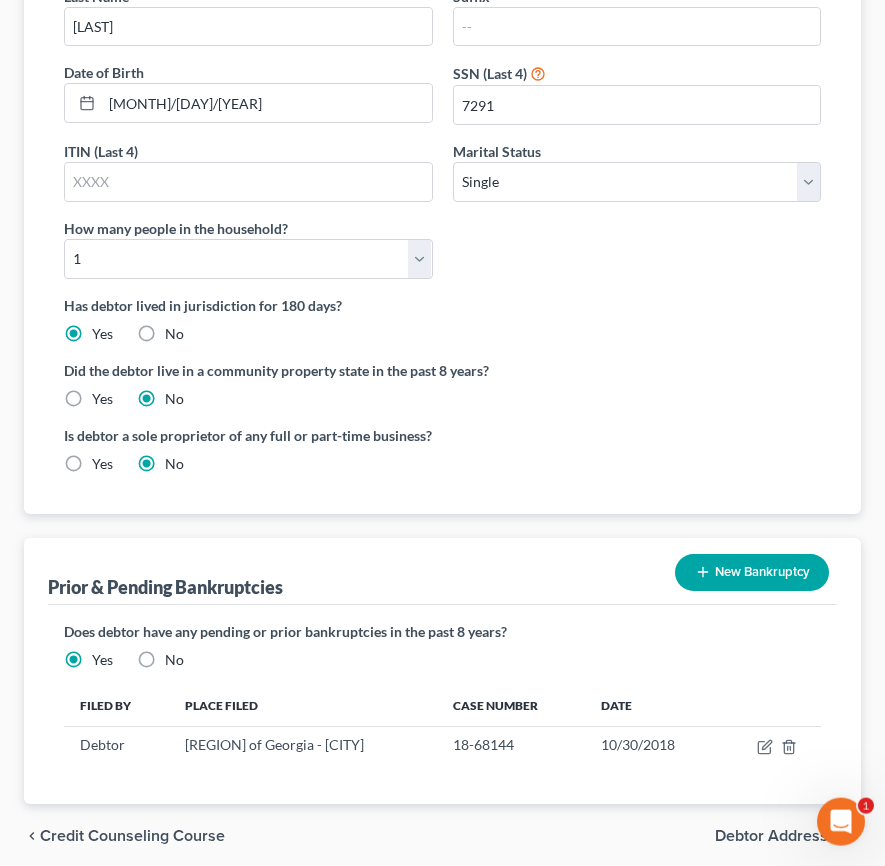scroll, scrollTop: 492, scrollLeft: 0, axis: vertical 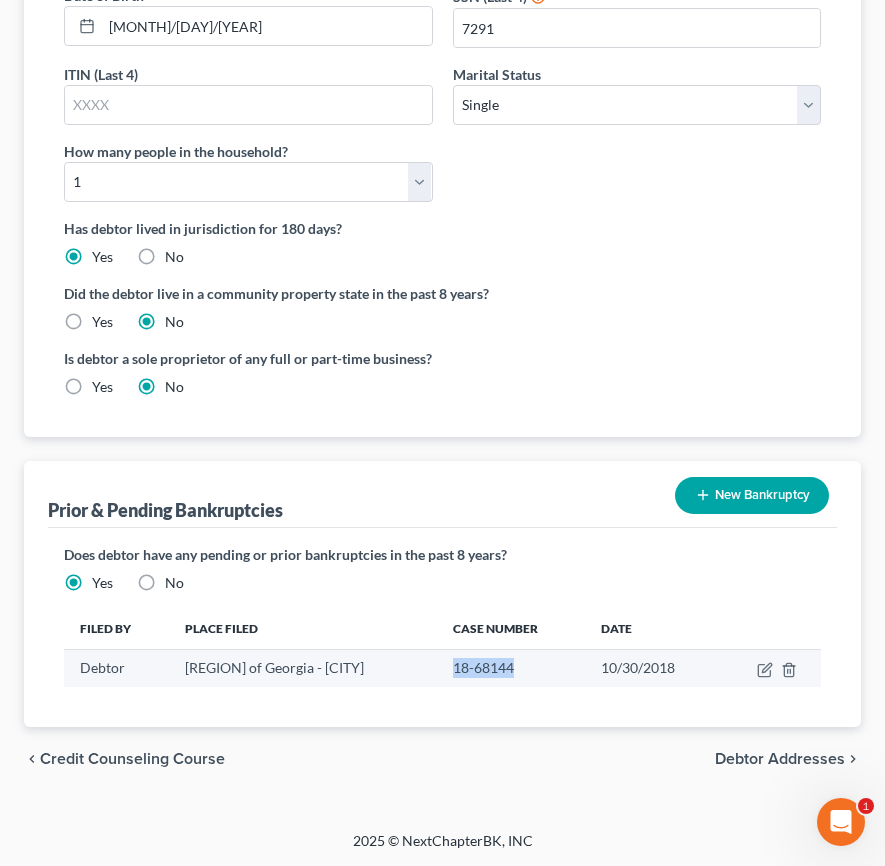 drag, startPoint x: 543, startPoint y: 666, endPoint x: 480, endPoint y: 670, distance: 63.126858 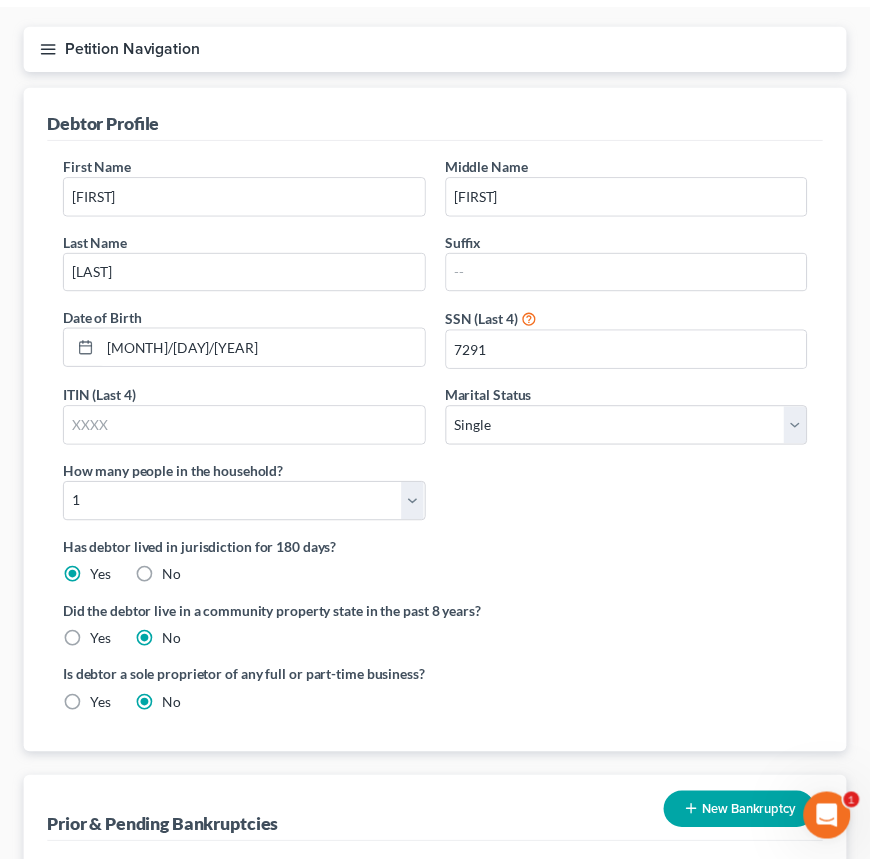 scroll, scrollTop: 0, scrollLeft: 0, axis: both 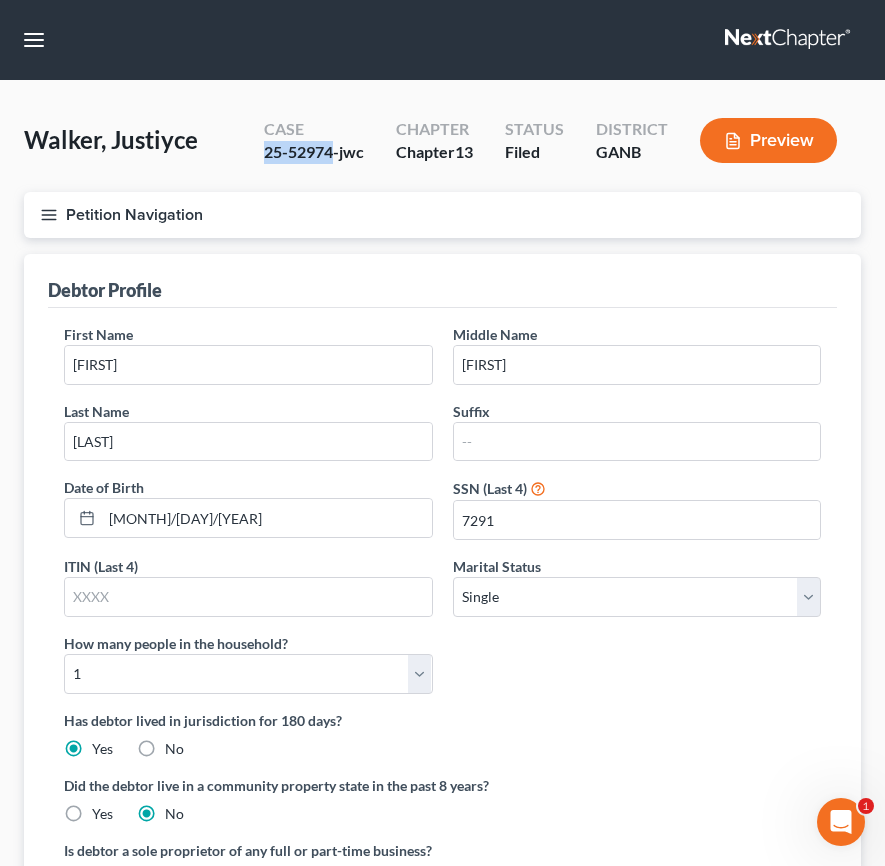 drag, startPoint x: 331, startPoint y: 152, endPoint x: 253, endPoint y: 154, distance: 78.025635 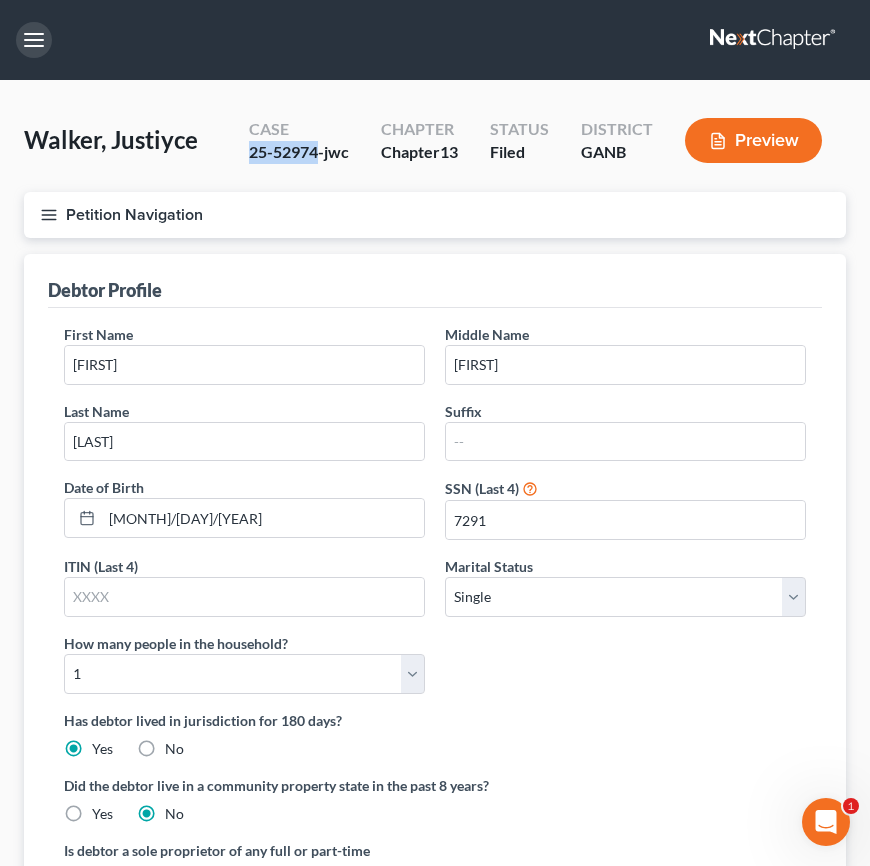 click at bounding box center [34, 40] 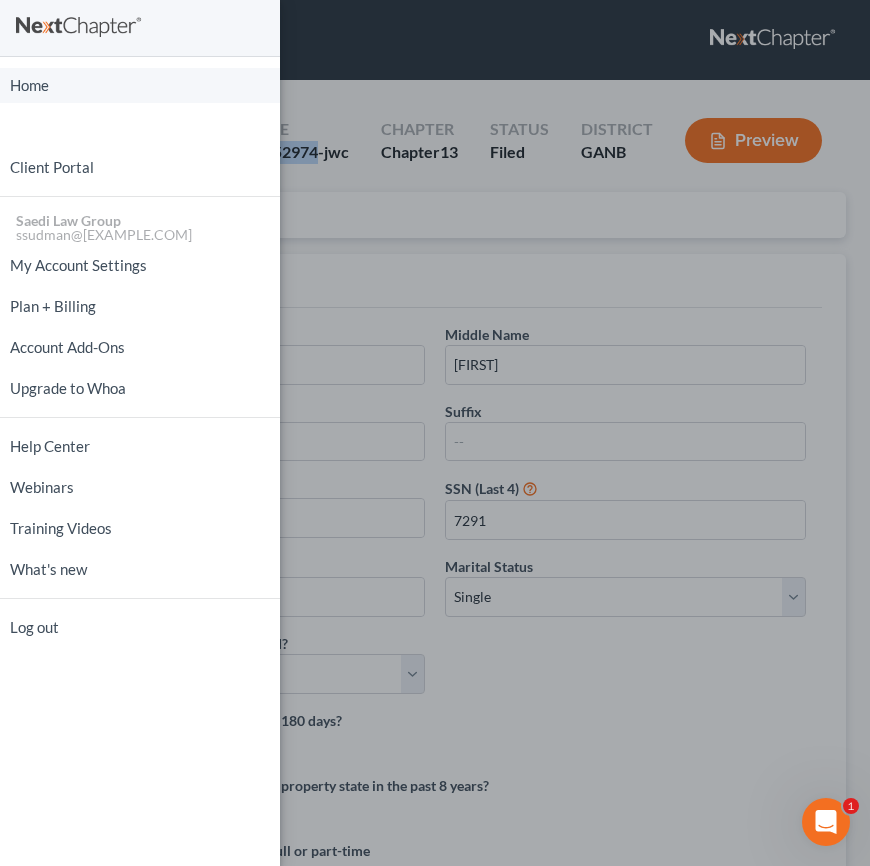 drag, startPoint x: 32, startPoint y: 86, endPoint x: 71, endPoint y: 86, distance: 39 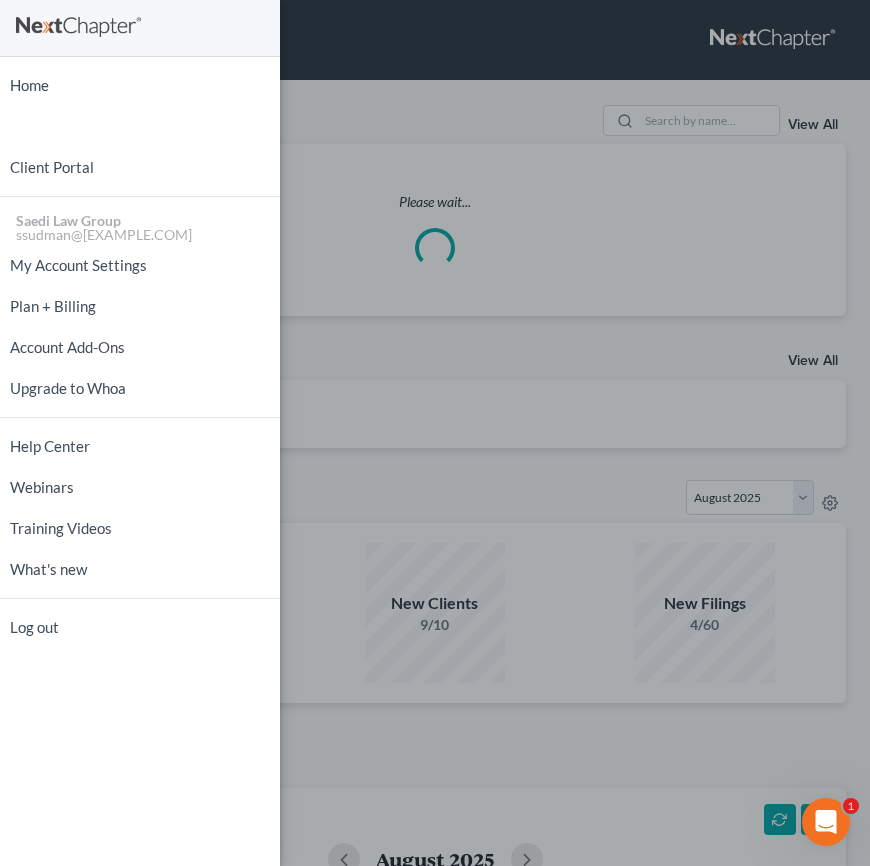 click on "Home New Case Client Portal Saedi Law Group [EMAIL] My Account Settings Plan + Billing Account Add-Ons Upgrade to Whoa Help Center Webinars Training Videos What's new Log out" at bounding box center [435, 433] 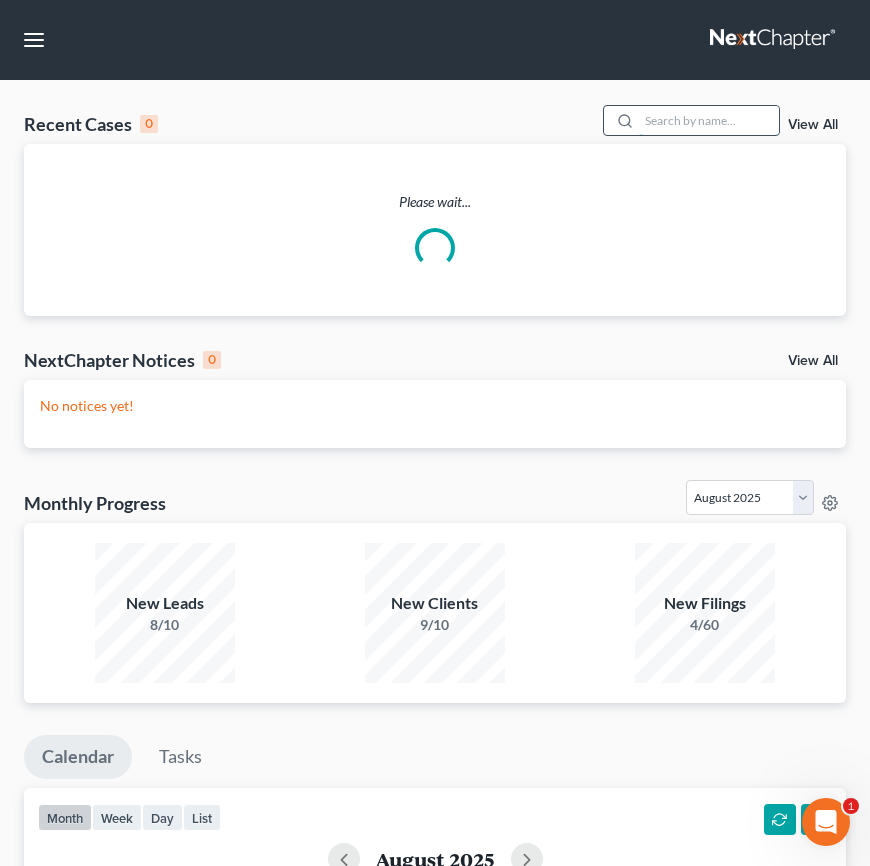 click at bounding box center [709, 120] 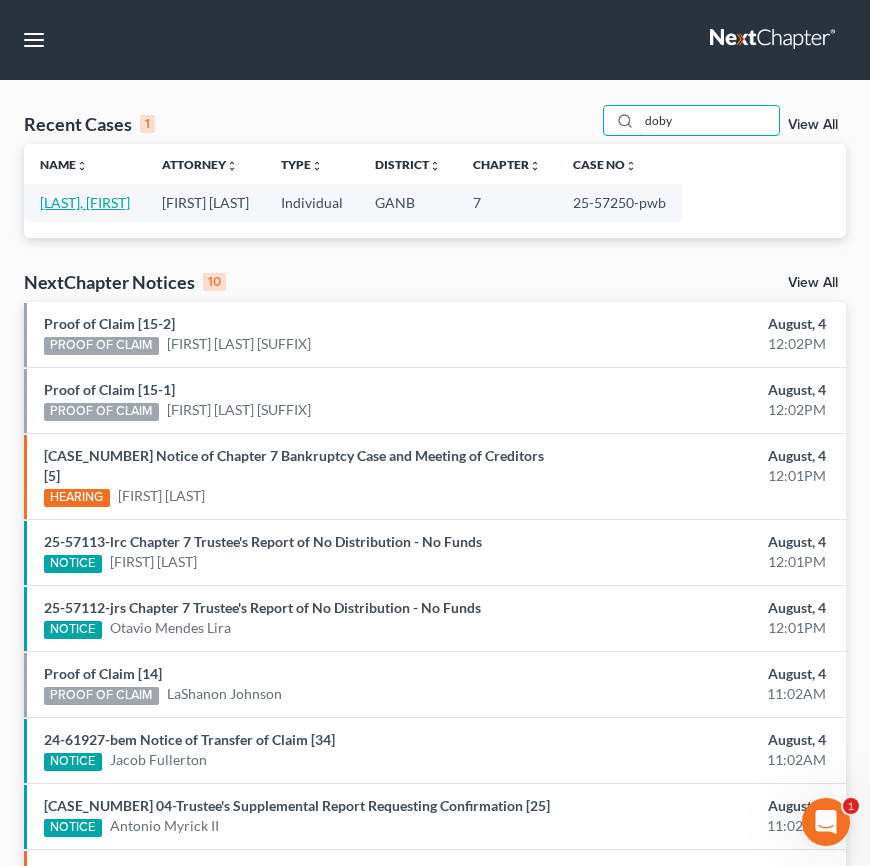 type on "doby" 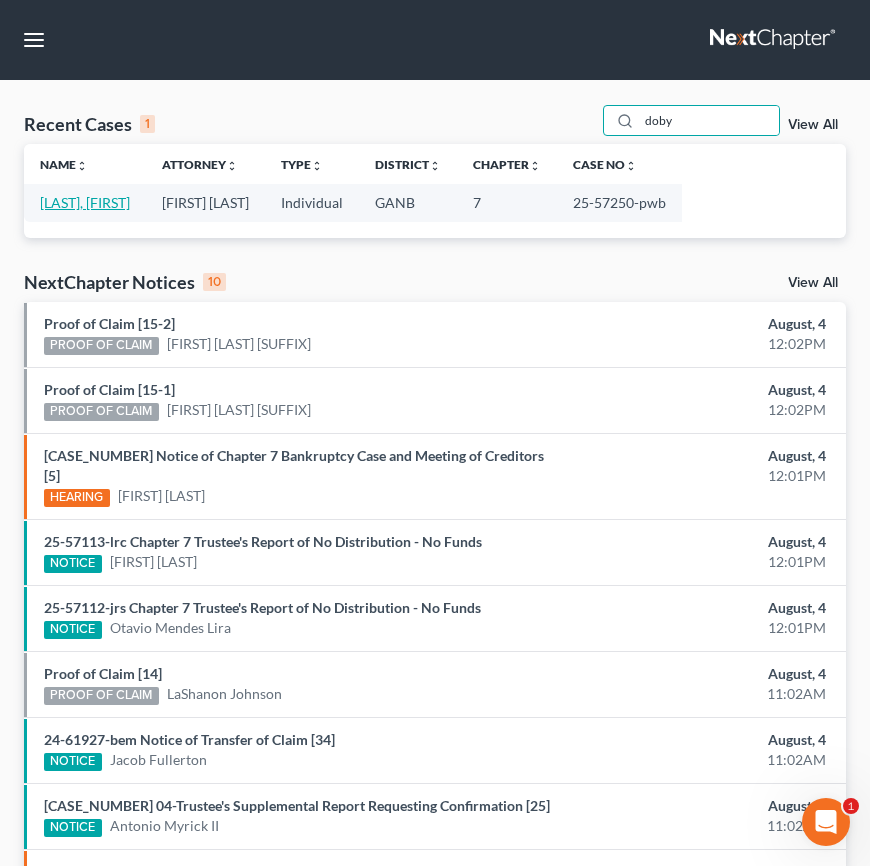 click on "[LAST], [FIRST]" at bounding box center [85, 202] 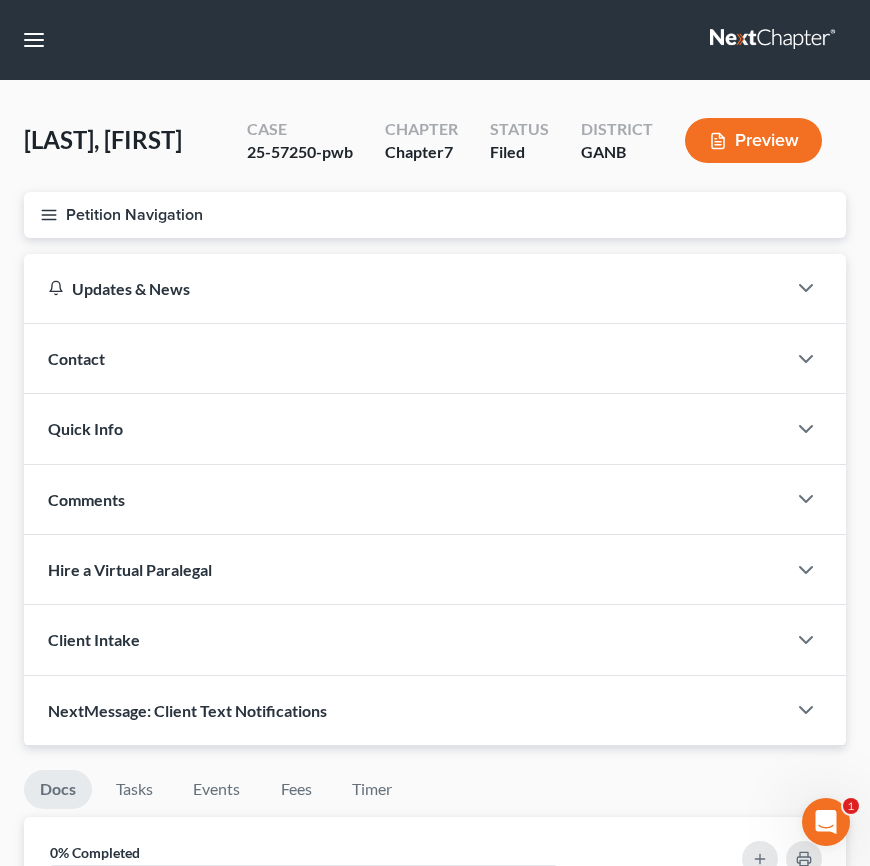click 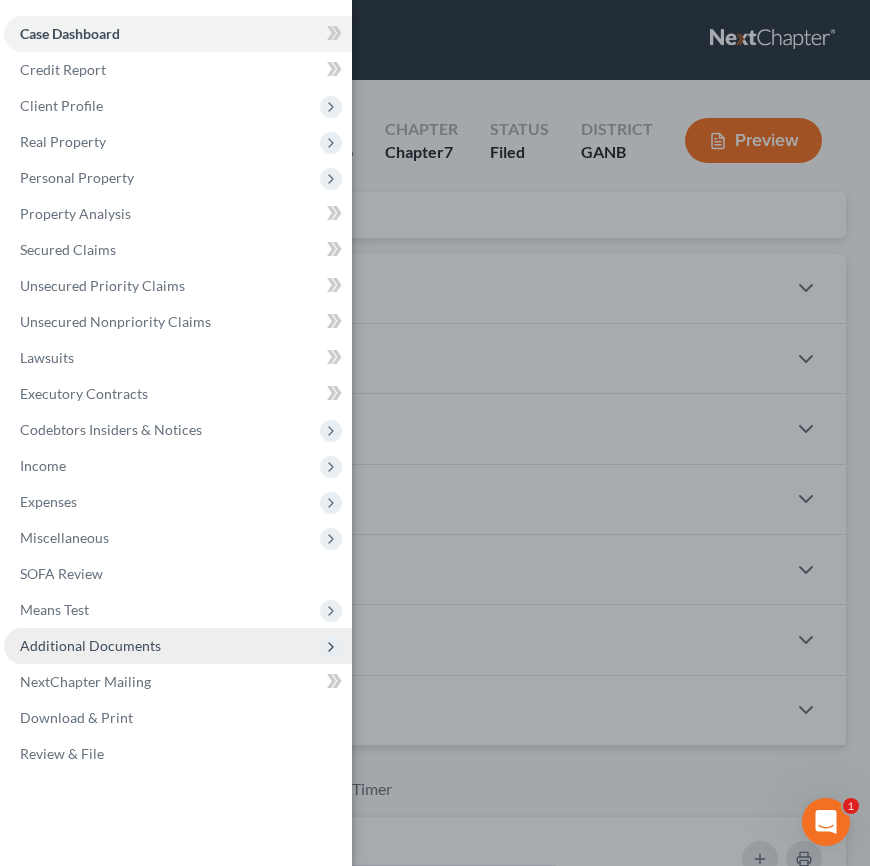 click on "Additional Documents" at bounding box center [90, 645] 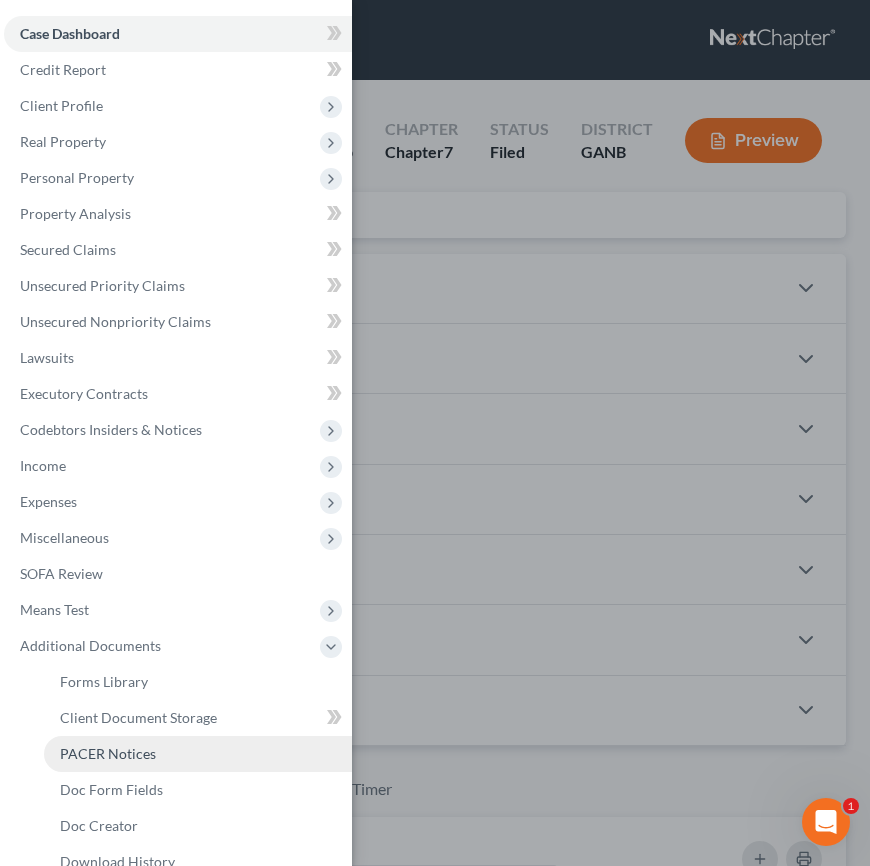 click on "PACER Notices" at bounding box center [198, 754] 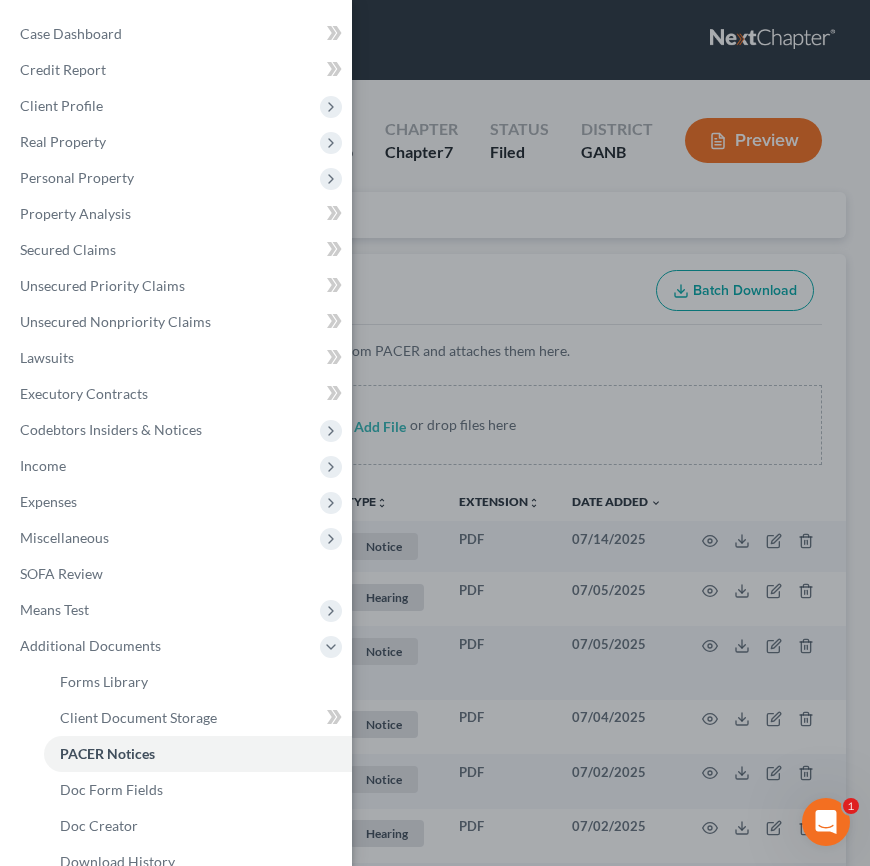 click on "Case Dashboard
Payments
Invoices
Payments
Payments
Credit Report
Client Profile" at bounding box center [435, 433] 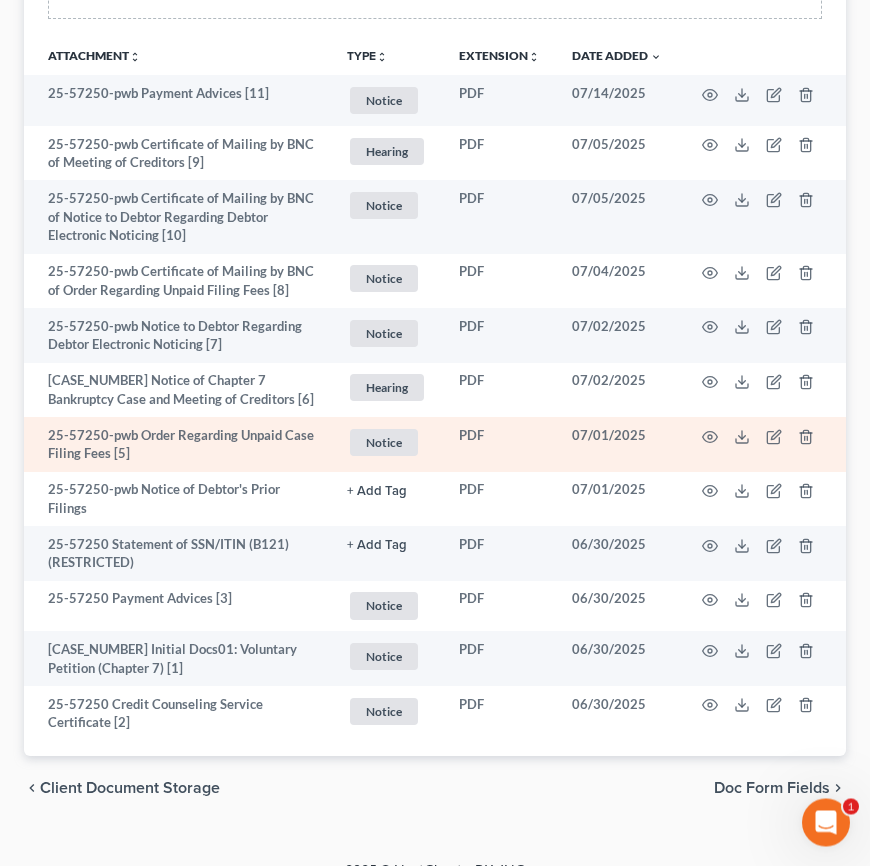 scroll, scrollTop: 443, scrollLeft: 0, axis: vertical 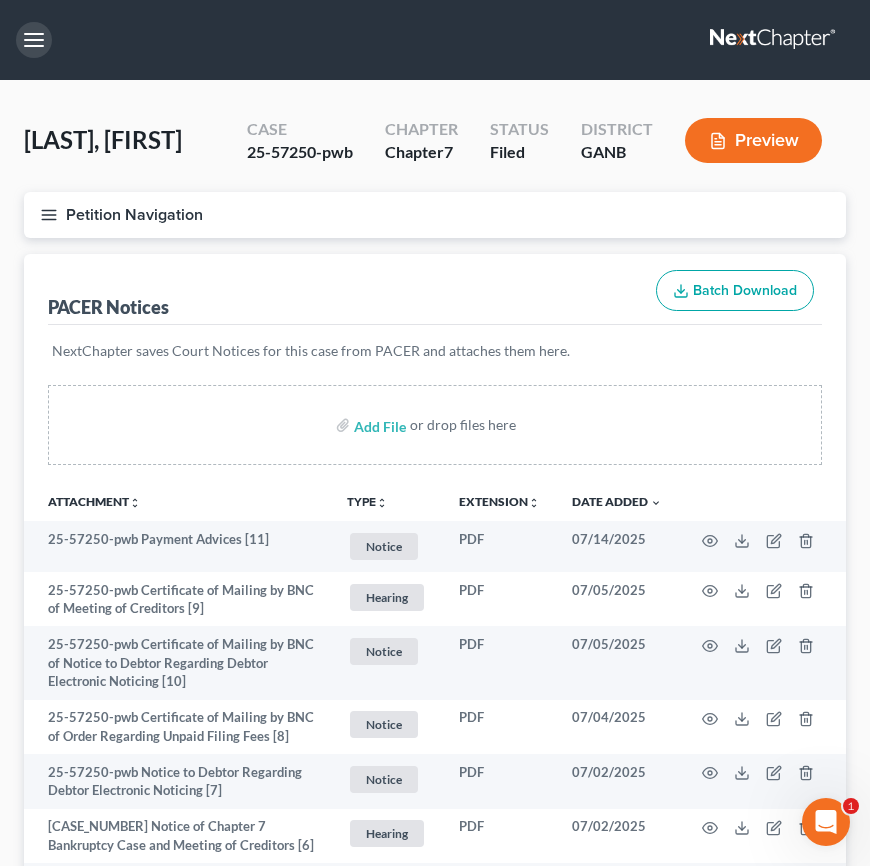 click at bounding box center [34, 40] 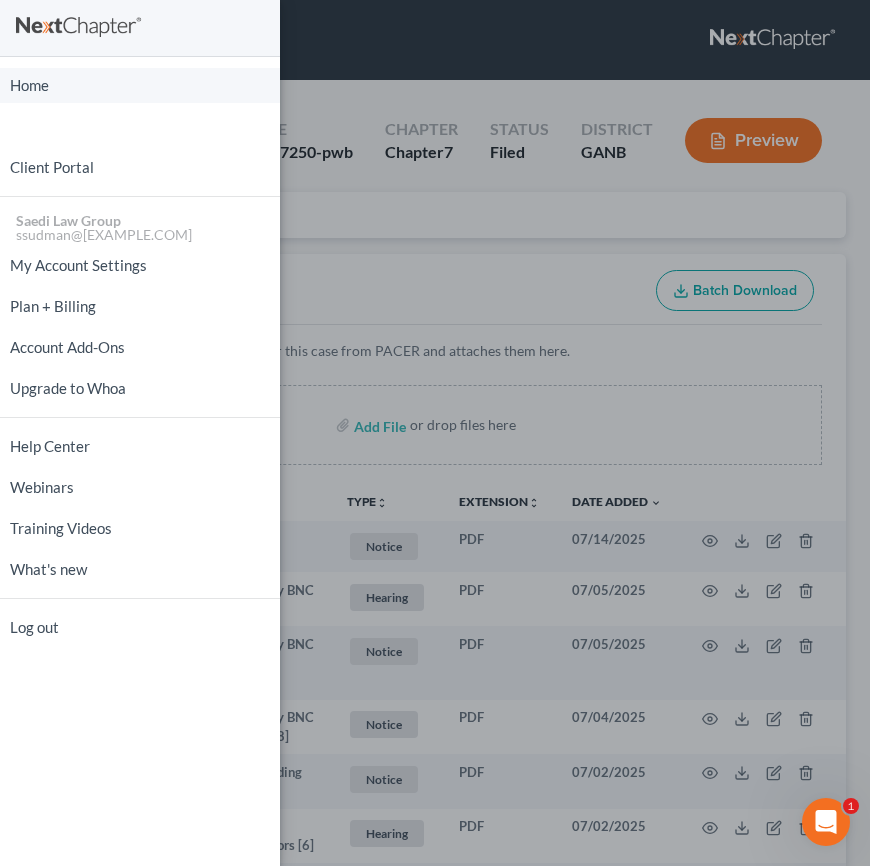 click on "Home" at bounding box center [140, 85] 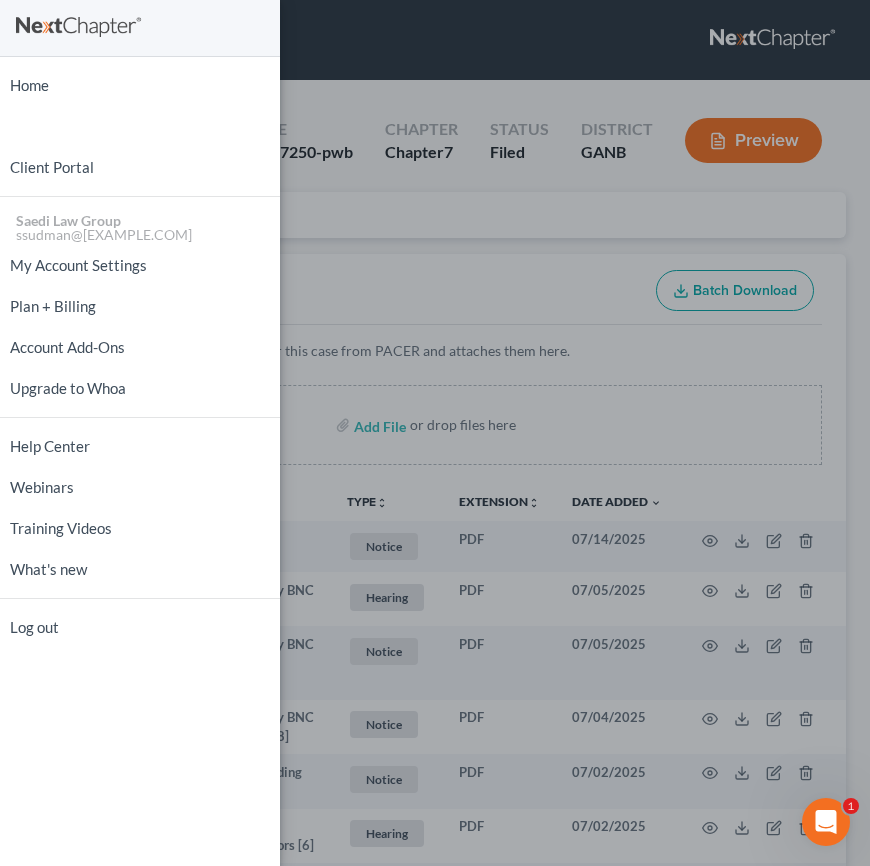 click on "Home New Case Client Portal Saedi Law Group [EMAIL] My Account Settings Plan + Billing Account Add-Ons Upgrade to Whoa Help Center Webinars Training Videos What's new Log out" at bounding box center (435, 433) 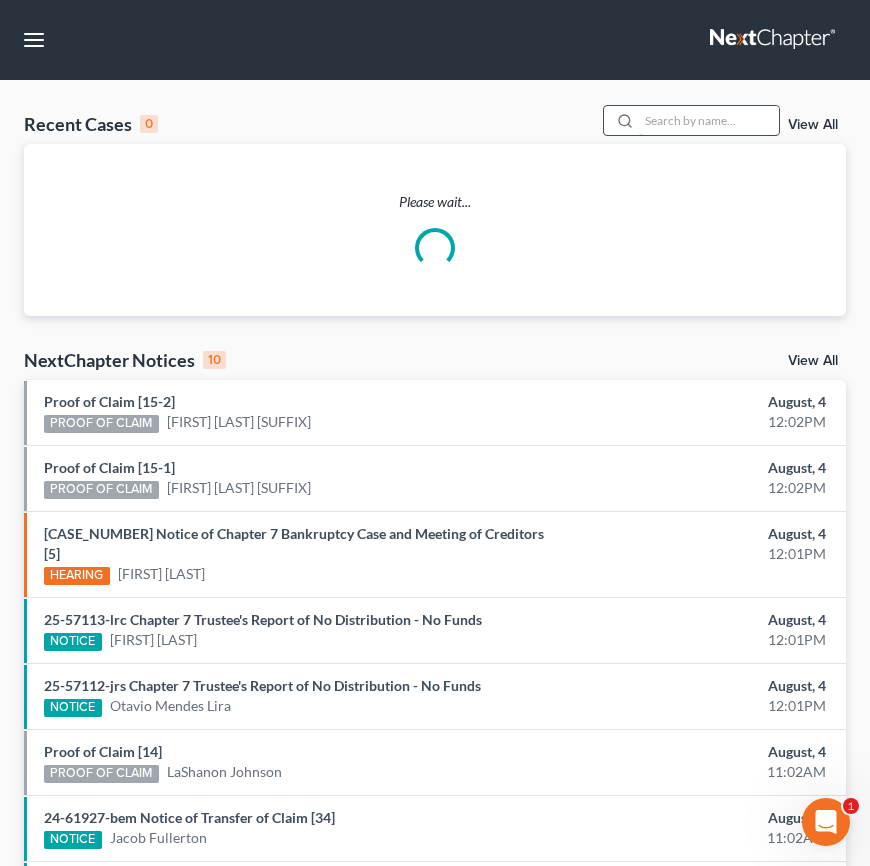 click at bounding box center (709, 120) 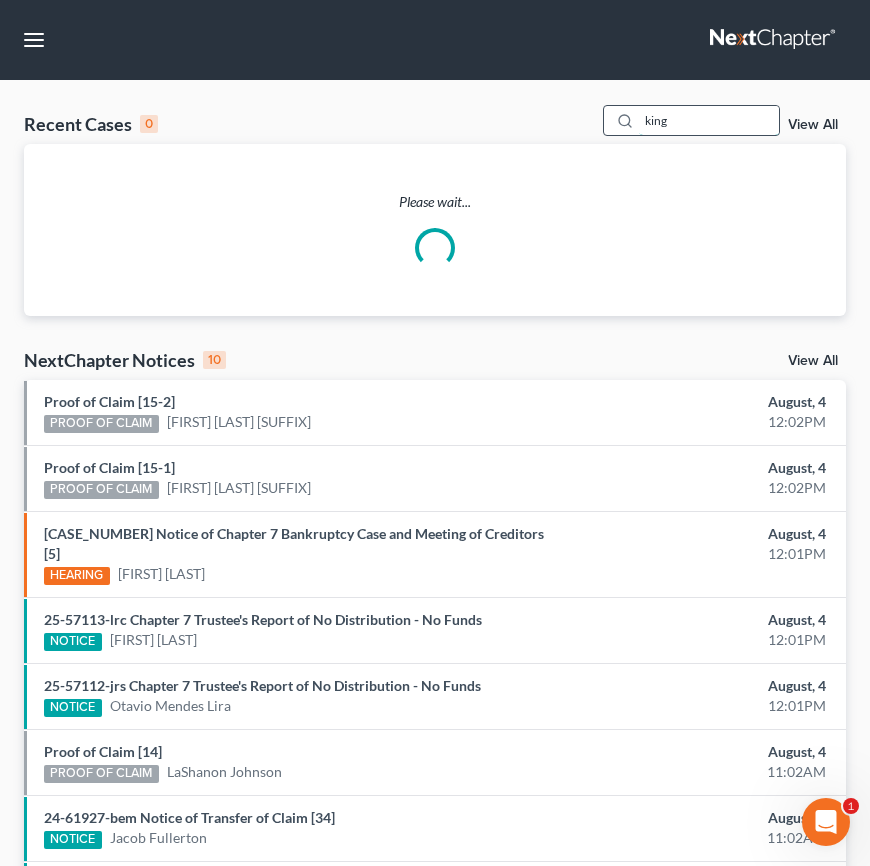 type on "king" 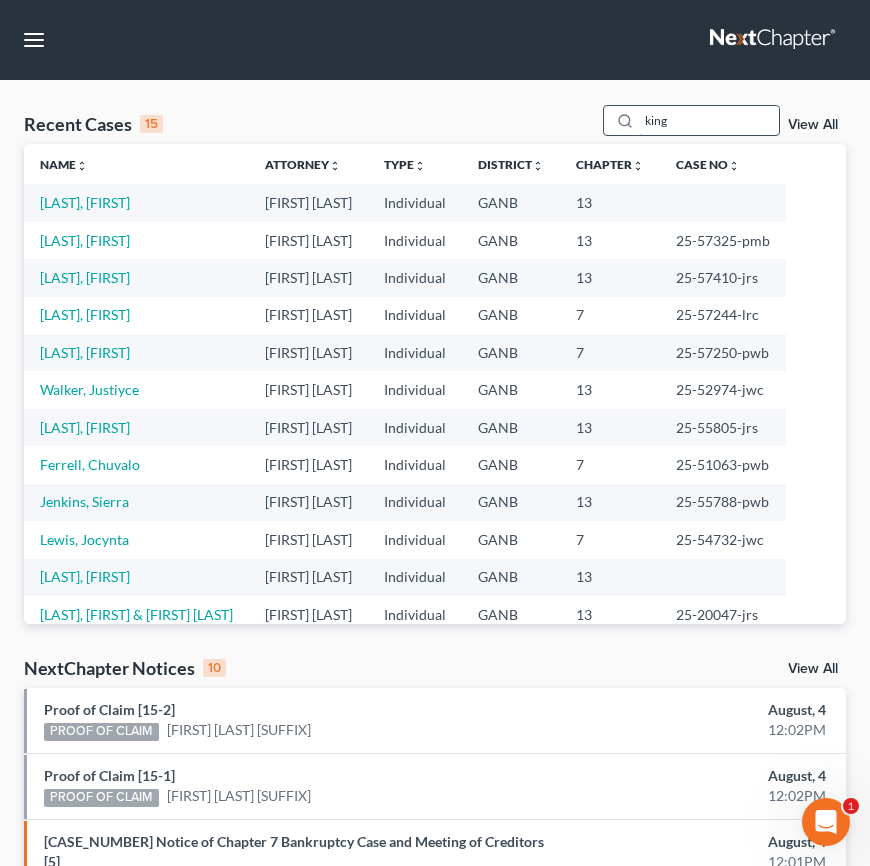 drag, startPoint x: 680, startPoint y: 121, endPoint x: 595, endPoint y: 125, distance: 85.09406 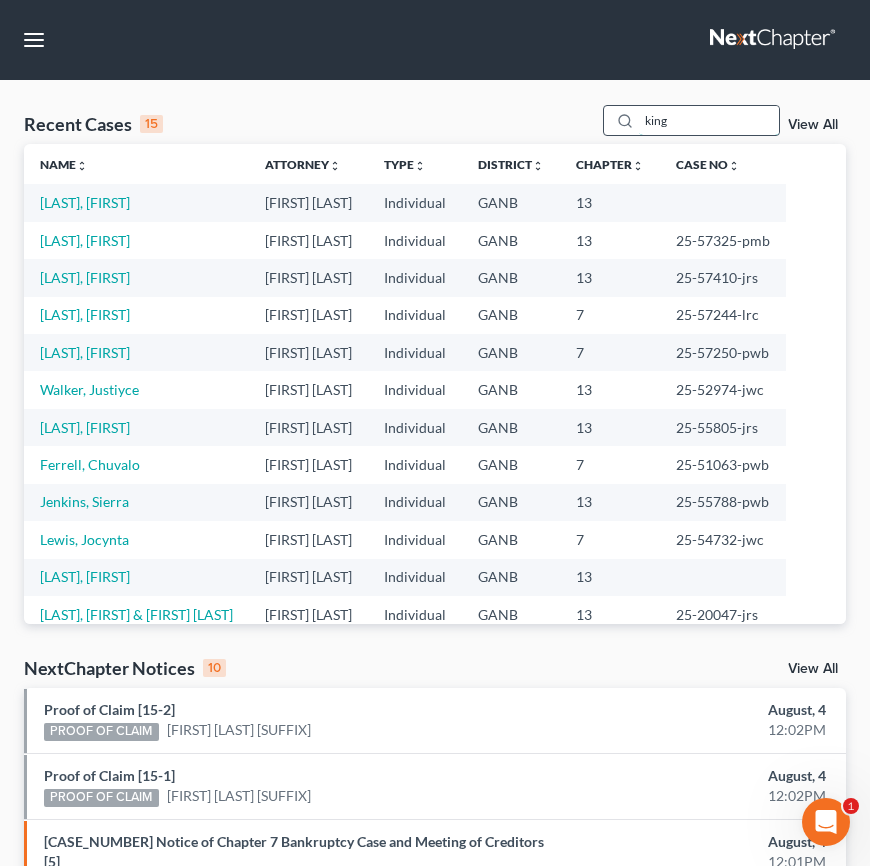click on "king" at bounding box center (709, 120) 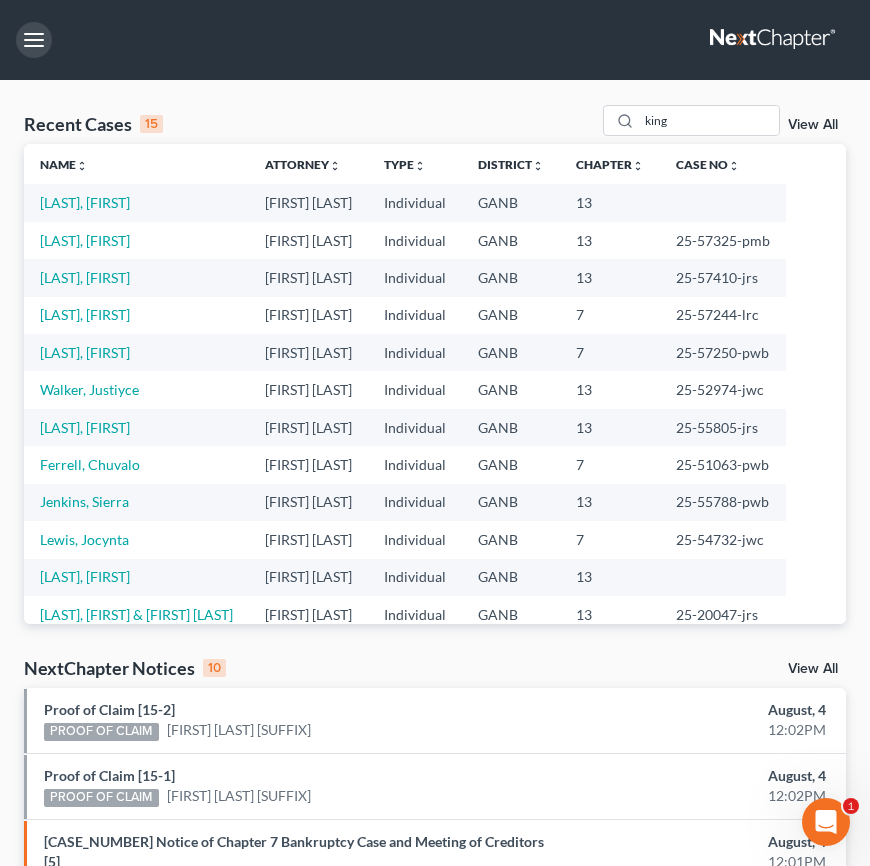 click at bounding box center [34, 40] 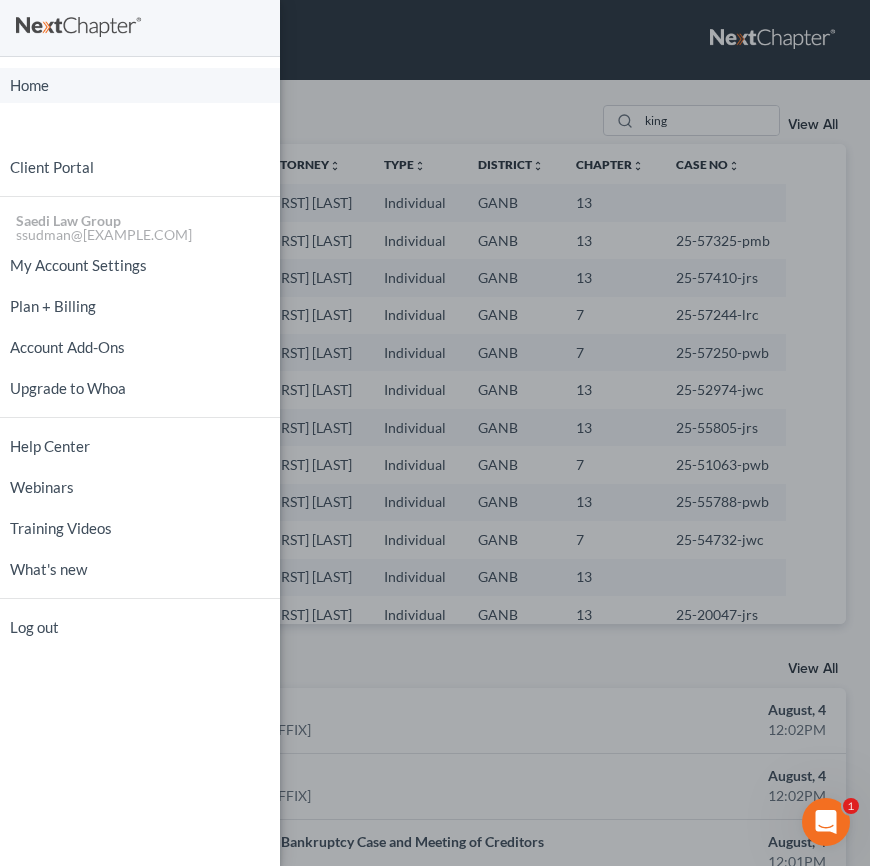 click on "Home" at bounding box center [140, 85] 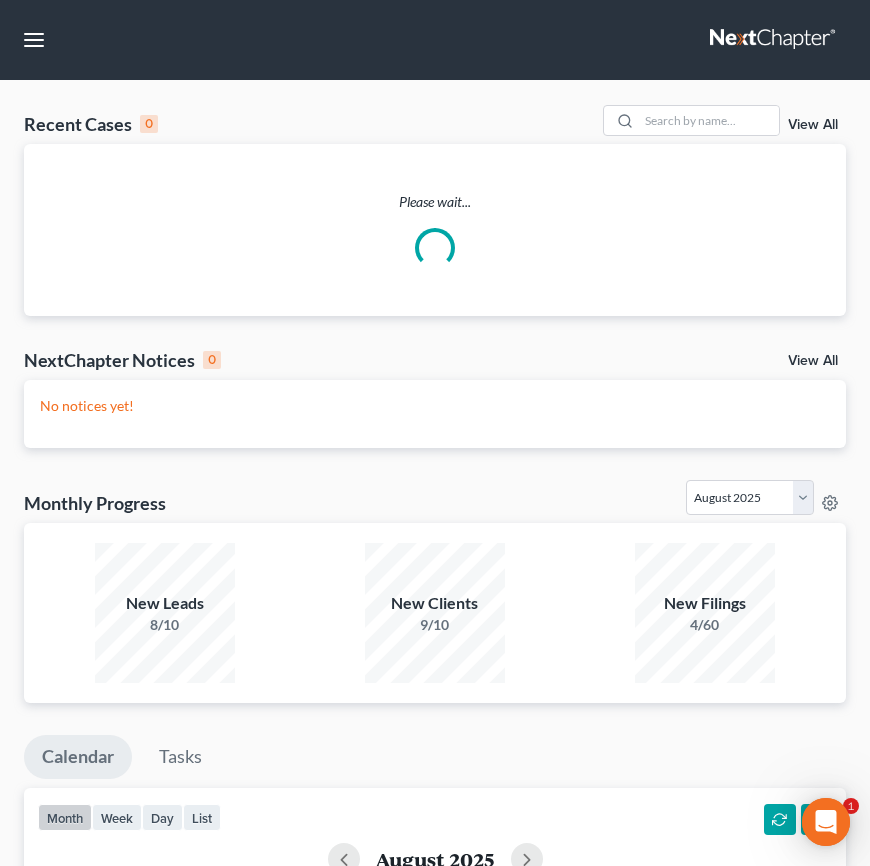 scroll, scrollTop: 0, scrollLeft: 0, axis: both 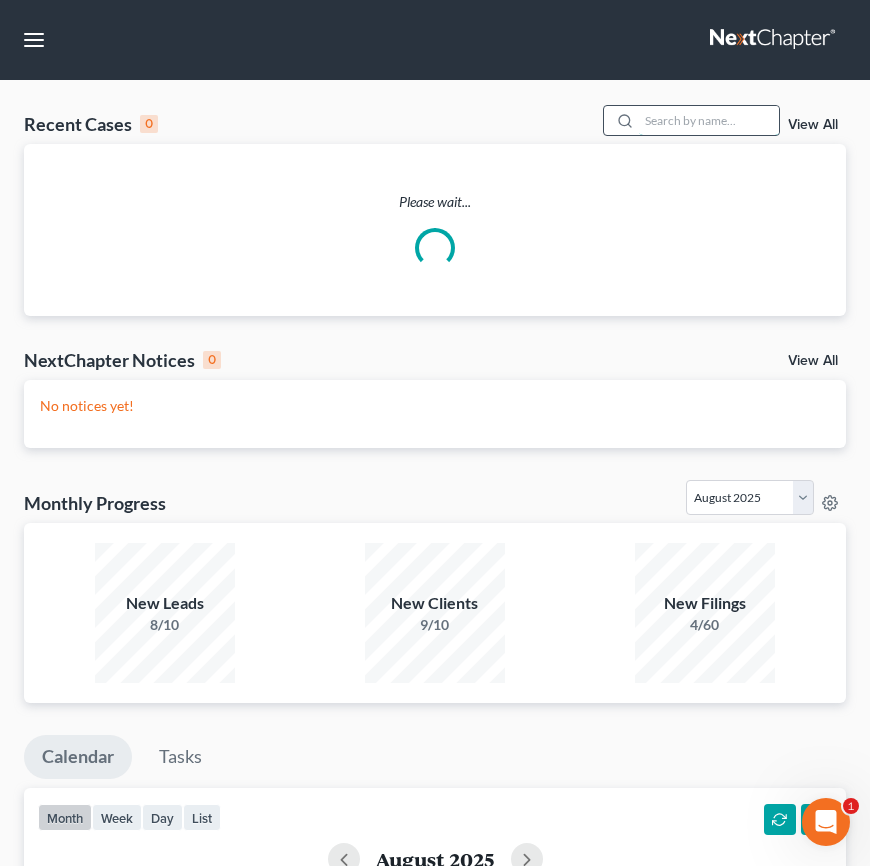 click at bounding box center [709, 120] 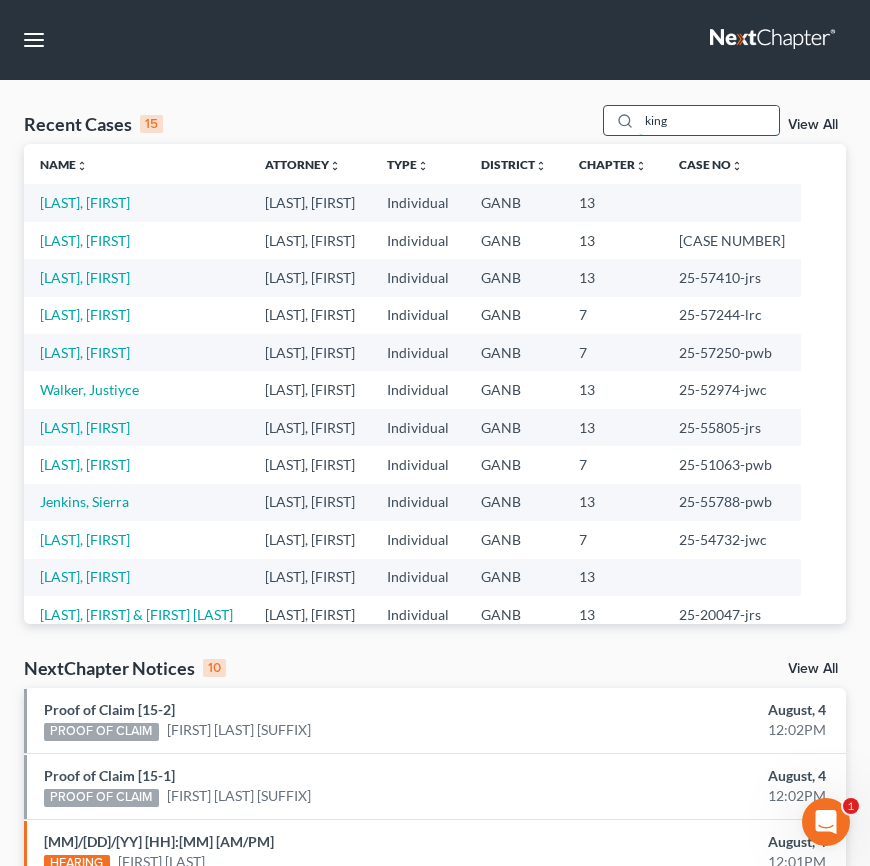 type on "king" 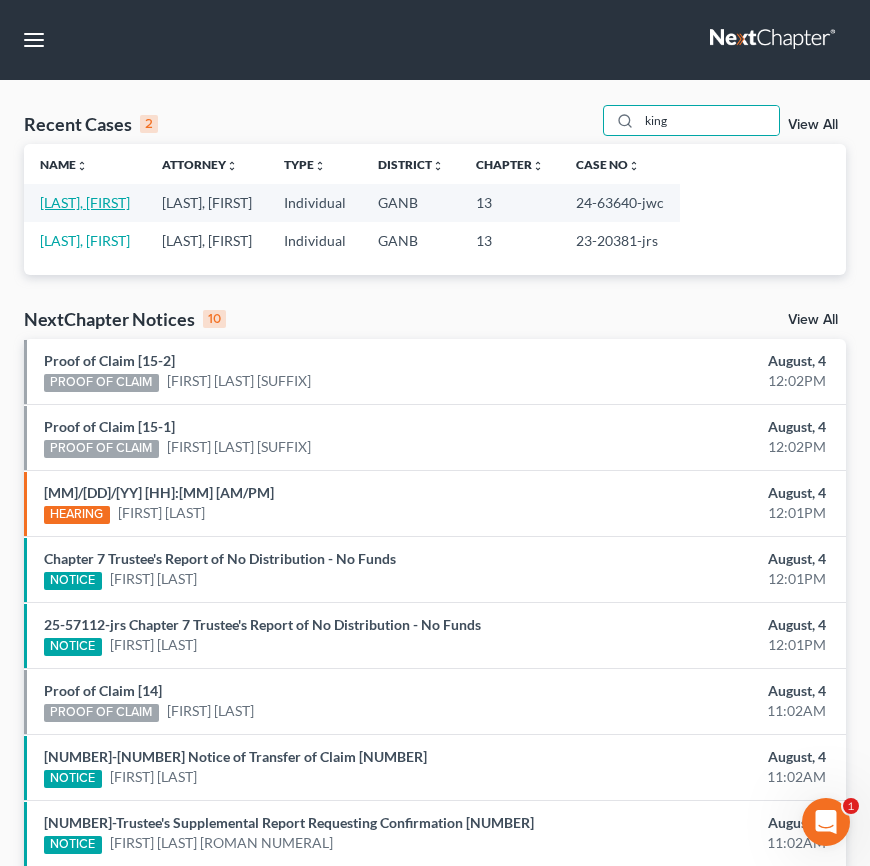 click on "[LAST], [FIRST]" at bounding box center [85, 202] 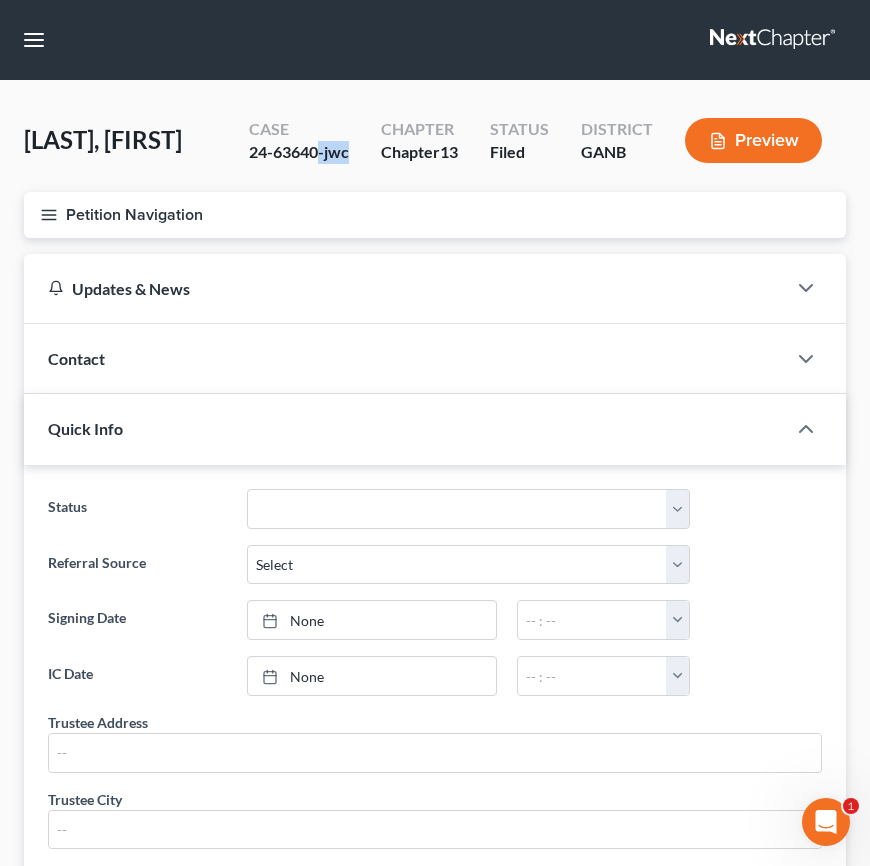 drag, startPoint x: 317, startPoint y: 154, endPoint x: 243, endPoint y: 173, distance: 76.40026 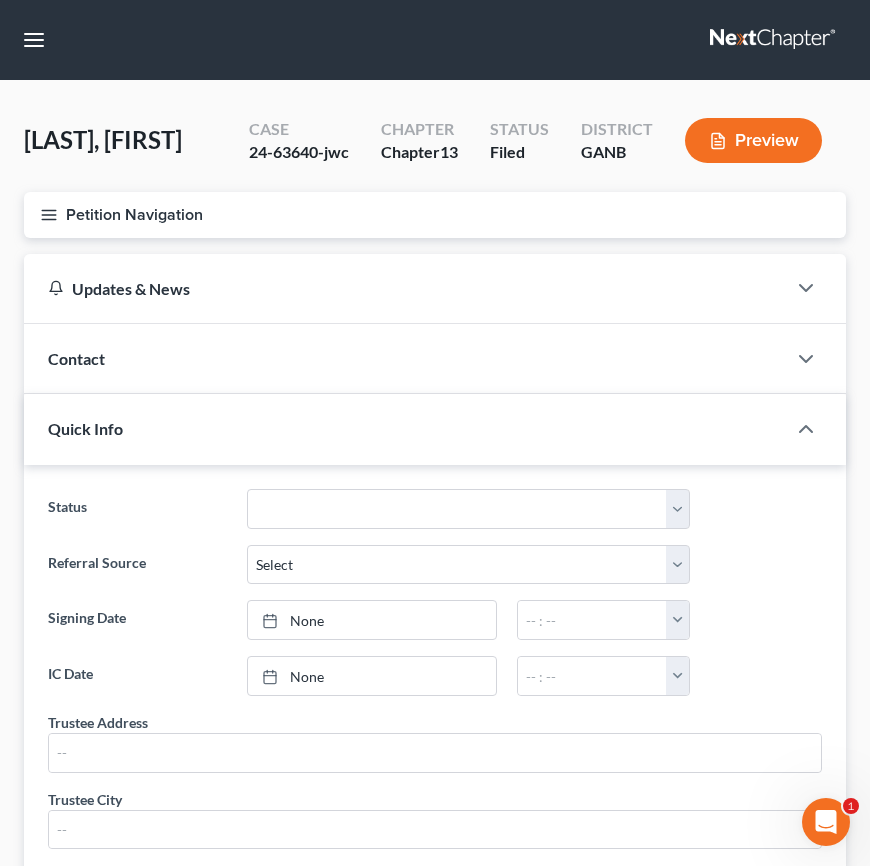 click on "24-63640-jwc" at bounding box center [299, 152] 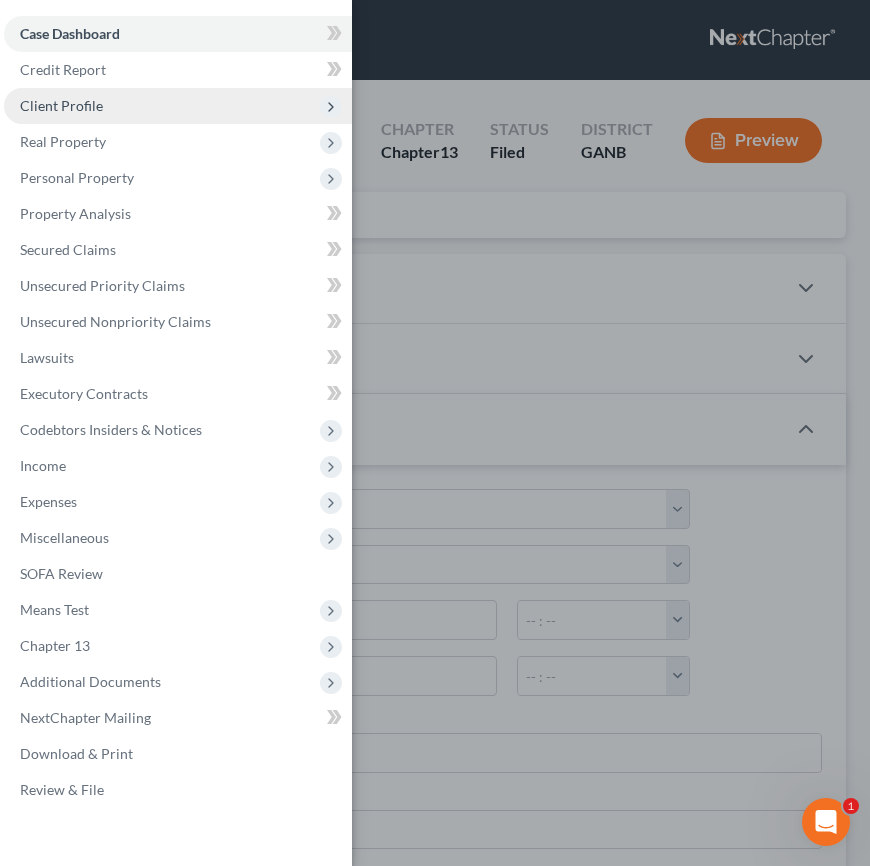 drag, startPoint x: 91, startPoint y: 111, endPoint x: 173, endPoint y: 120, distance: 82.492424 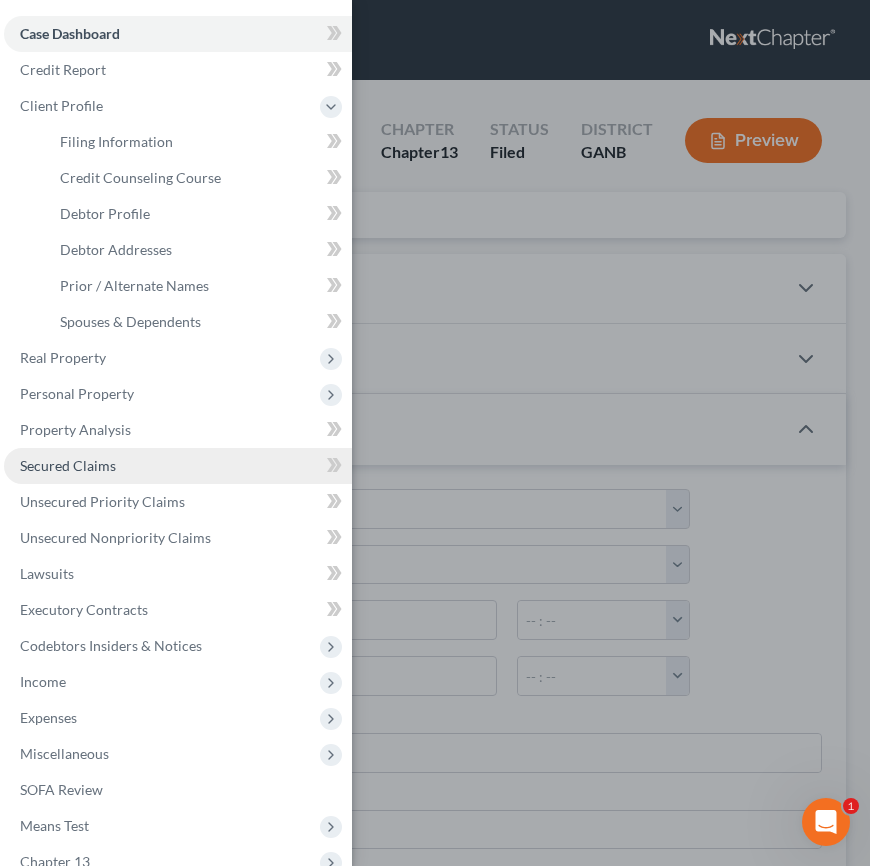 click on "Secured Claims" at bounding box center (178, 466) 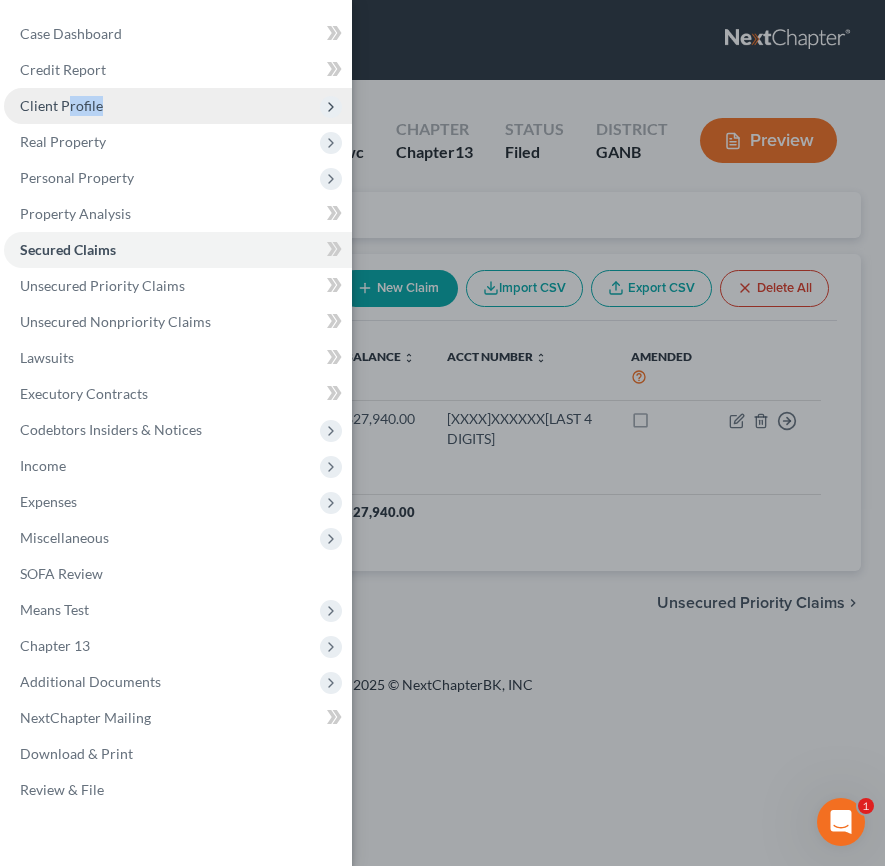click on "Client Profile" at bounding box center [178, 106] 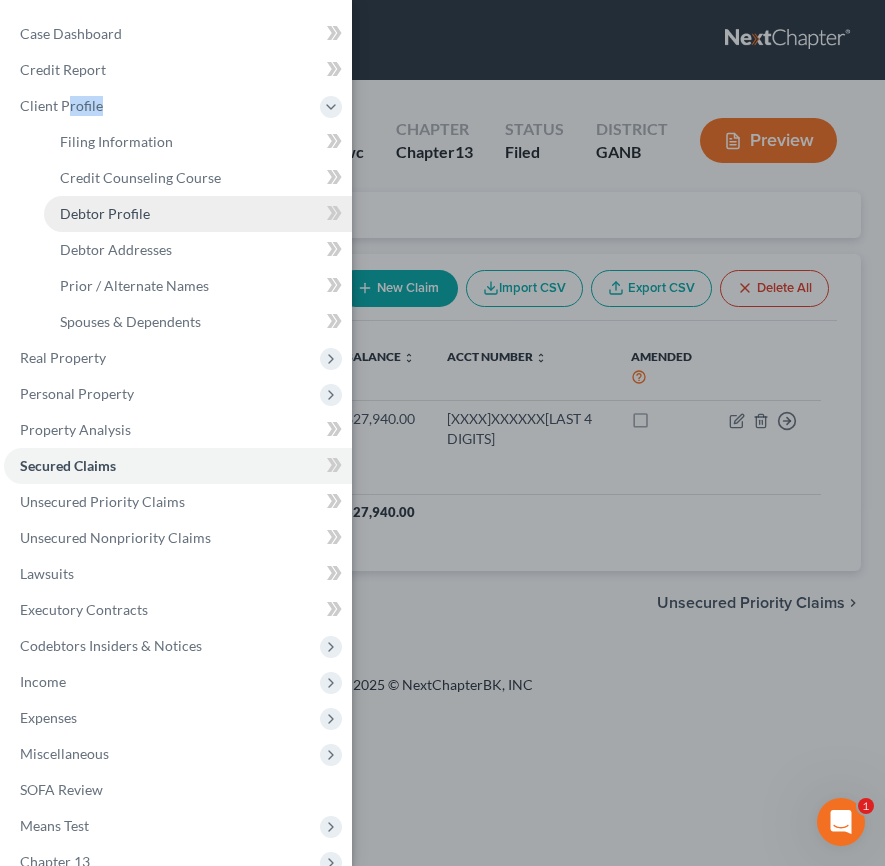 drag, startPoint x: 143, startPoint y: 214, endPoint x: 191, endPoint y: 196, distance: 51.264023 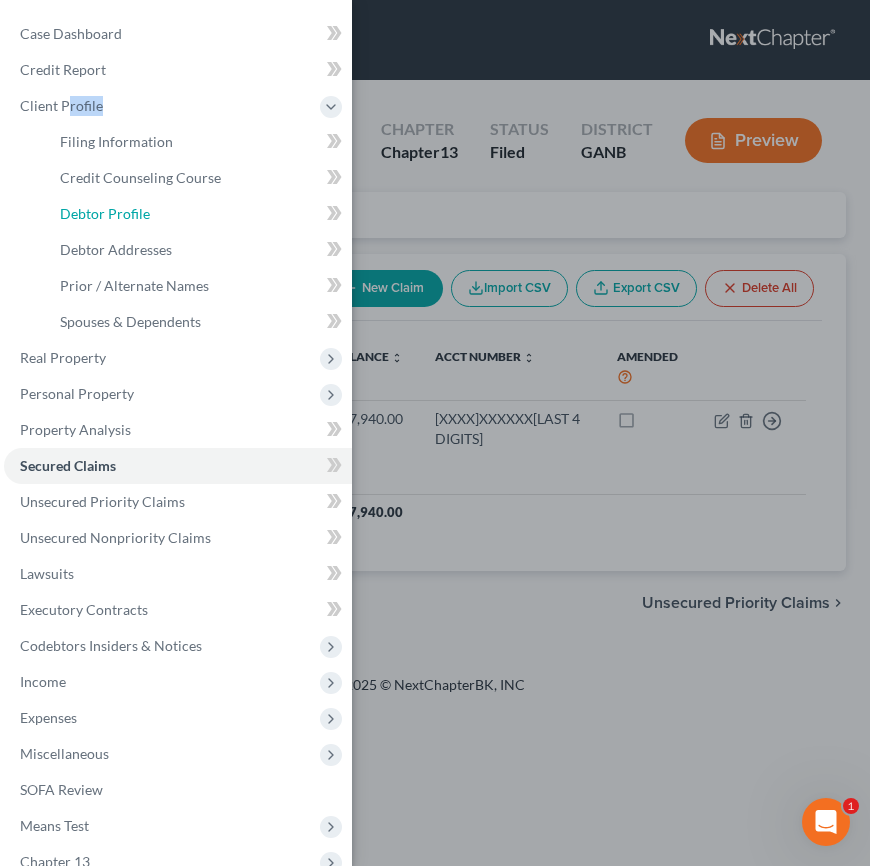 select on "0" 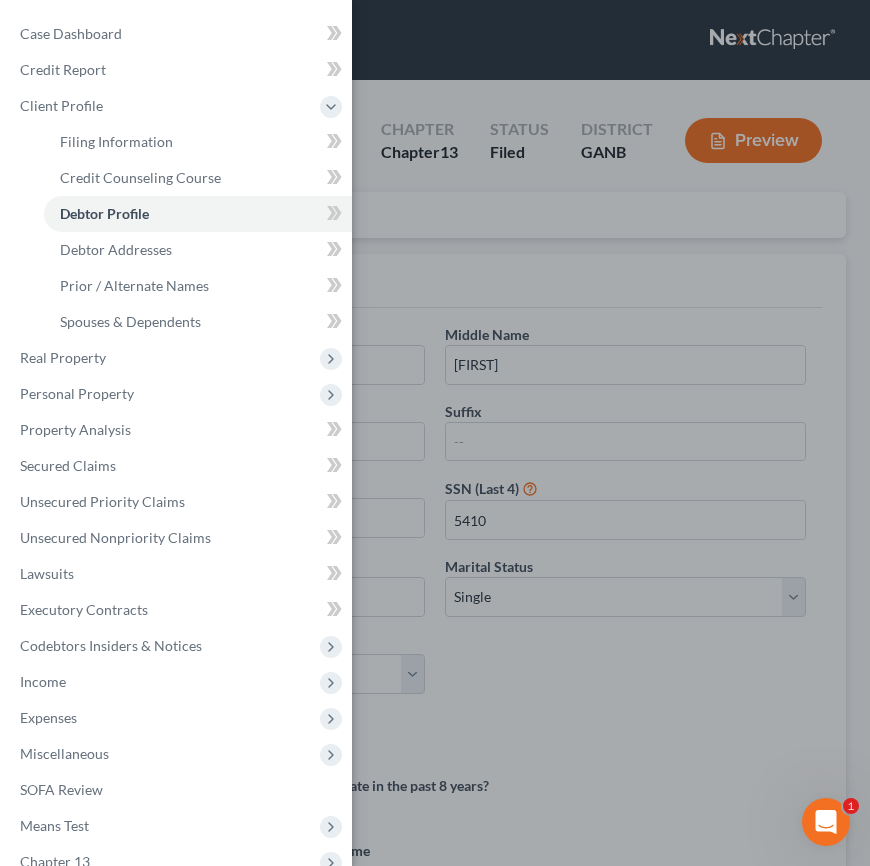 drag, startPoint x: 405, startPoint y: 86, endPoint x: 433, endPoint y: 92, distance: 28.635643 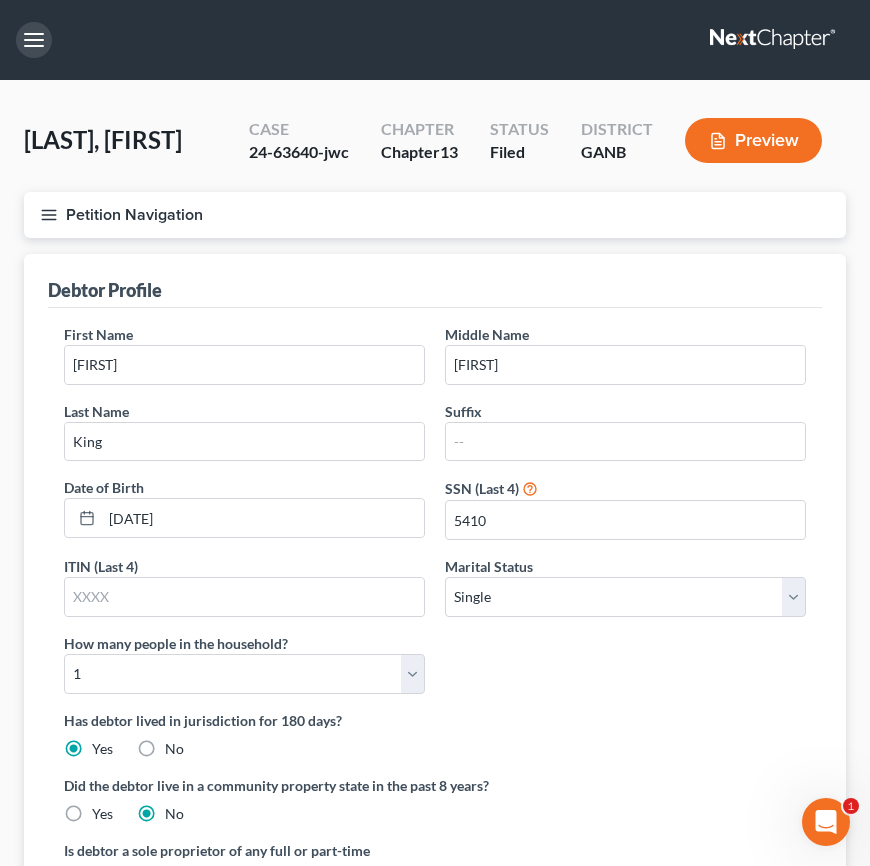 click at bounding box center [34, 40] 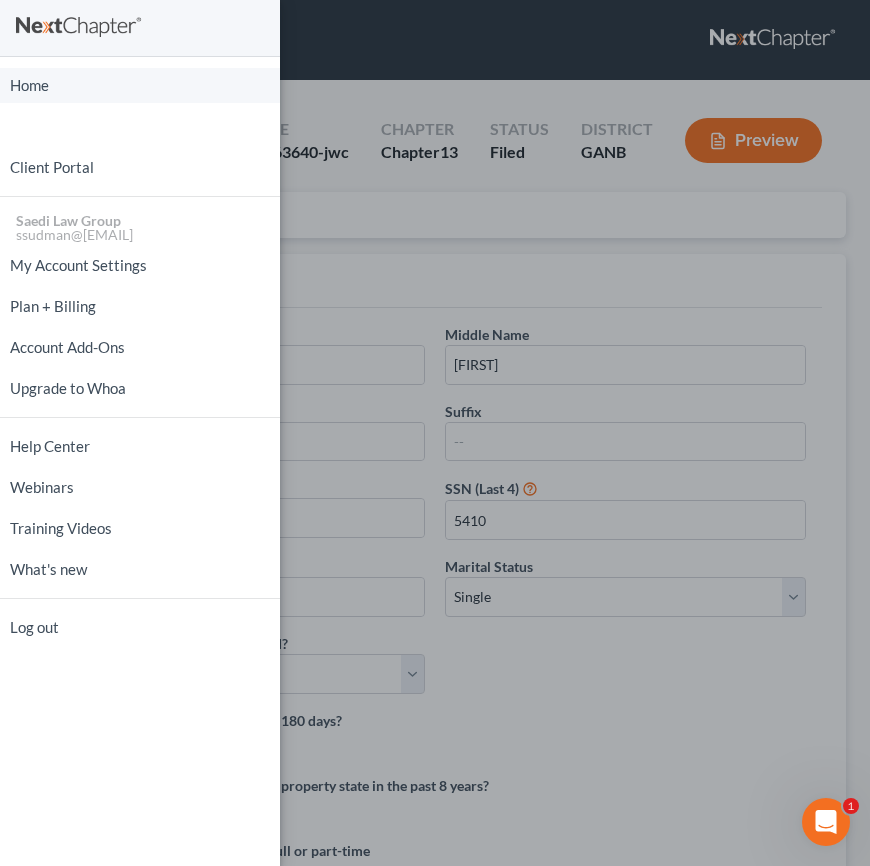 click on "Home" at bounding box center (140, 85) 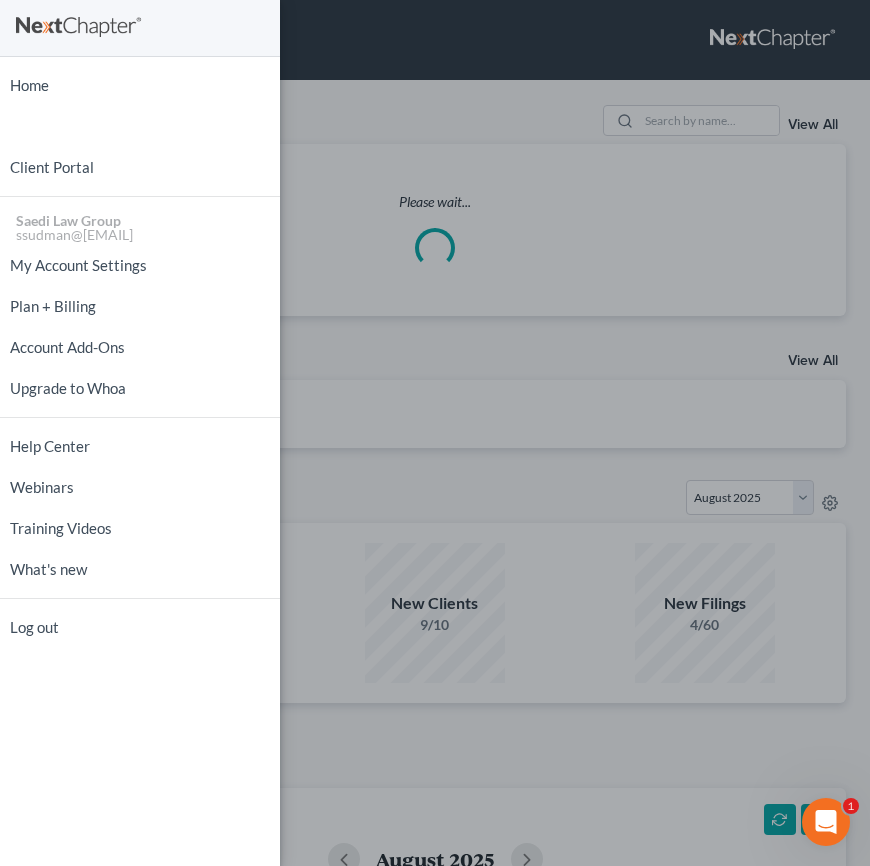 click on "Home New Case Client Portal Saedi Law Group [EMAIL] My Account Settings Plan + Billing Account Add-Ons Upgrade to Whoa Help Center Webinars Training Videos What's new Log out" at bounding box center (435, 433) 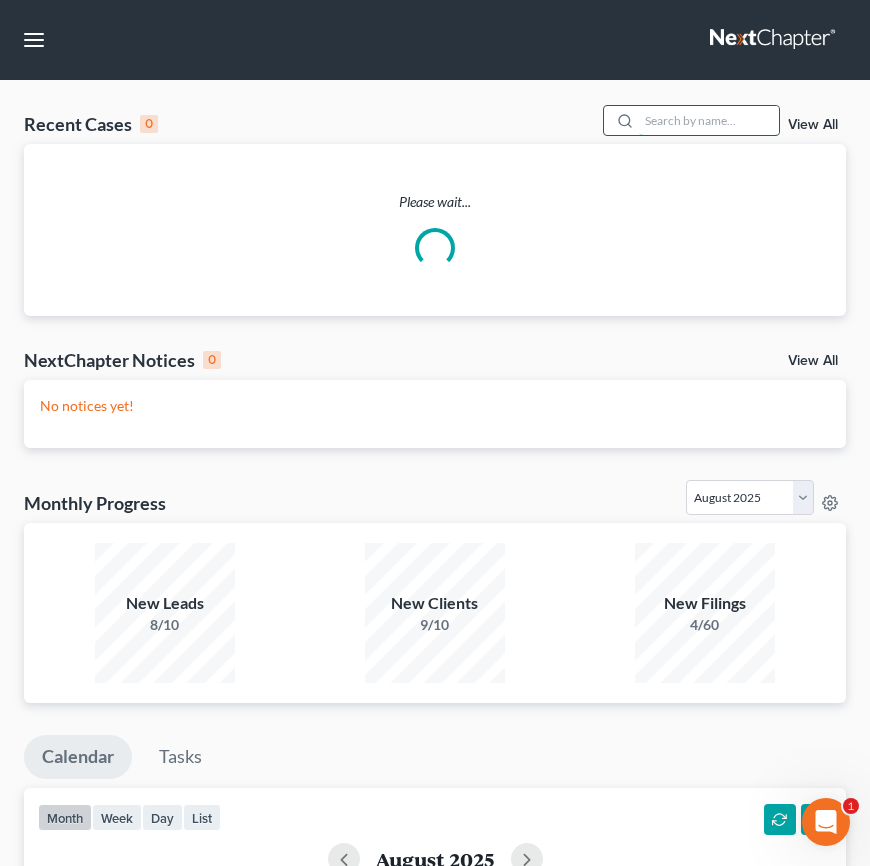 click at bounding box center [709, 120] 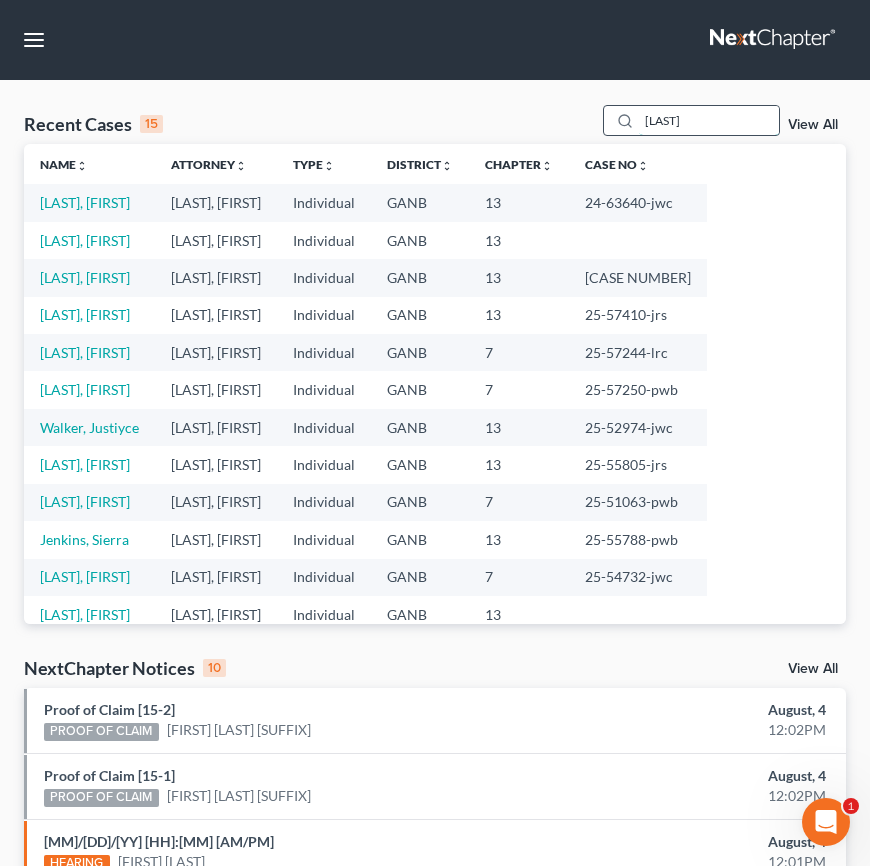 type on "[LAST]" 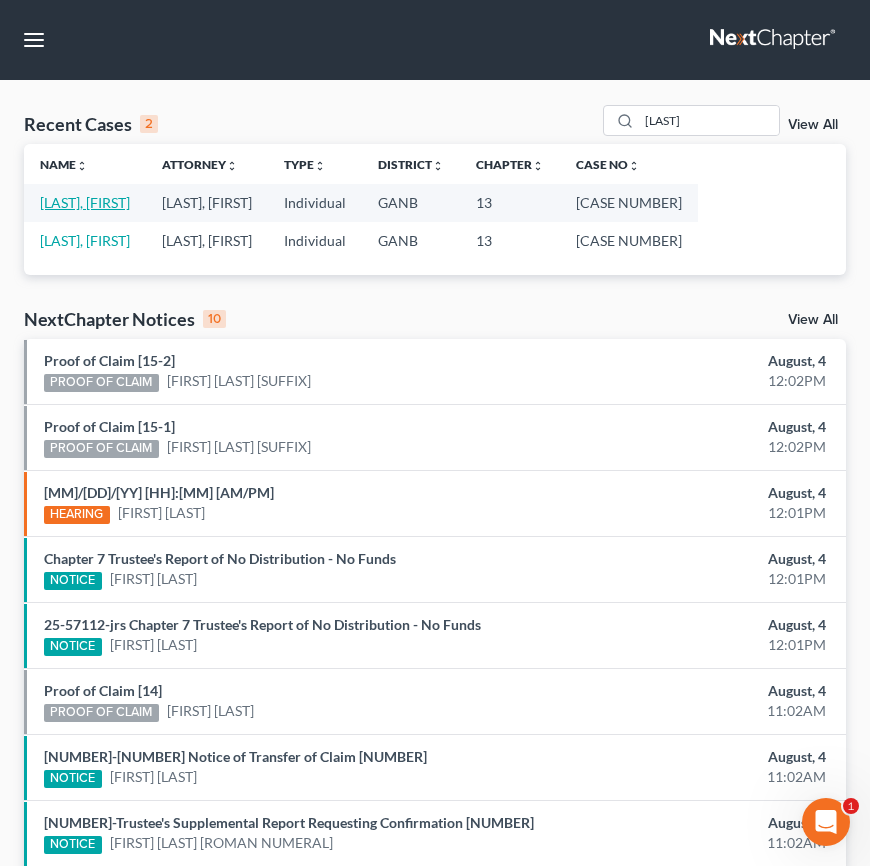 click on "[LAST], [FIRST]" at bounding box center [85, 202] 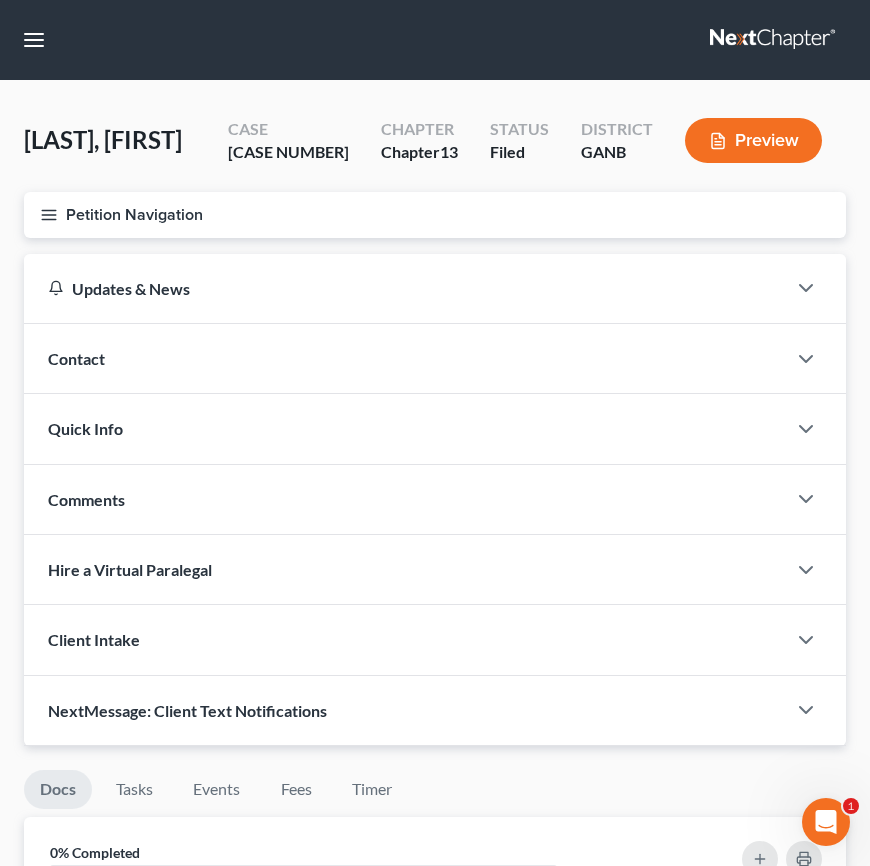 click 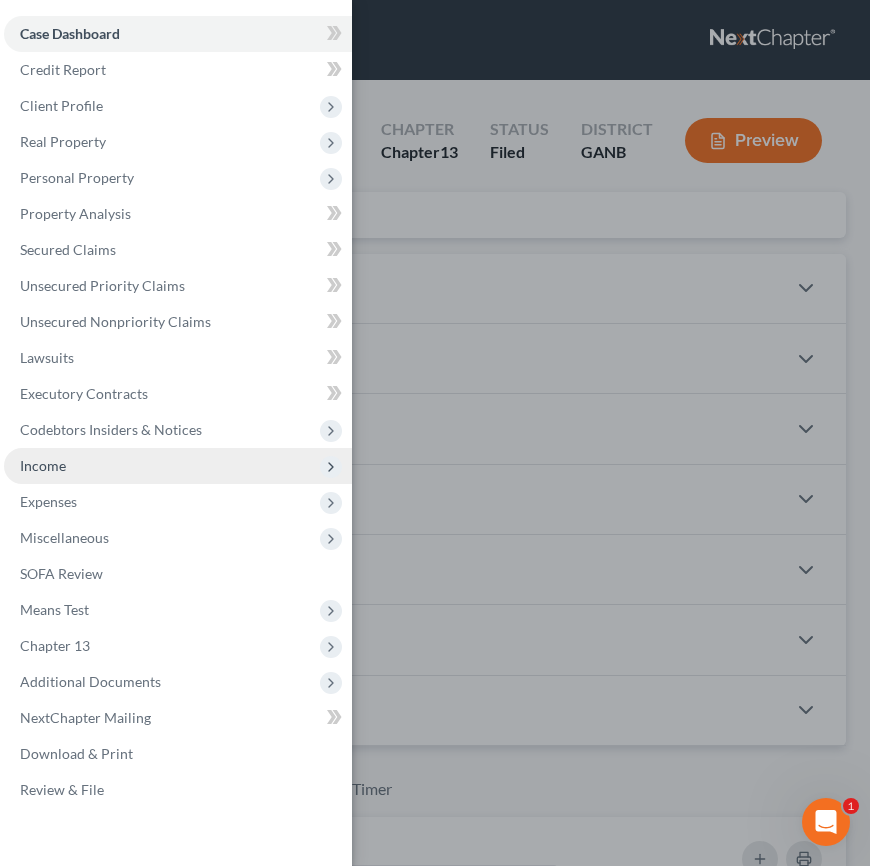 click on "Income" at bounding box center [43, 465] 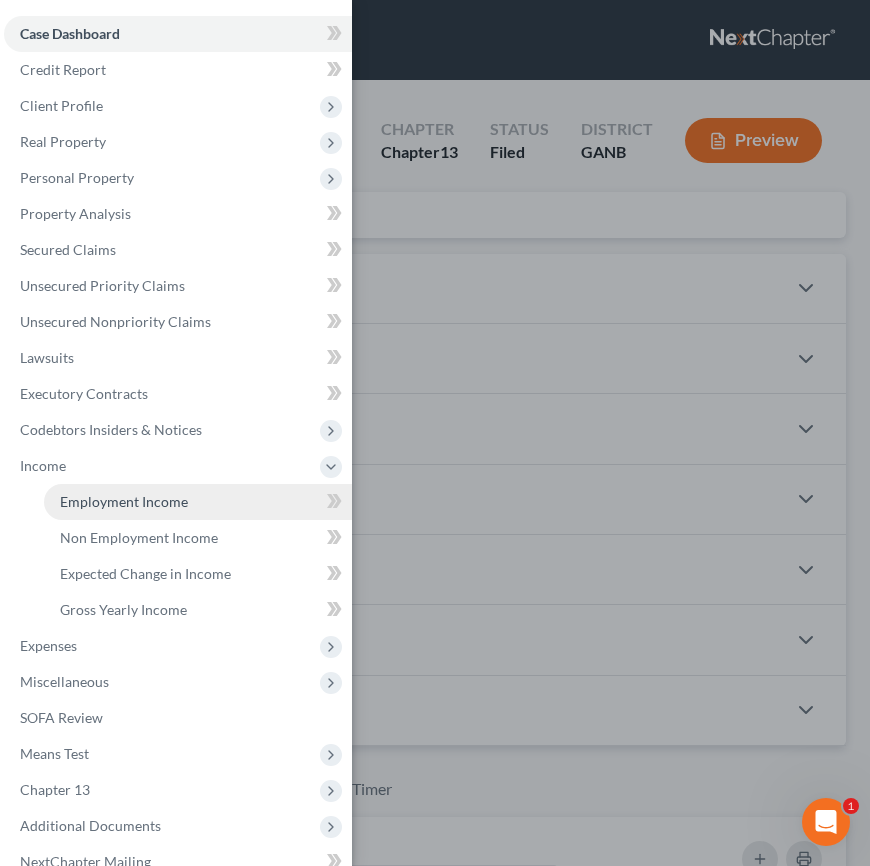 click on "Employment Income" at bounding box center [198, 502] 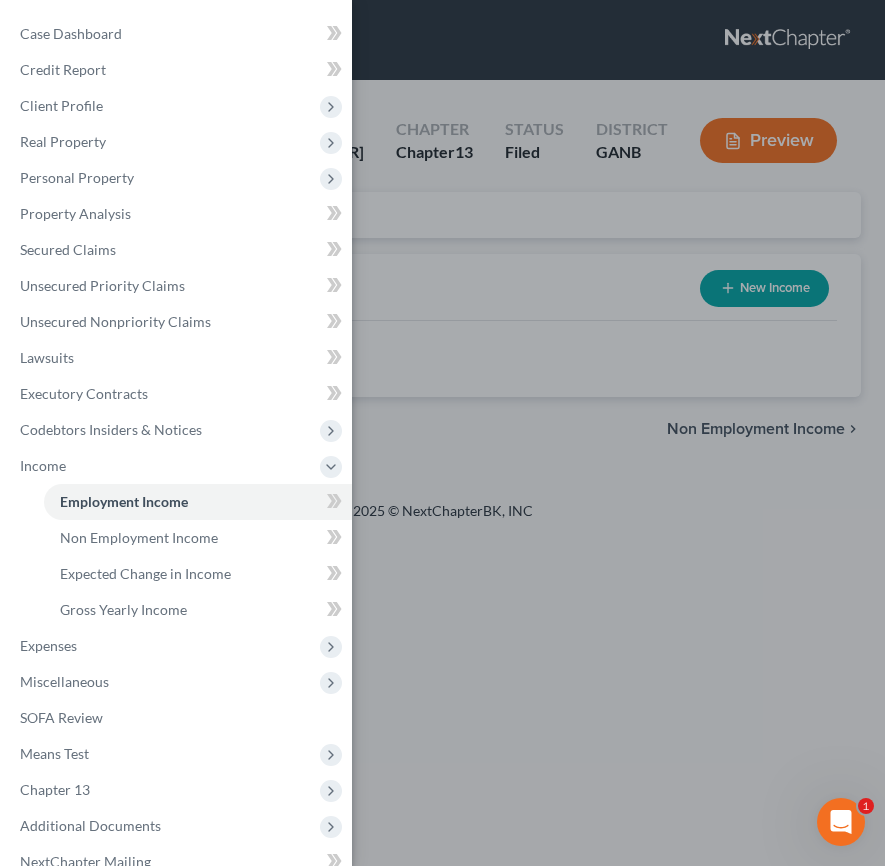 click on "Case Dashboard
Payments
Invoices
Payments
Payments
Credit Report
Client Profile" at bounding box center (442, 433) 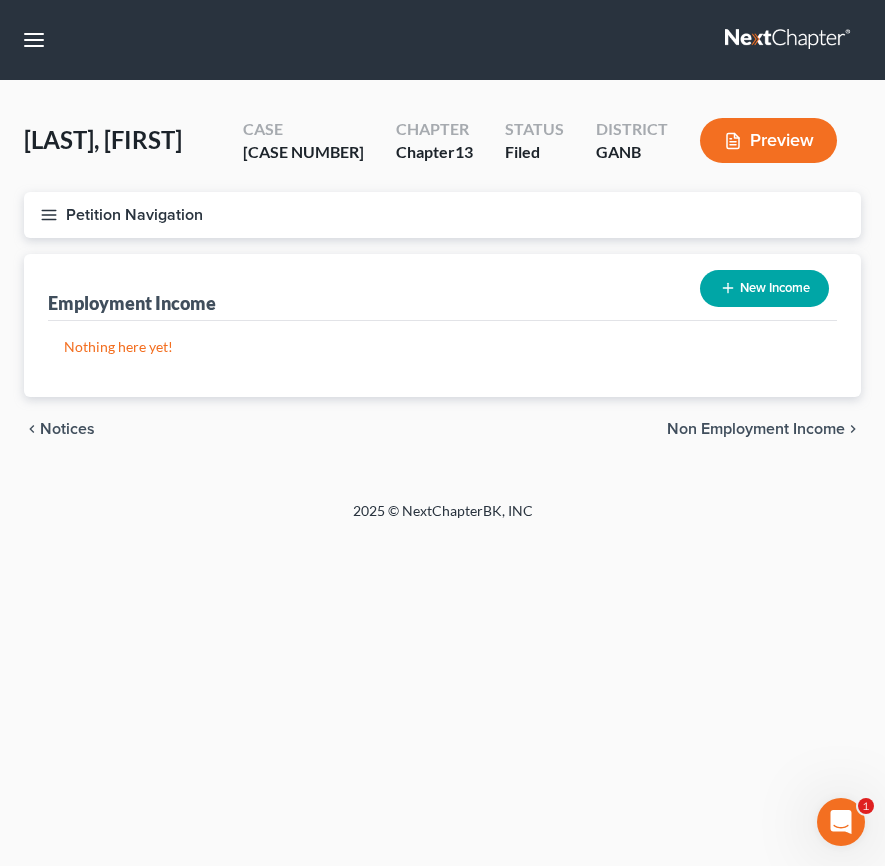 drag, startPoint x: 51, startPoint y: 214, endPoint x: 62, endPoint y: 215, distance: 11.045361 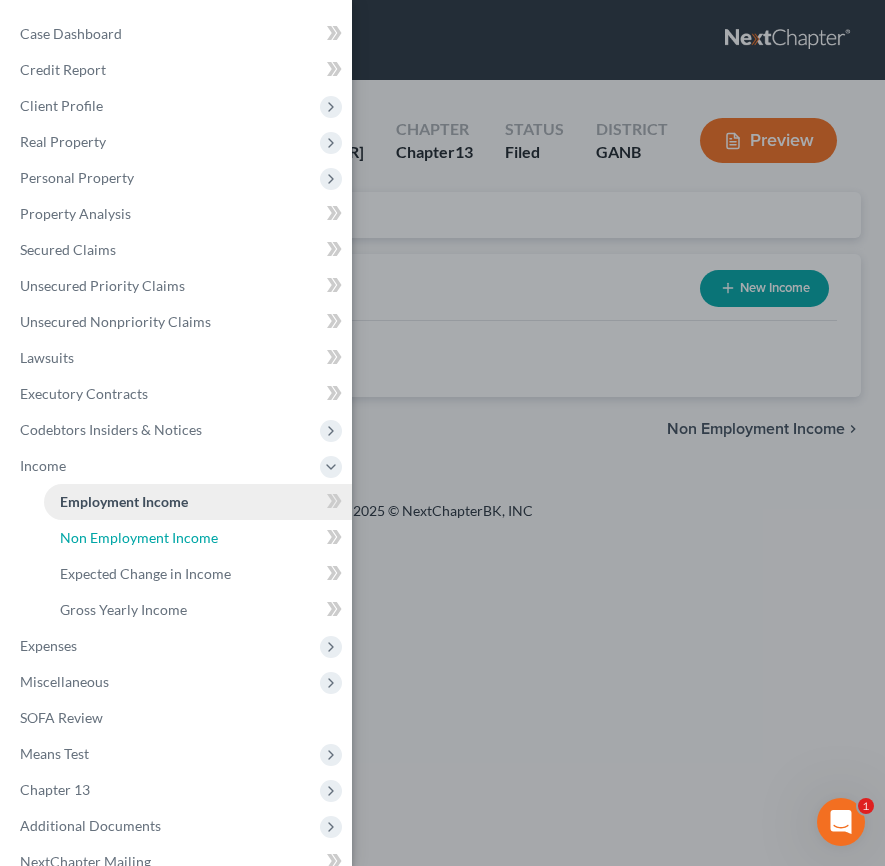drag, startPoint x: 144, startPoint y: 538, endPoint x: 245, endPoint y: 496, distance: 109.38464 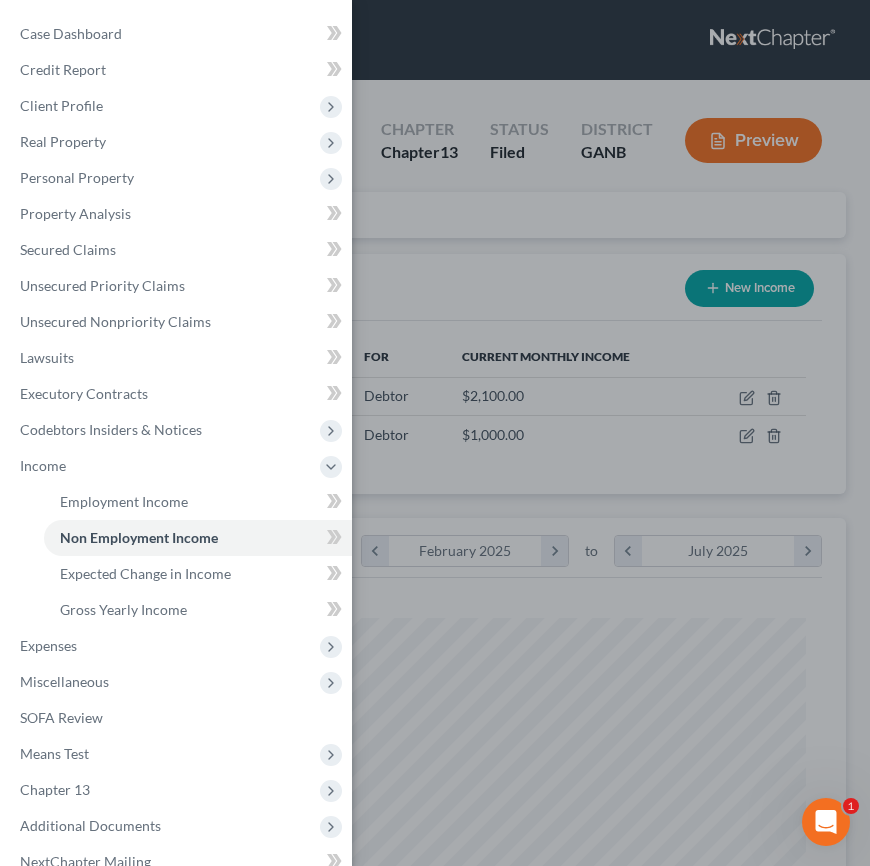 click on "Case Dashboard
Payments
Invoices
Payments
Payments
Credit Report
Client Profile" at bounding box center [435, 433] 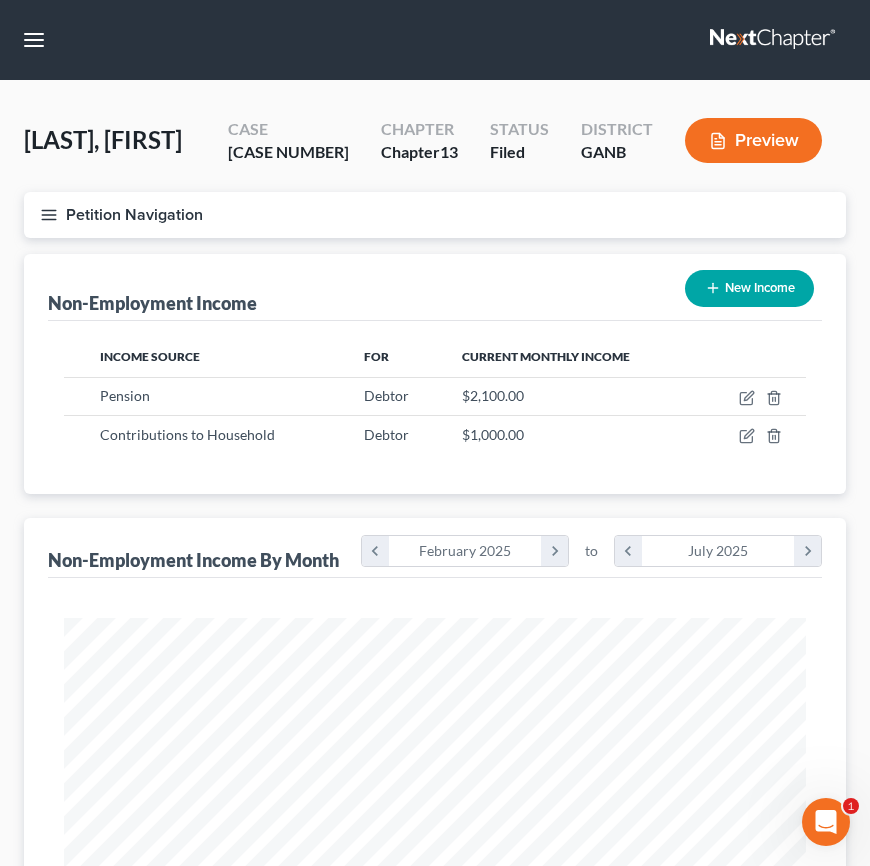 click 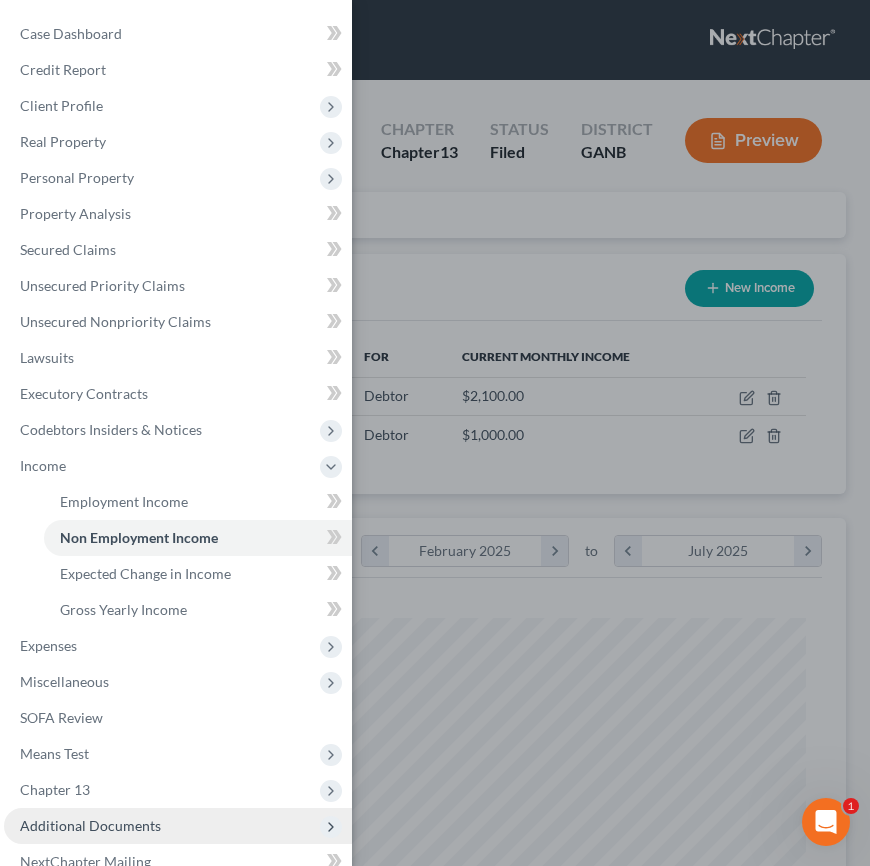 click on "Additional Documents" at bounding box center (178, 826) 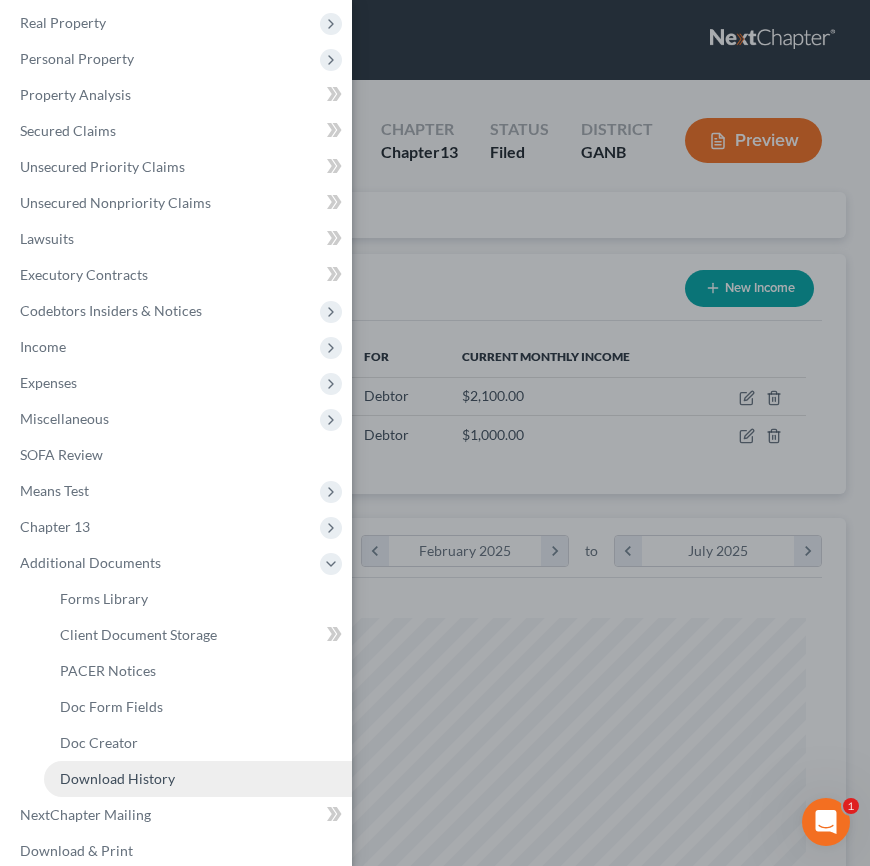 scroll, scrollTop: 174, scrollLeft: 0, axis: vertical 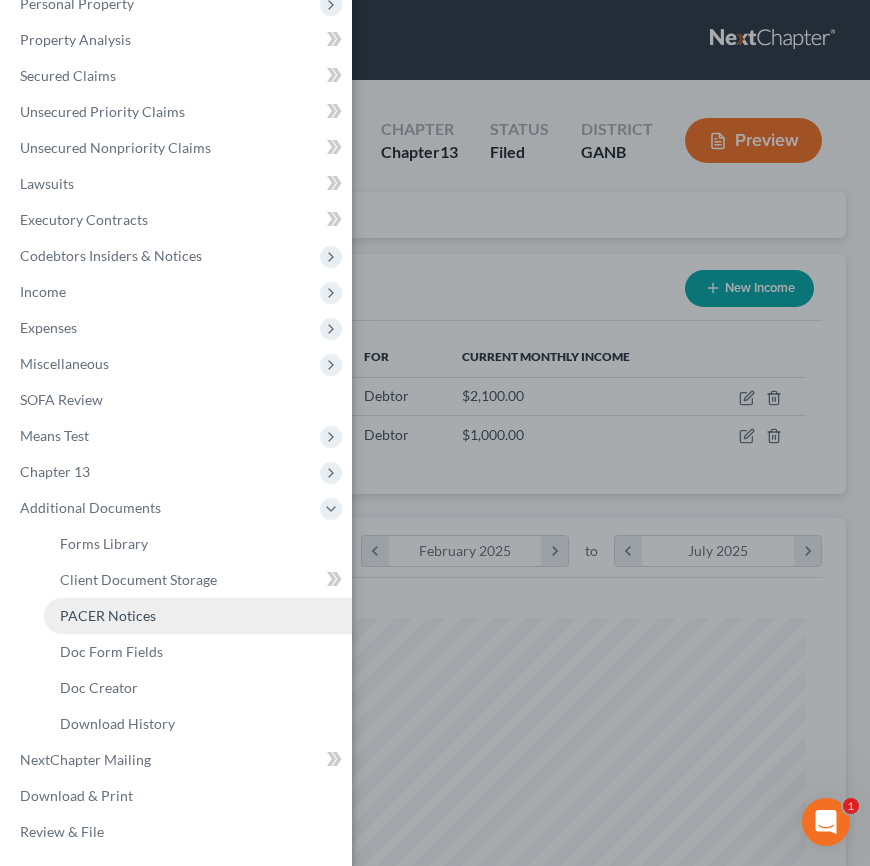 drag, startPoint x: 135, startPoint y: 621, endPoint x: 200, endPoint y: 617, distance: 65.12296 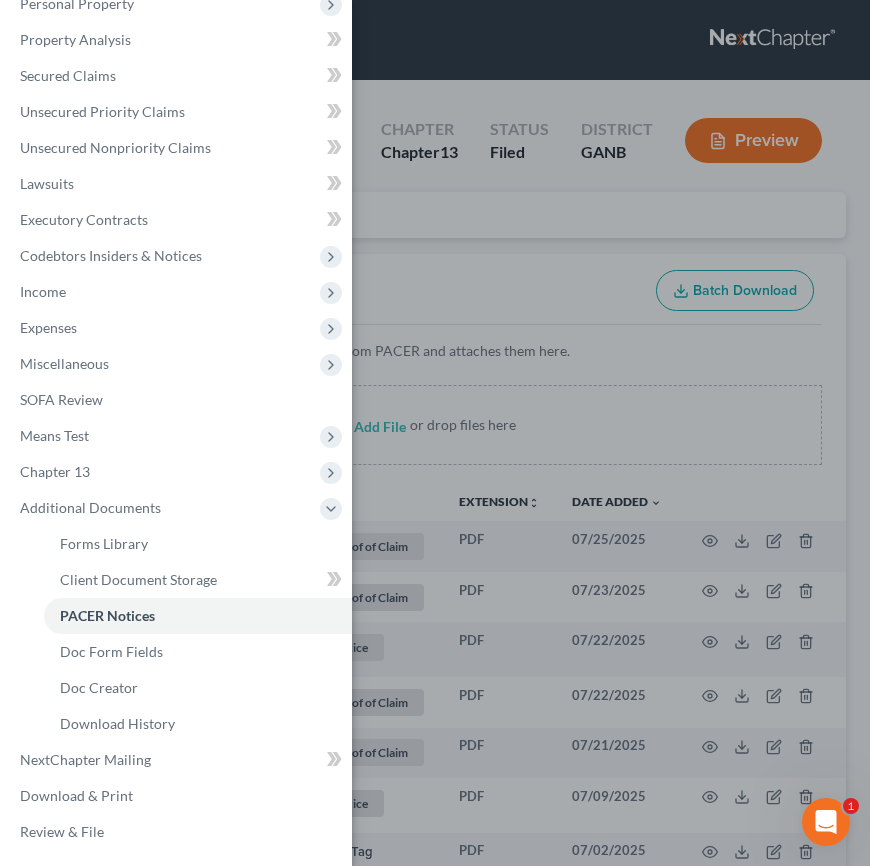 click on "Case Dashboard
Payments
Invoices
Payments
Payments
Credit Report
Client Profile" at bounding box center (435, 433) 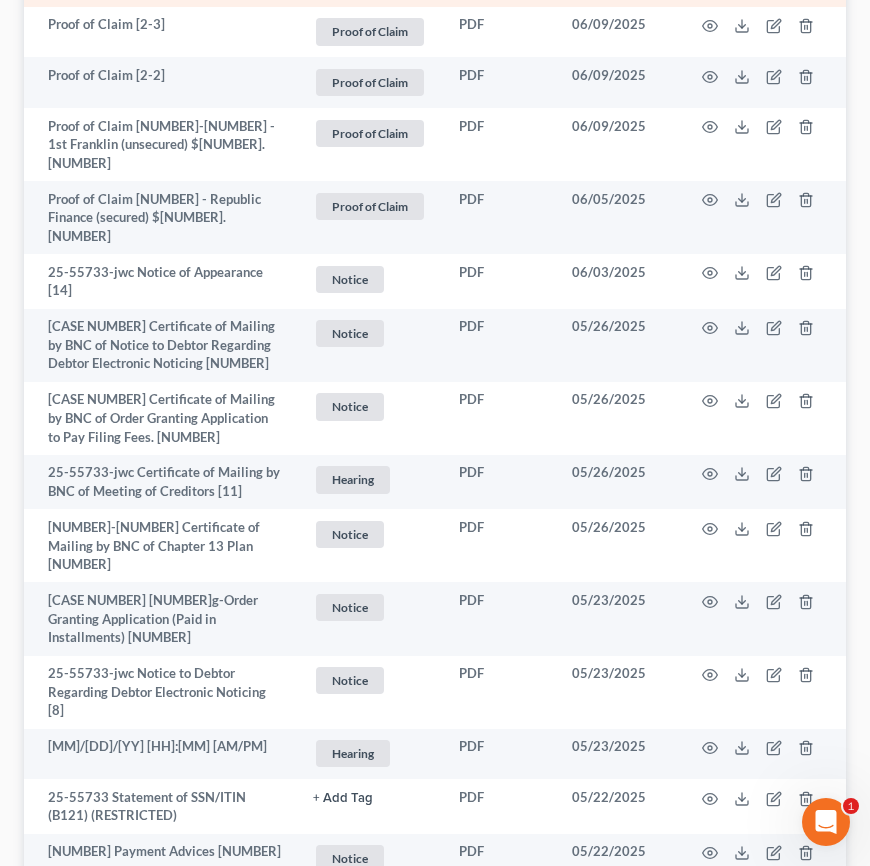 scroll, scrollTop: 1344, scrollLeft: 0, axis: vertical 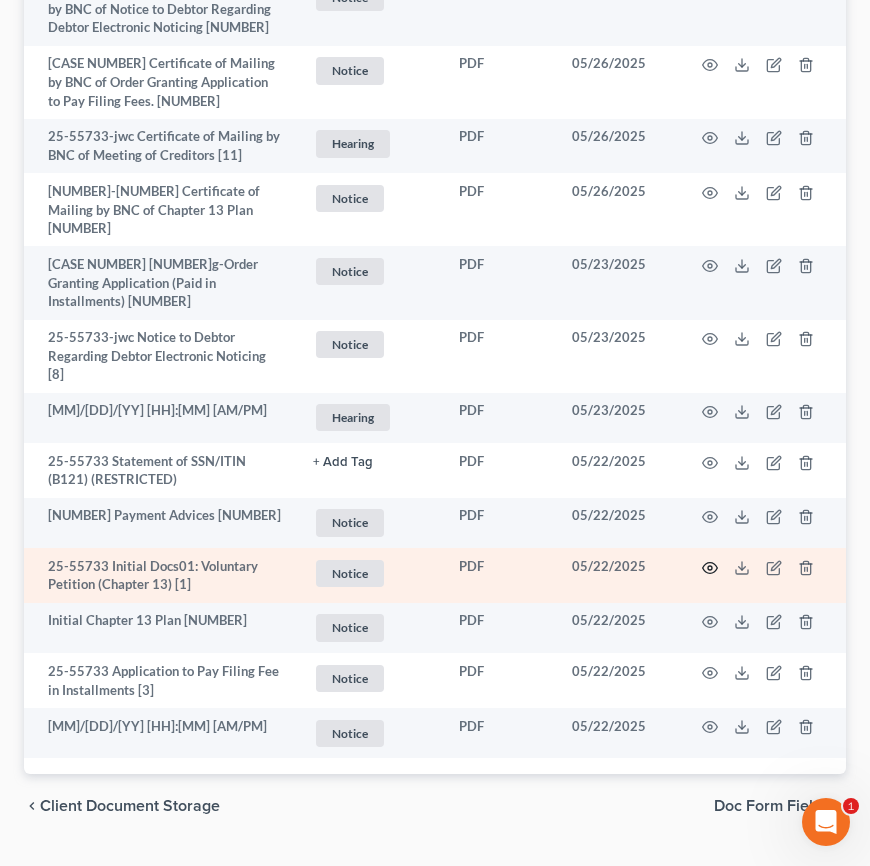 click 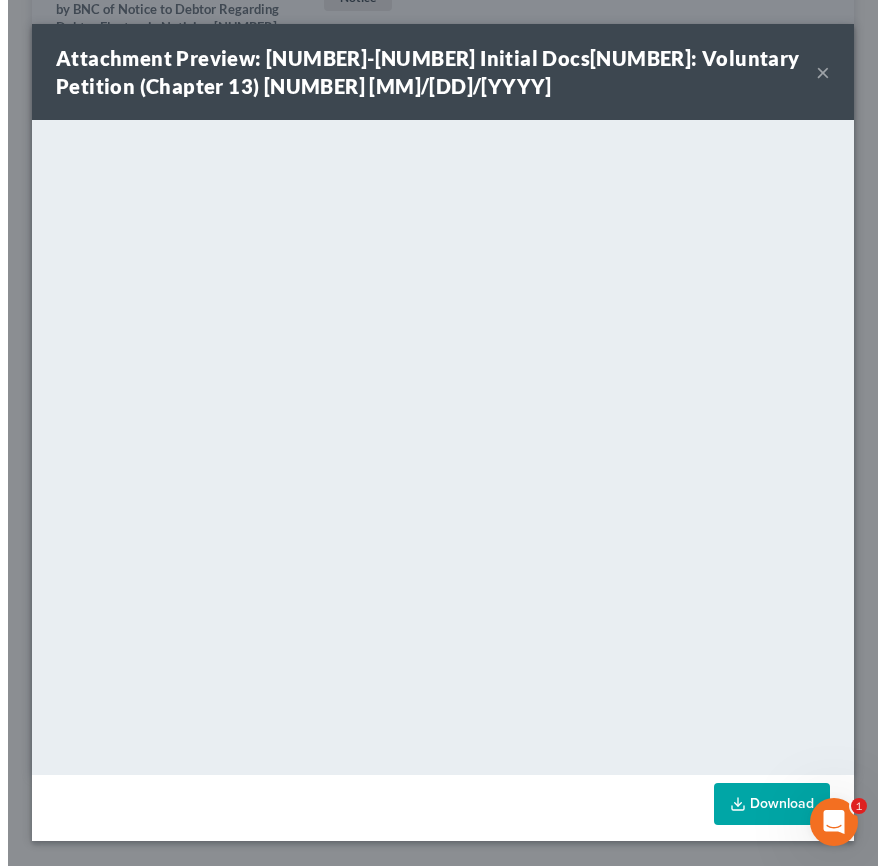 scroll, scrollTop: 1322, scrollLeft: 0, axis: vertical 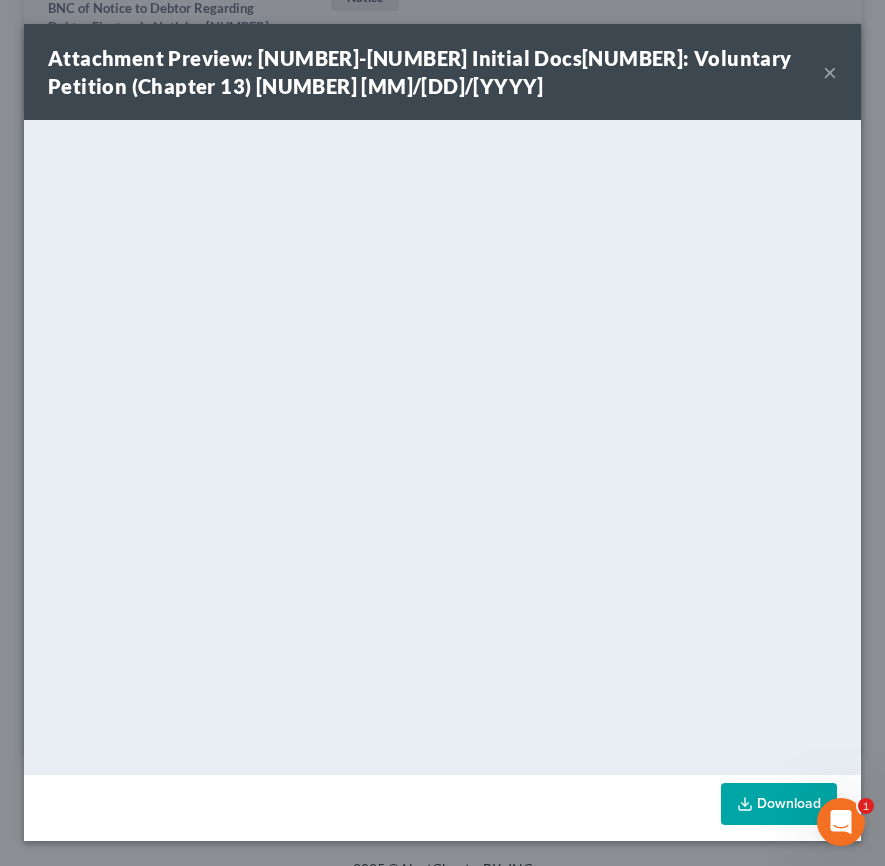click on "×" at bounding box center [830, 72] 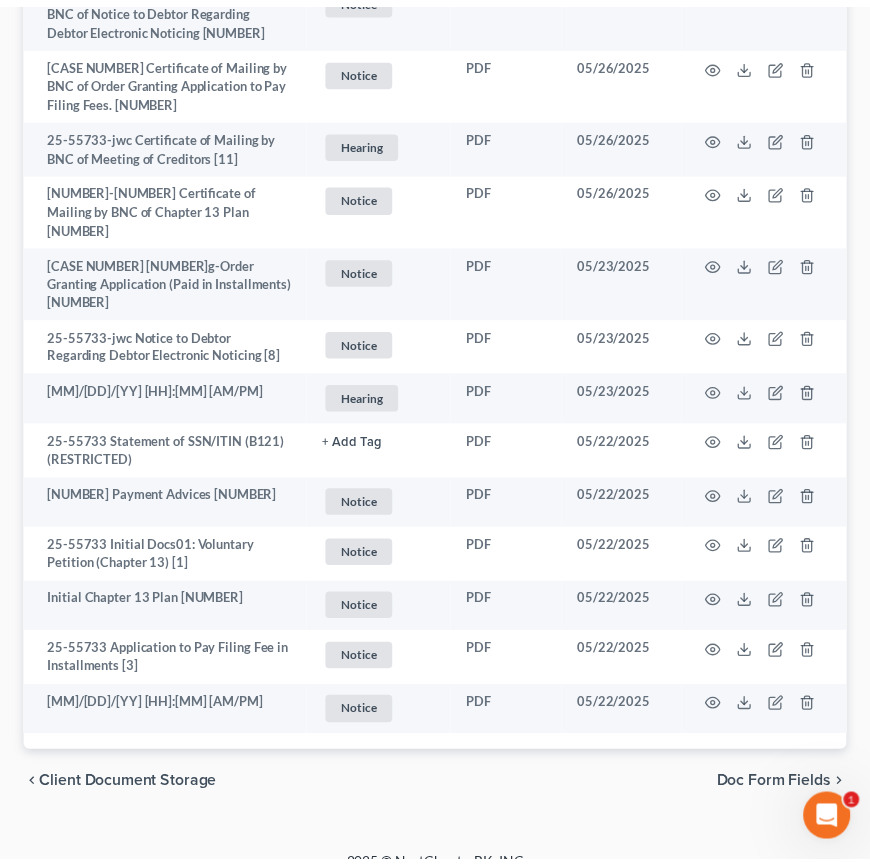 scroll, scrollTop: 1325, scrollLeft: 0, axis: vertical 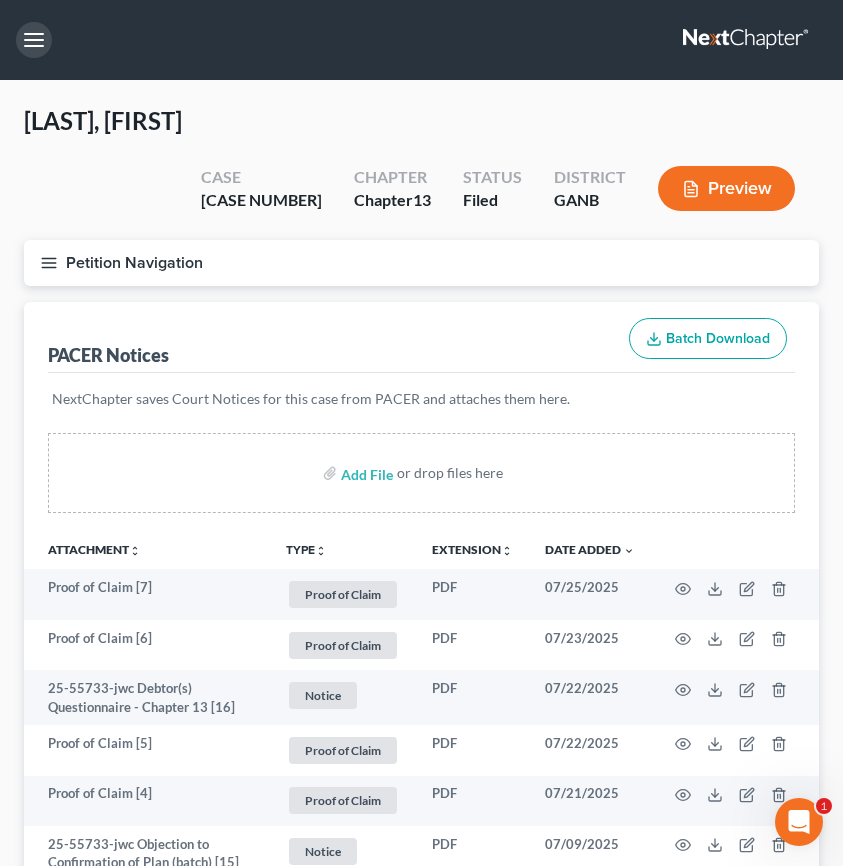 click at bounding box center (34, 40) 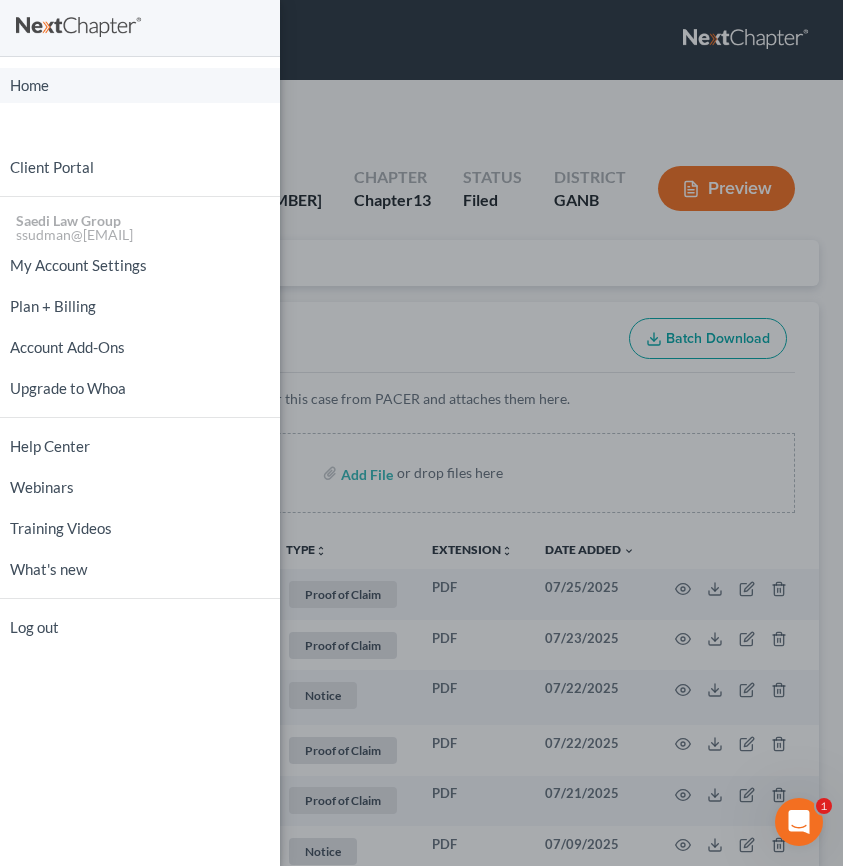 click on "Home" at bounding box center [140, 85] 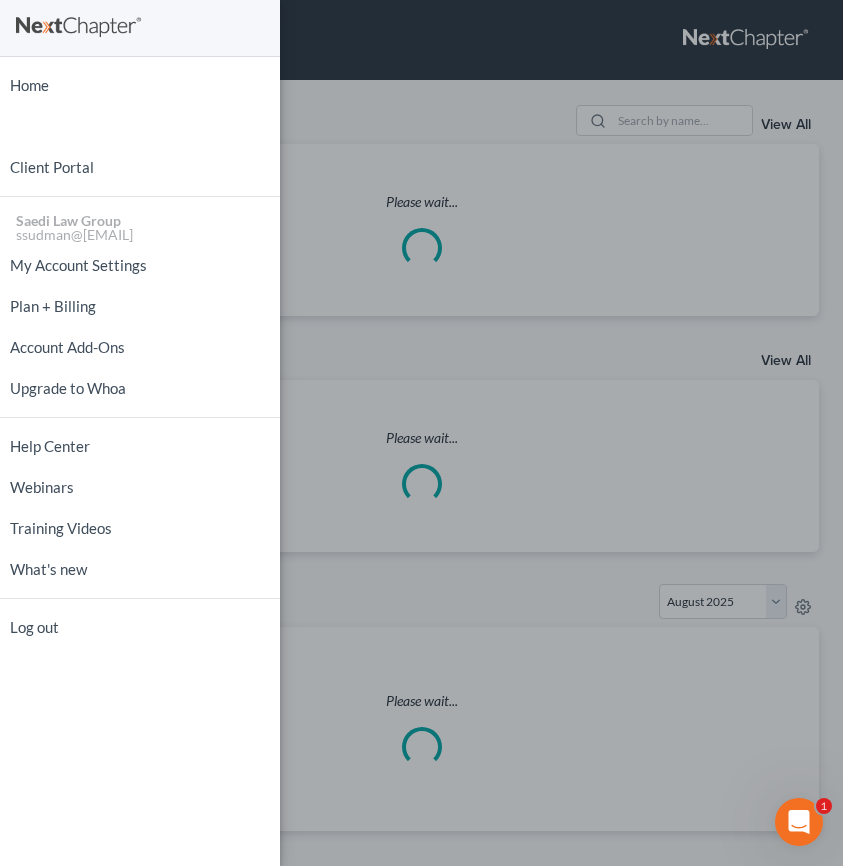 click on "Home New Case Client Portal Saedi Law Group [EMAIL] My Account Settings Plan + Billing Account Add-Ons Upgrade to Whoa Help Center Webinars Training Videos What's new Log out" at bounding box center (421, 433) 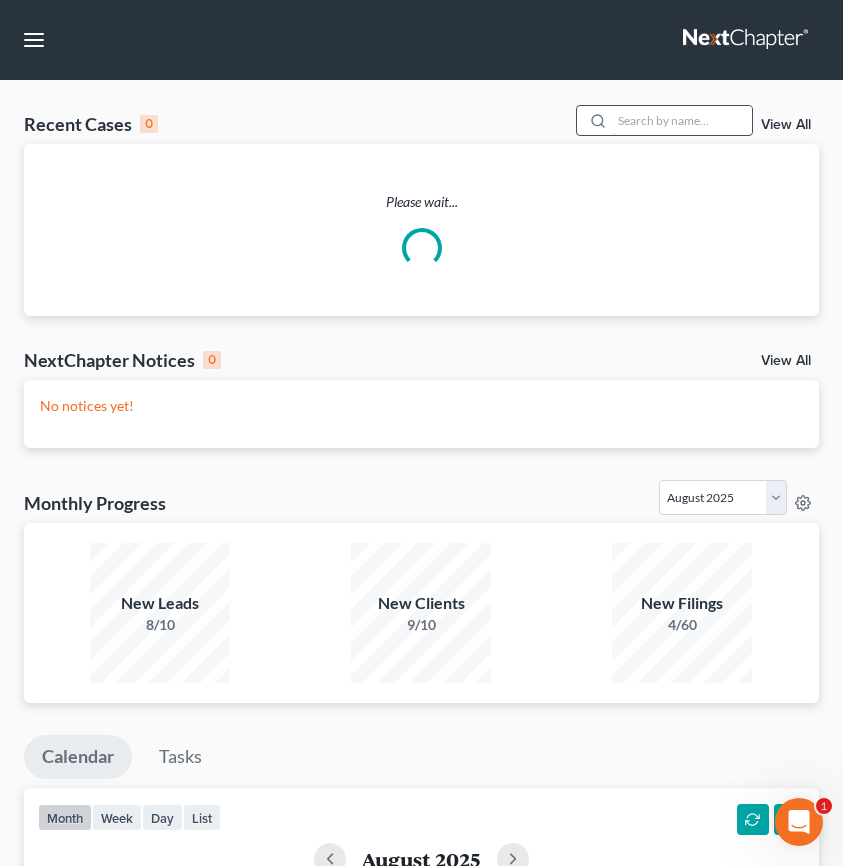 click at bounding box center (682, 120) 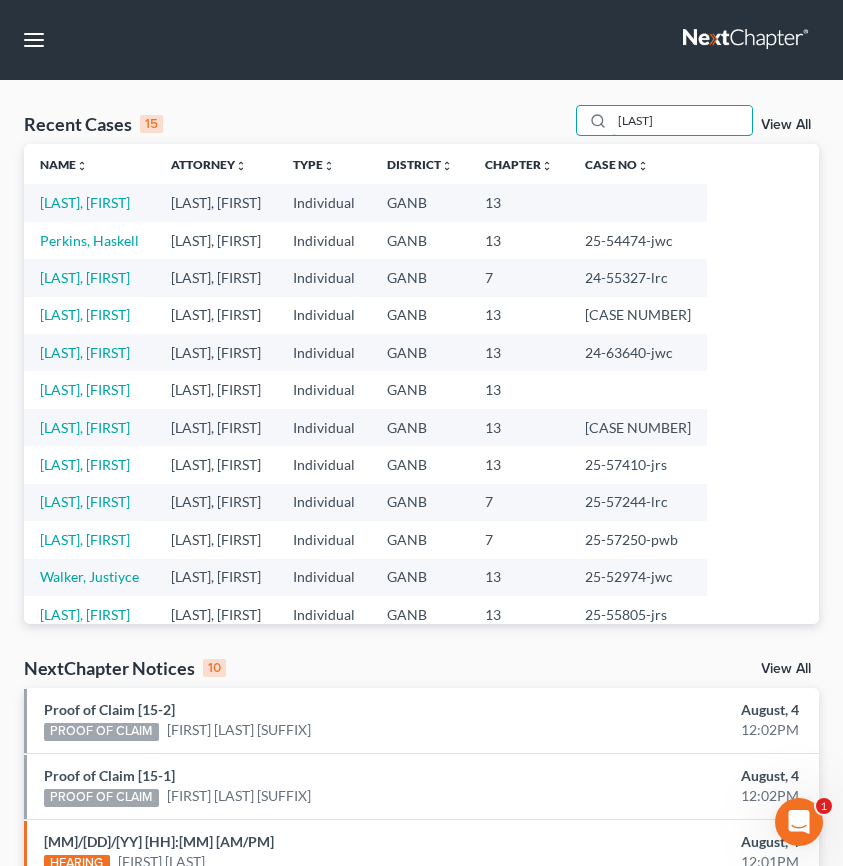 type on "[LAST]" 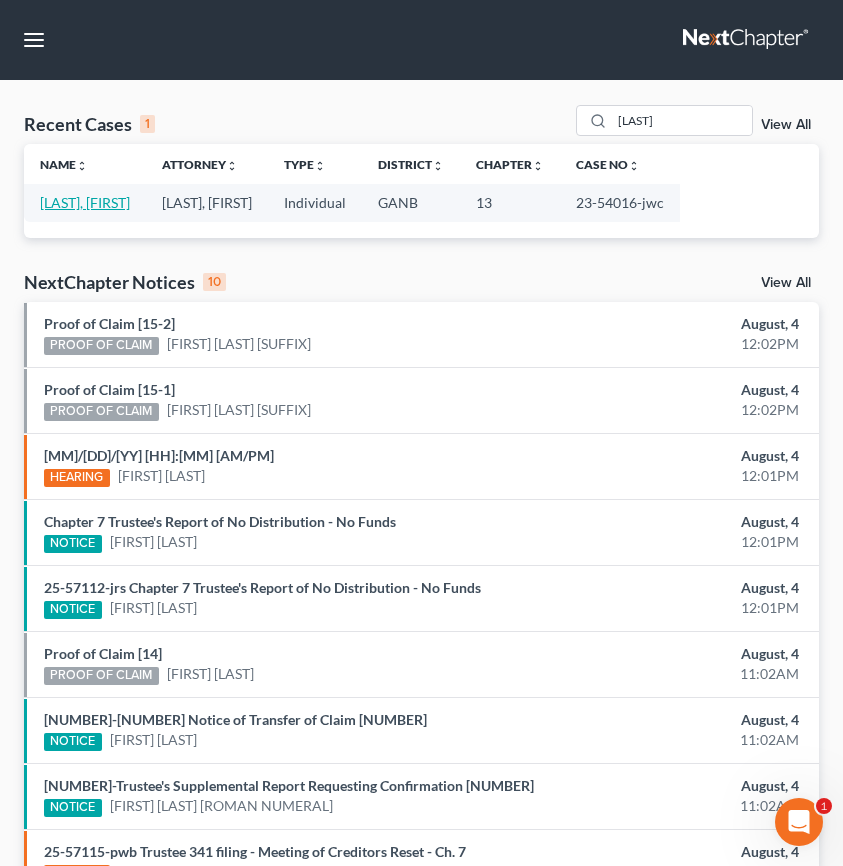 click on "[LAST], [FIRST]" at bounding box center [85, 202] 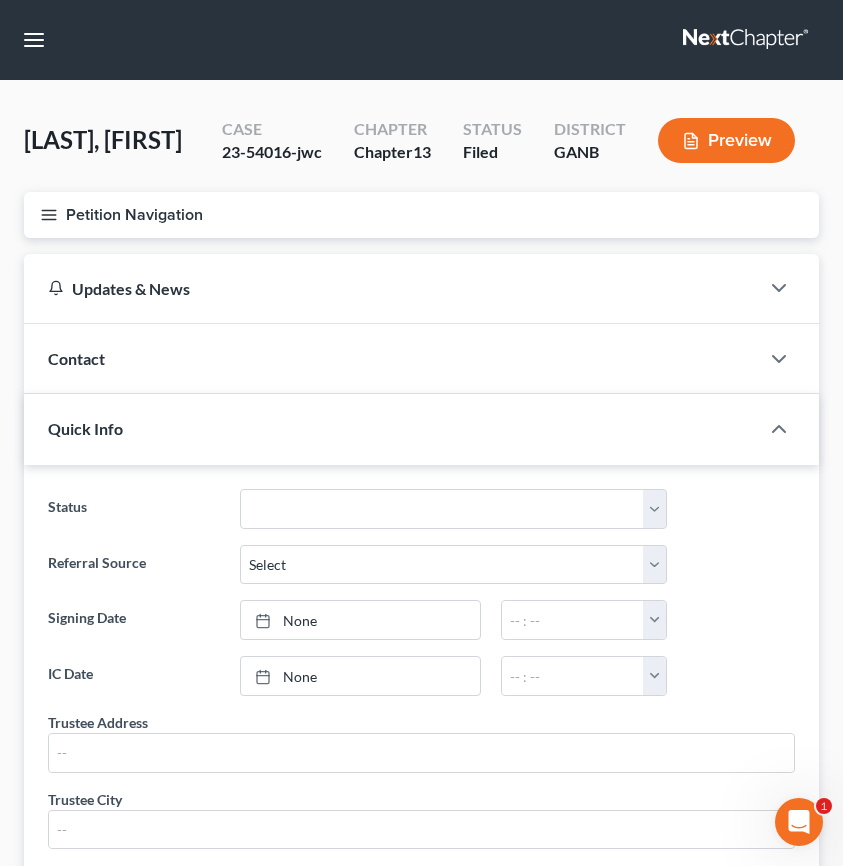 click 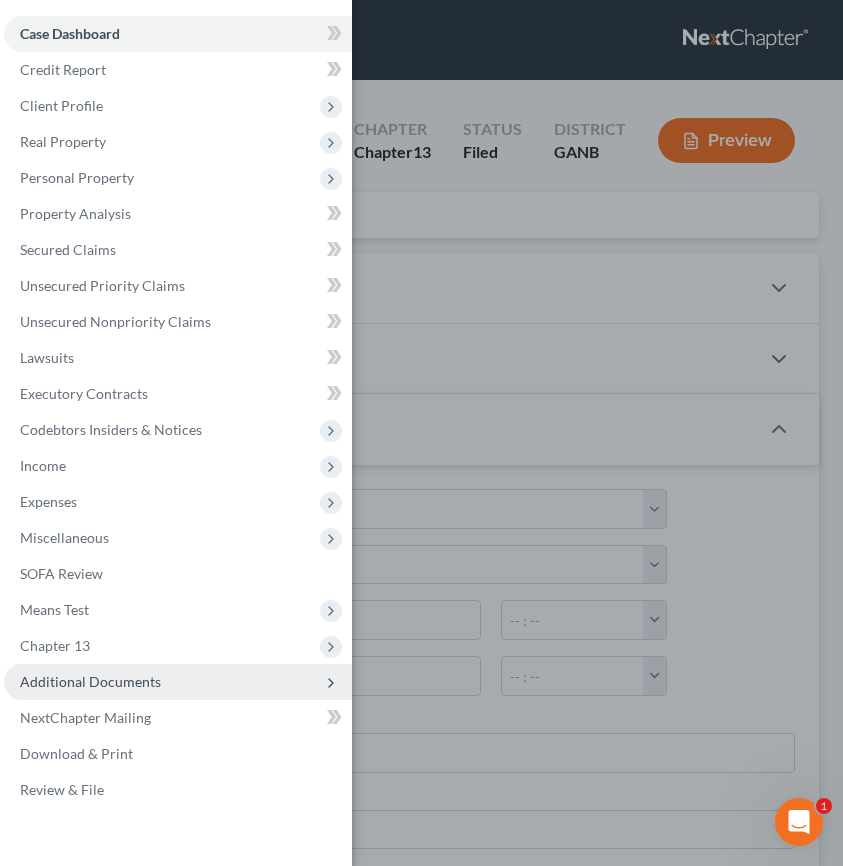 click on "Additional Documents" at bounding box center (90, 681) 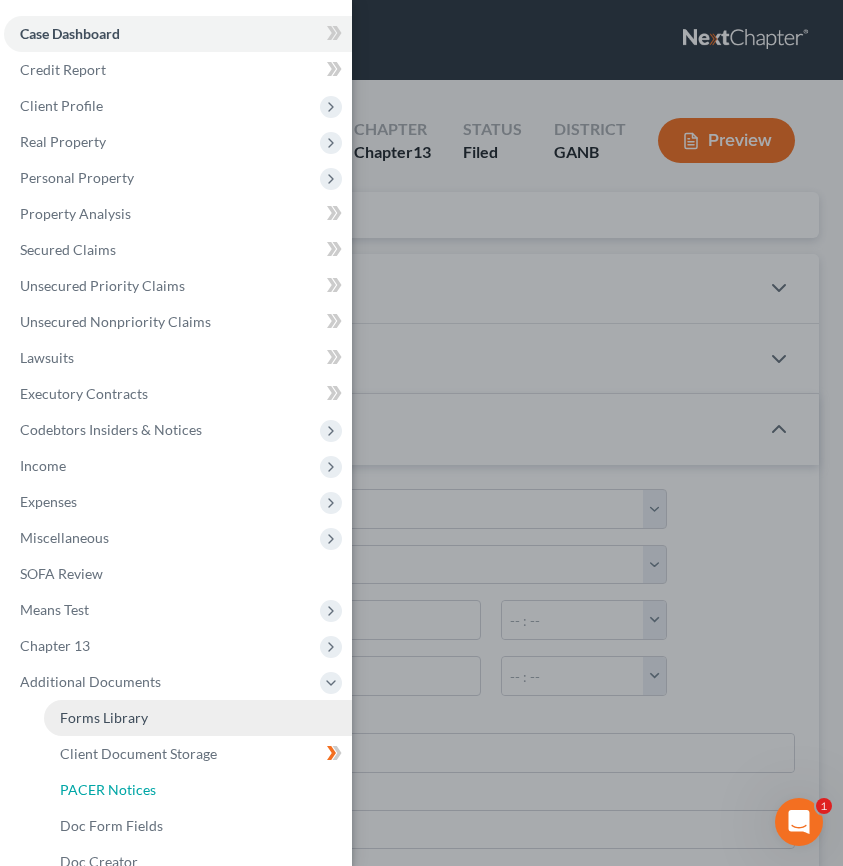 drag, startPoint x: 152, startPoint y: 786, endPoint x: 274, endPoint y: 730, distance: 134.23859 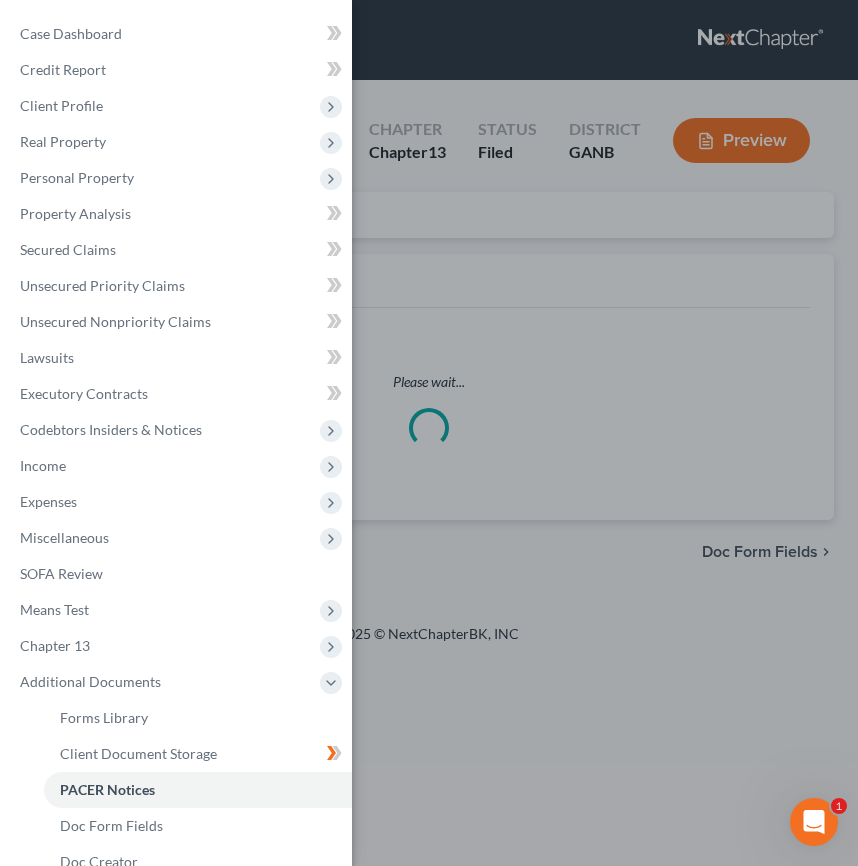 click on "Case Dashboard
Payments
Invoices
Payments
Payments
Credit Report
Client Profile" at bounding box center [429, 433] 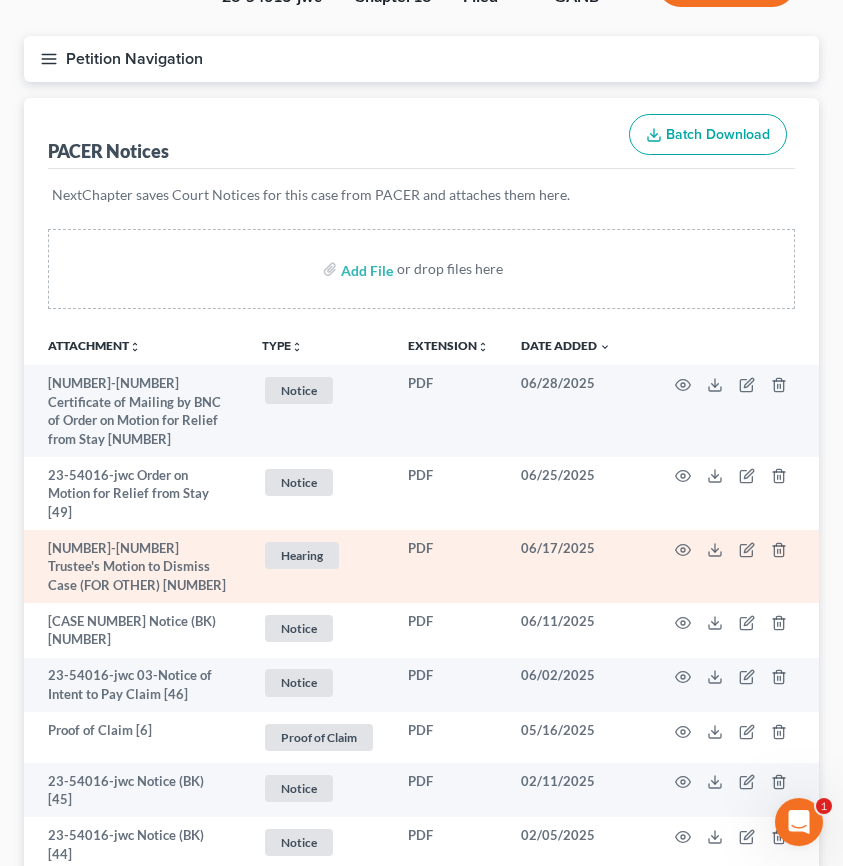 scroll, scrollTop: 160, scrollLeft: 0, axis: vertical 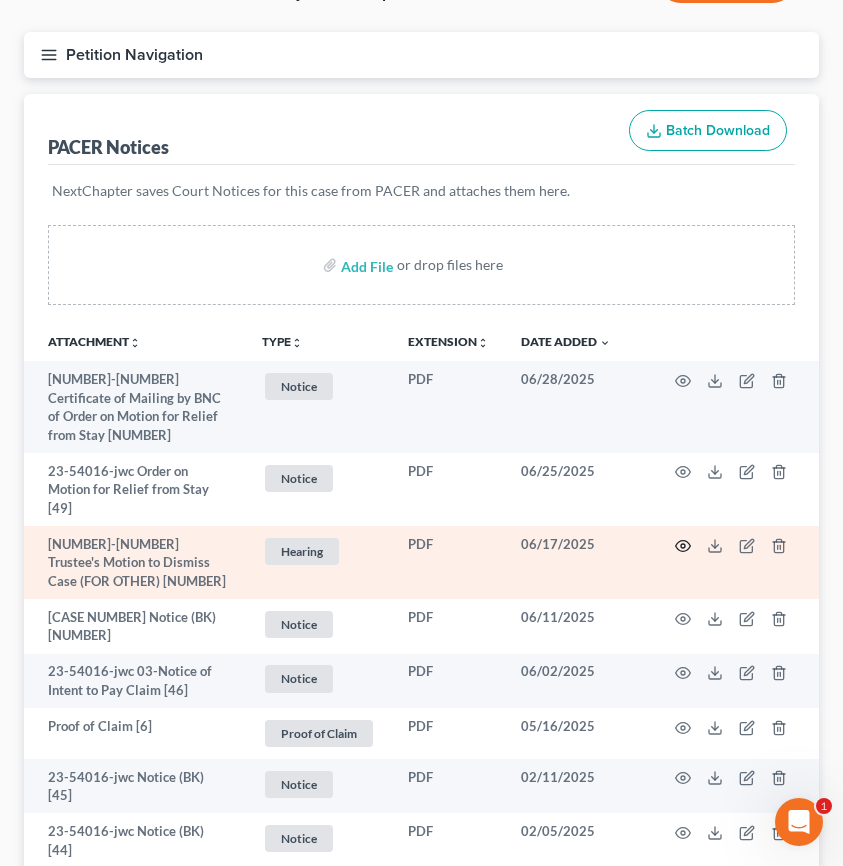 click 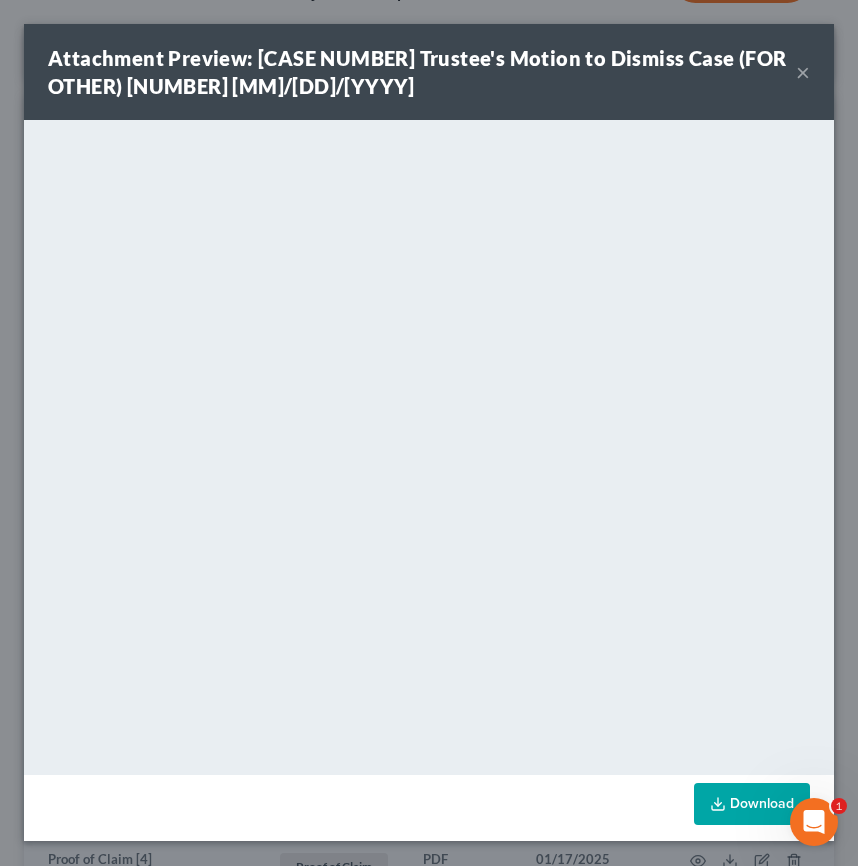 click on "×" at bounding box center (803, 72) 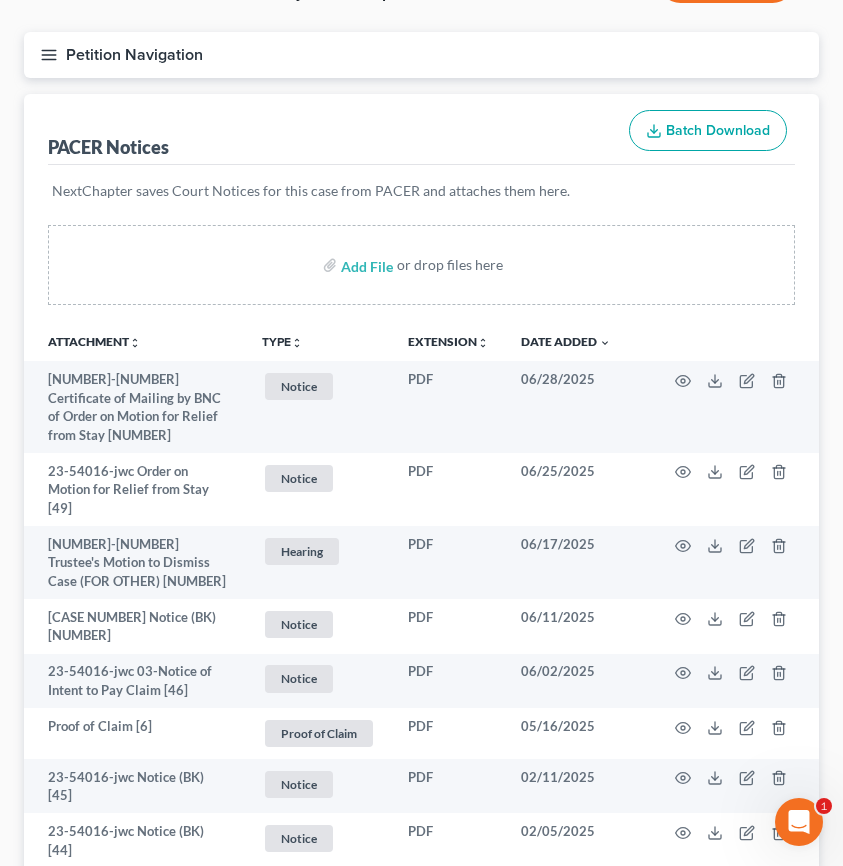 scroll, scrollTop: 0, scrollLeft: 0, axis: both 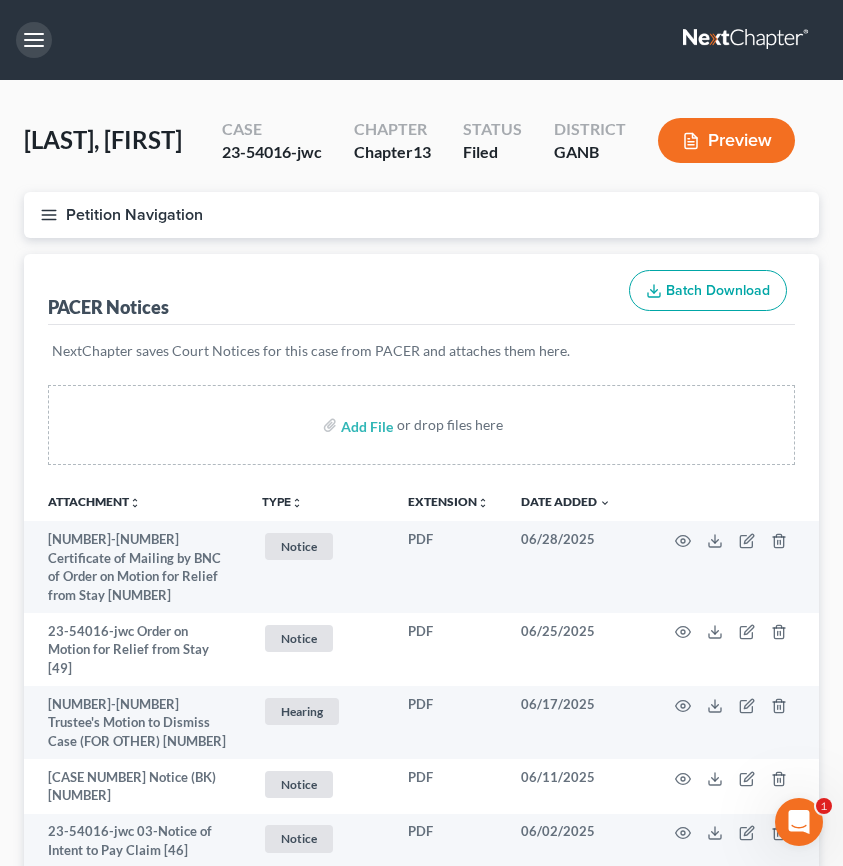 click at bounding box center (34, 40) 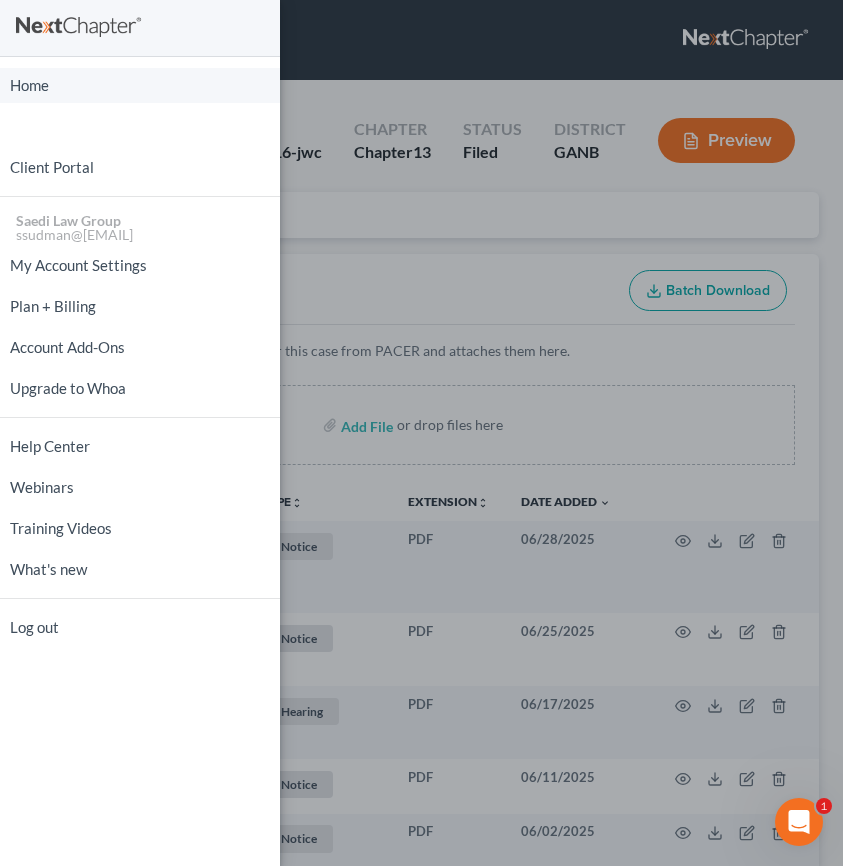 click on "Home" at bounding box center [140, 85] 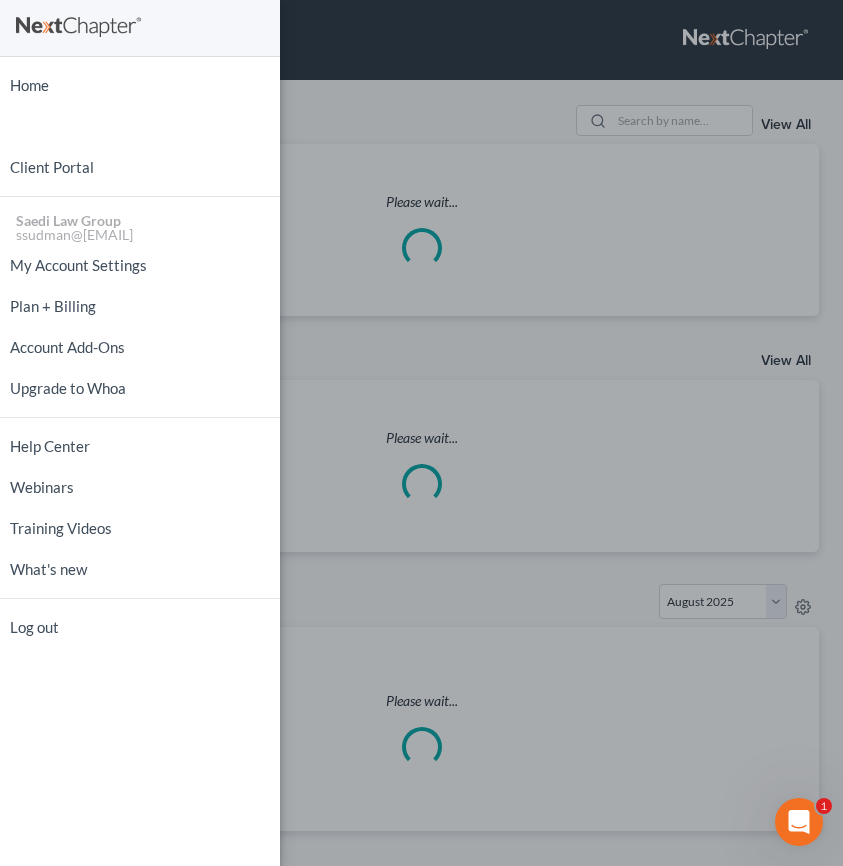 click on "Home New Case Client Portal Saedi Law Group [EMAIL] My Account Settings Plan + Billing Account Add-Ons Upgrade to Whoa Help Center Webinars Training Videos What's new Log out" at bounding box center [421, 433] 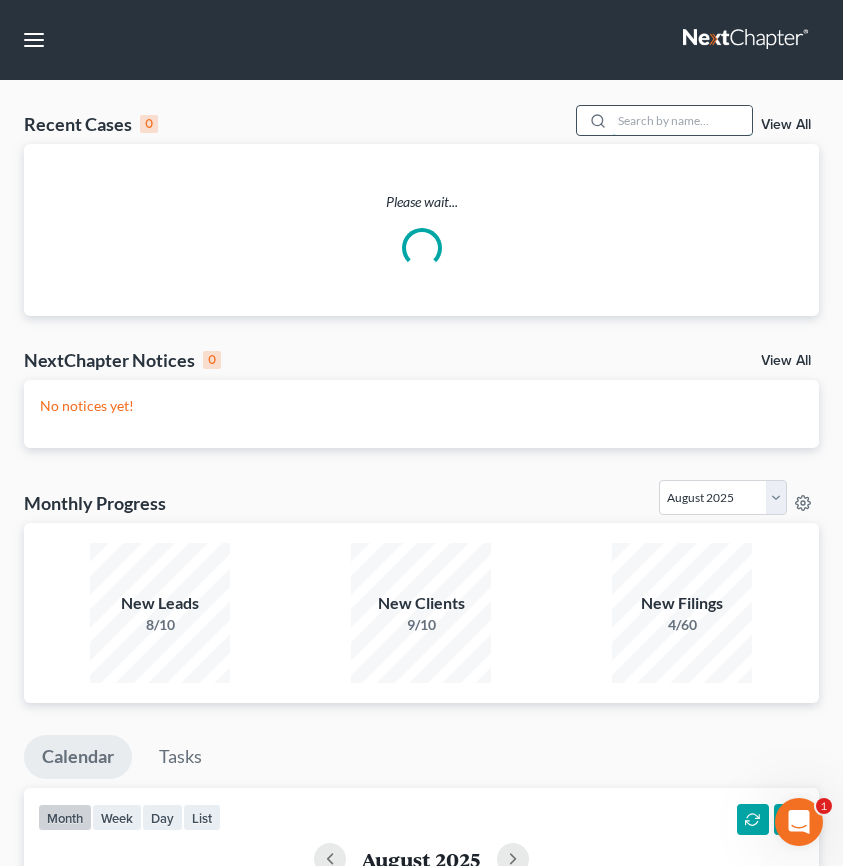 click at bounding box center [682, 120] 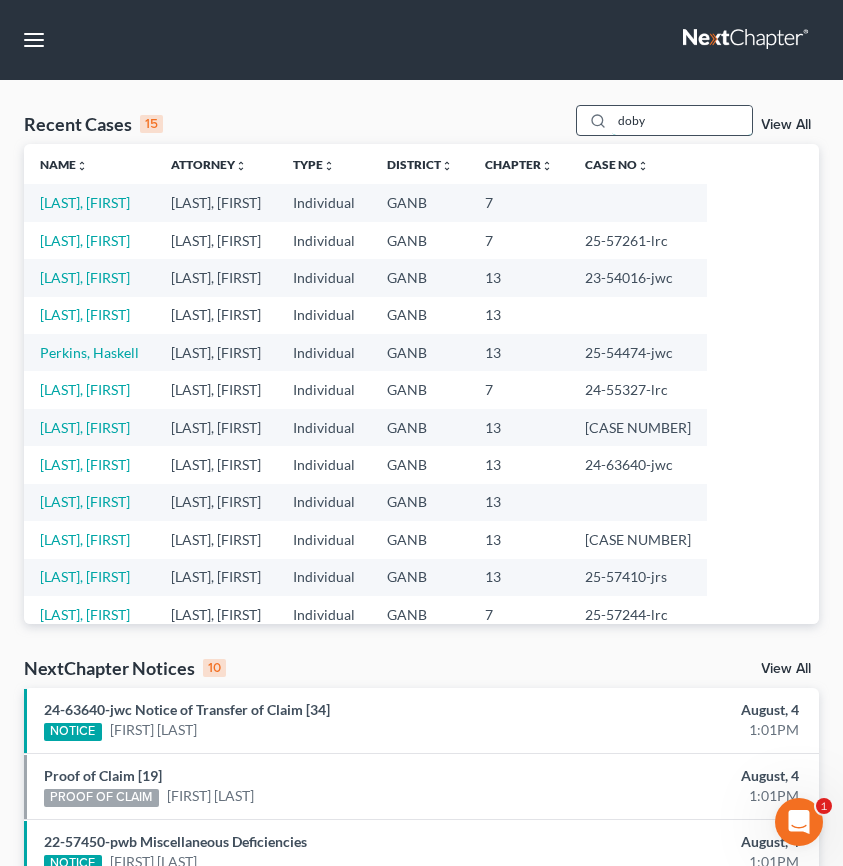 type on "doby" 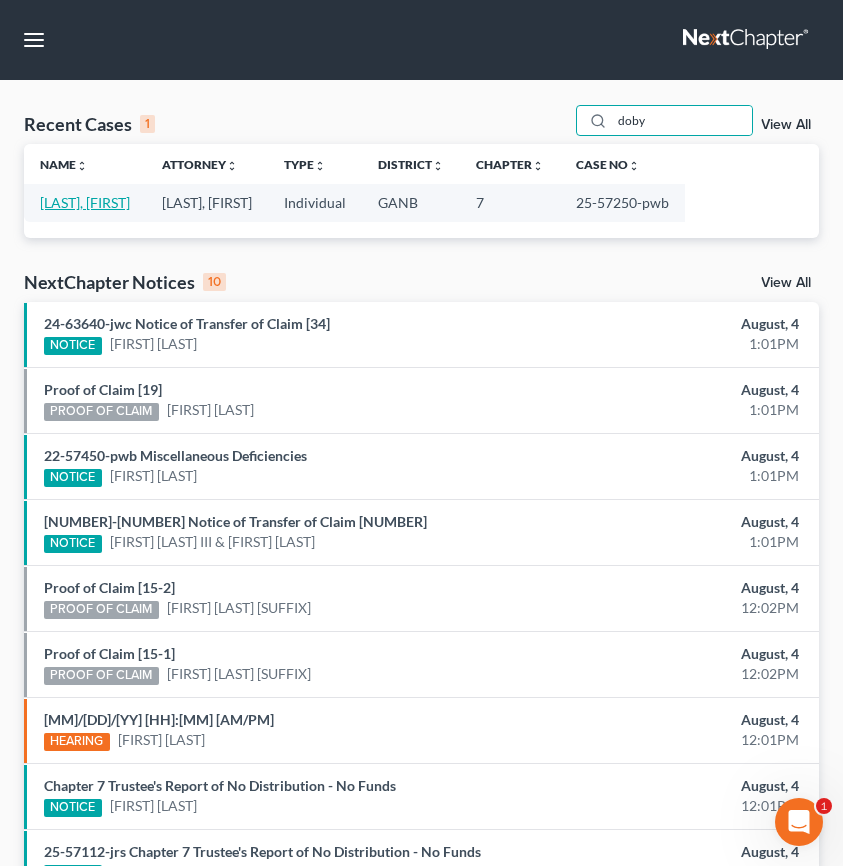 click on "[LAST], [FIRST]" at bounding box center [85, 202] 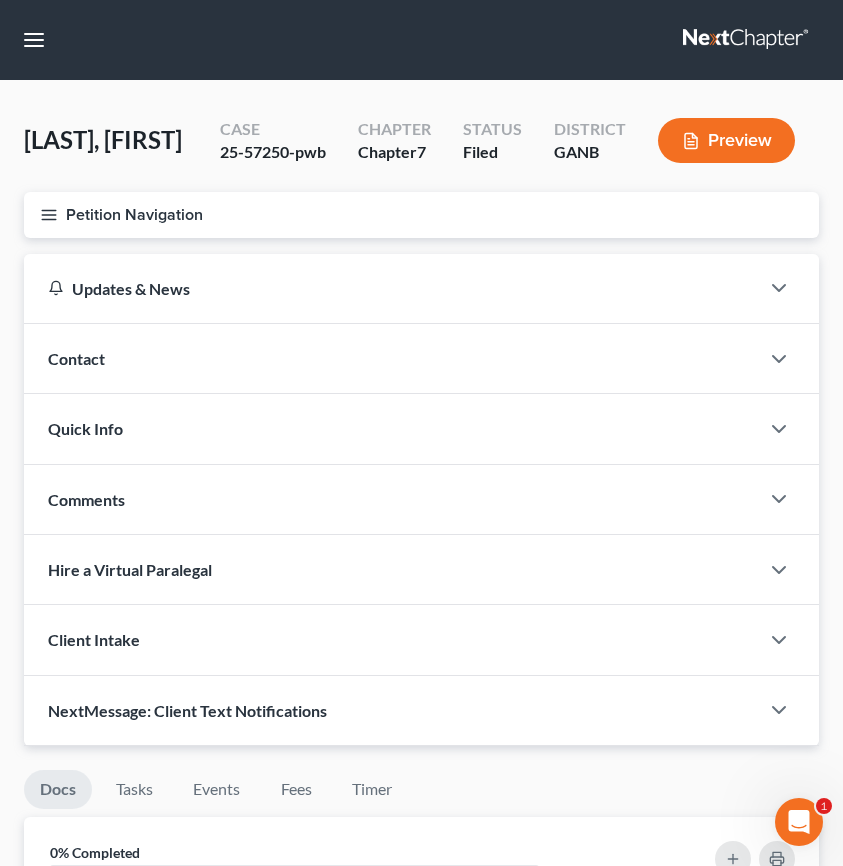 click 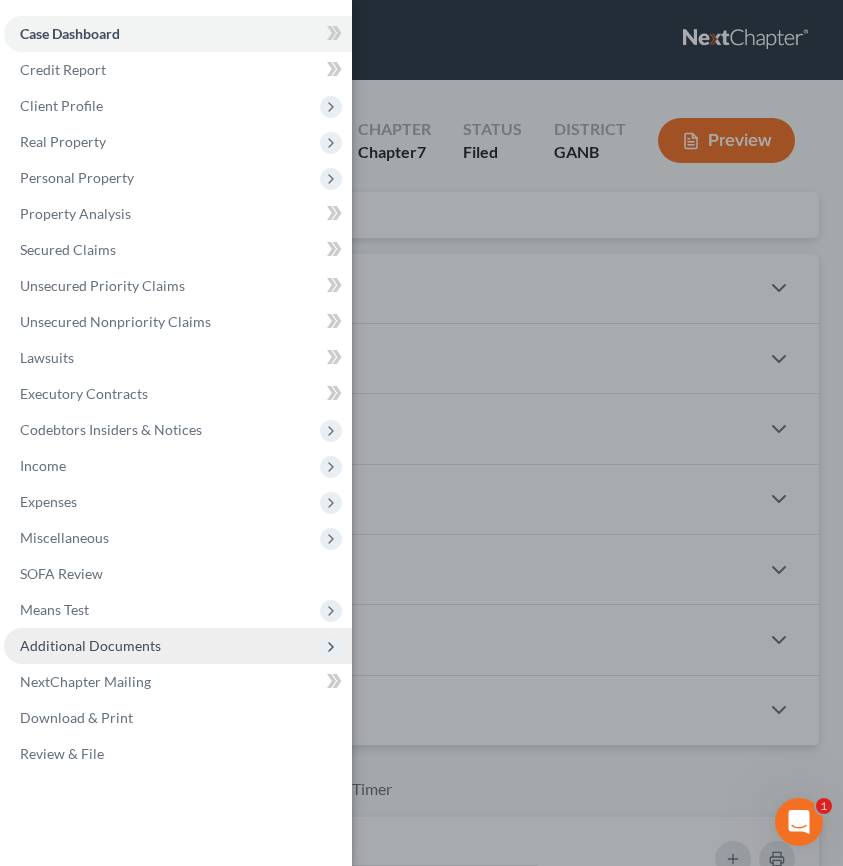 click on "Additional Documents" at bounding box center (90, 645) 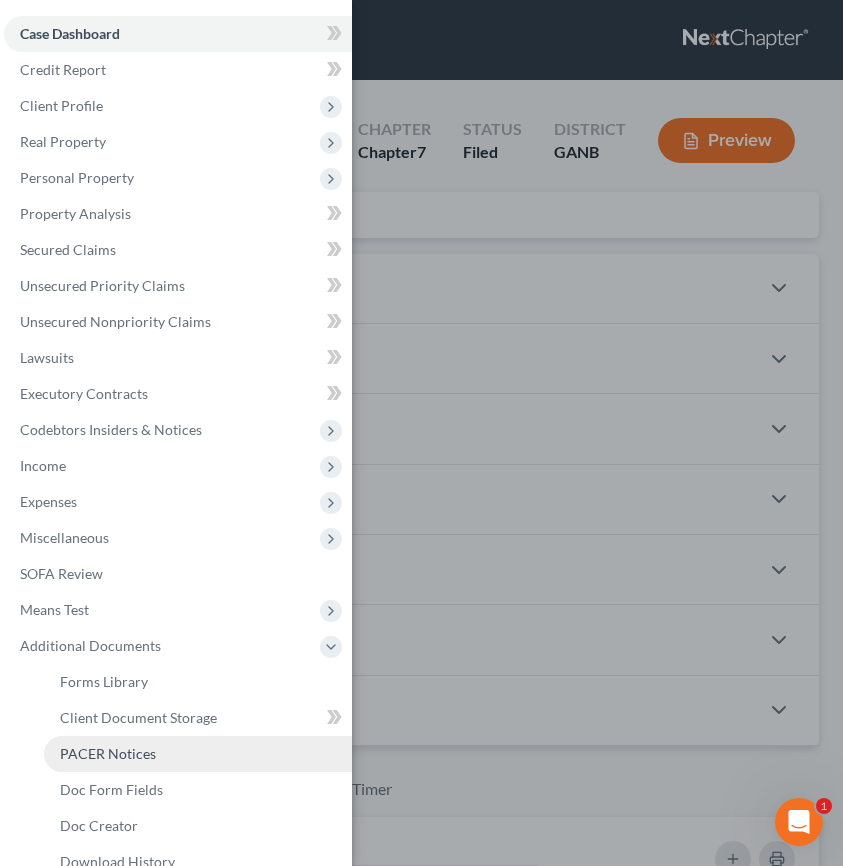 drag, startPoint x: 108, startPoint y: 751, endPoint x: 169, endPoint y: 748, distance: 61.073727 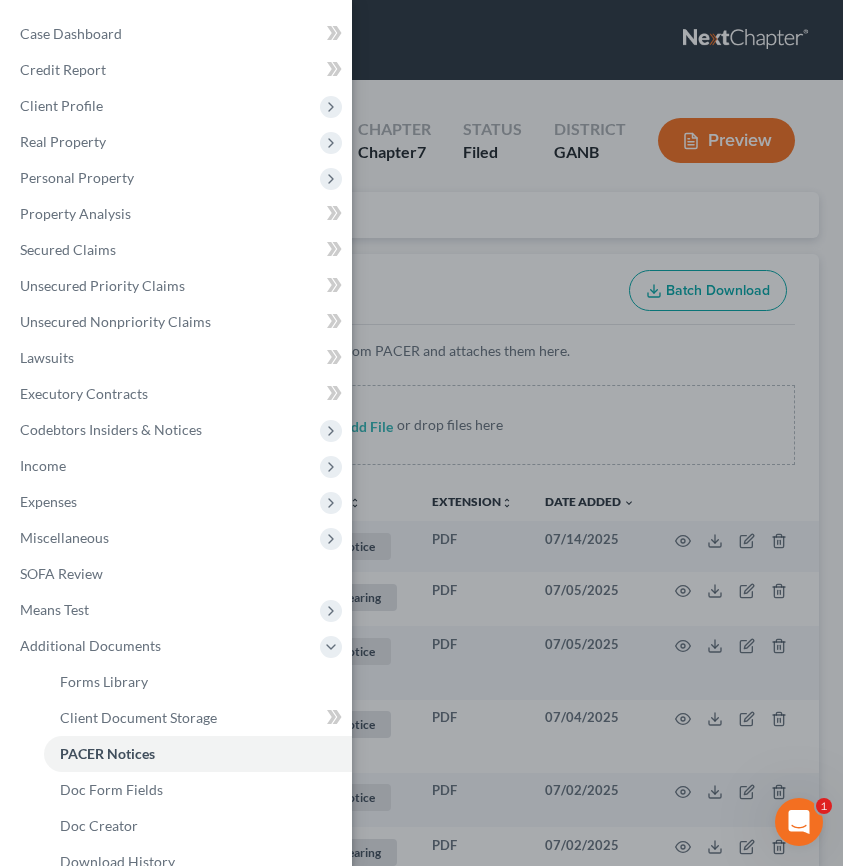 click on "Case Dashboard
Payments
Invoices
Payments
Payments
Credit Report
Client Profile" at bounding box center [421, 433] 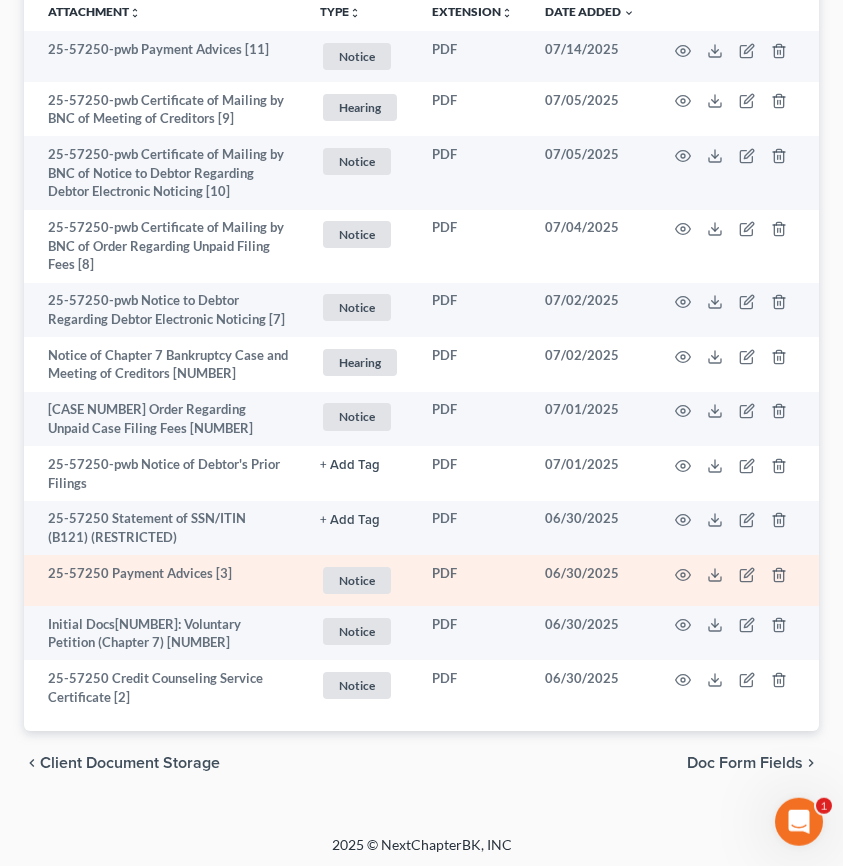 scroll, scrollTop: 512, scrollLeft: 0, axis: vertical 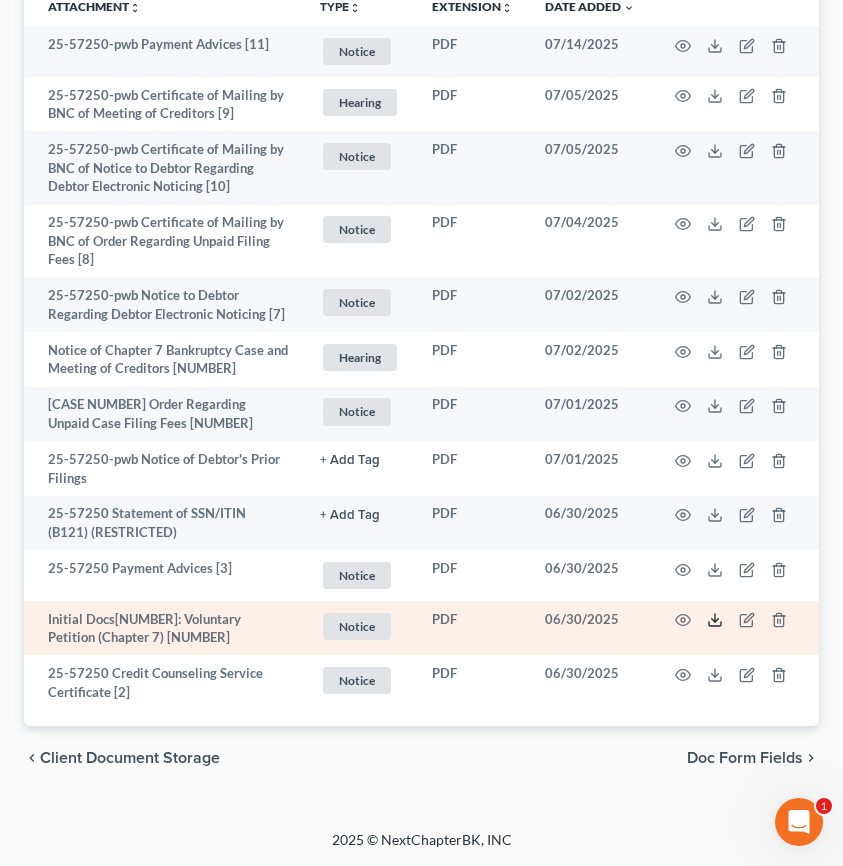 click 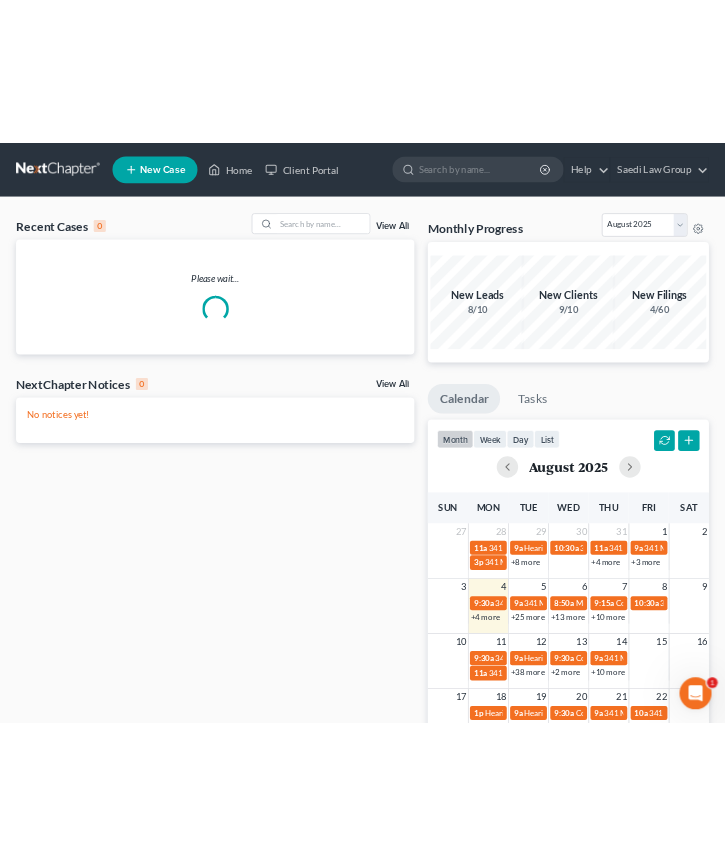 scroll, scrollTop: 0, scrollLeft: 0, axis: both 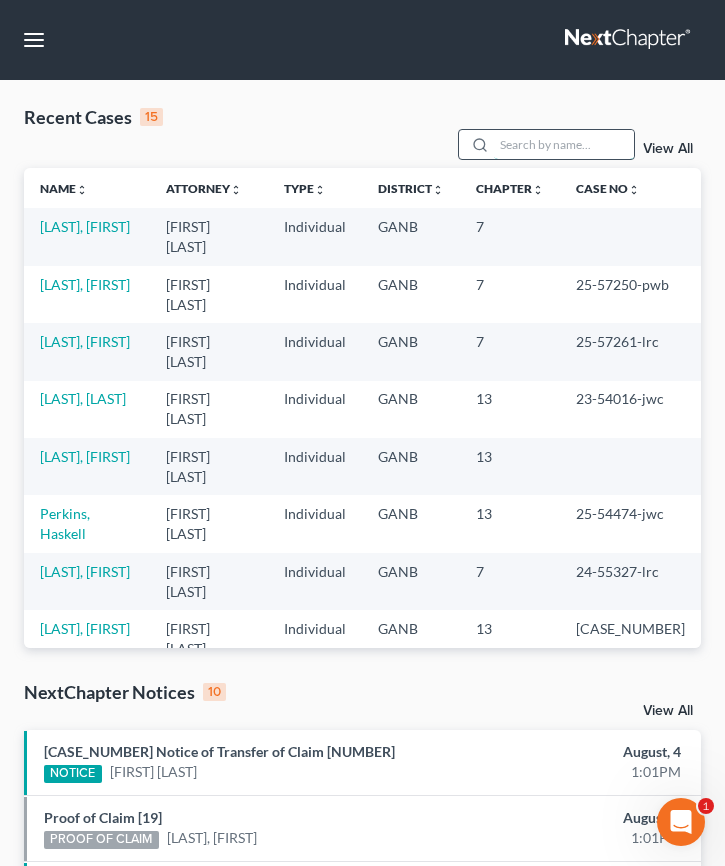 click at bounding box center [564, 144] 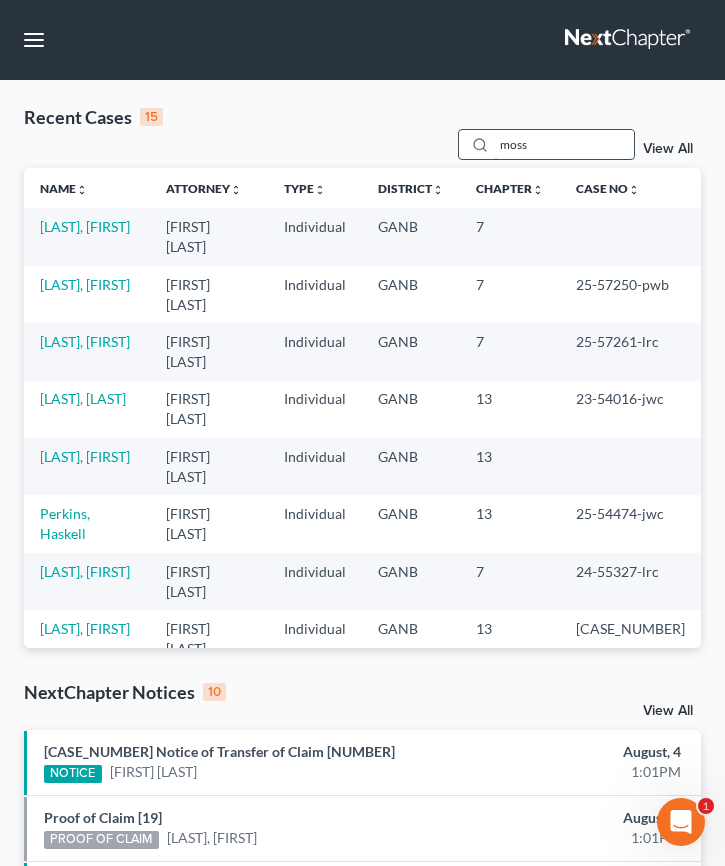 type on "moss" 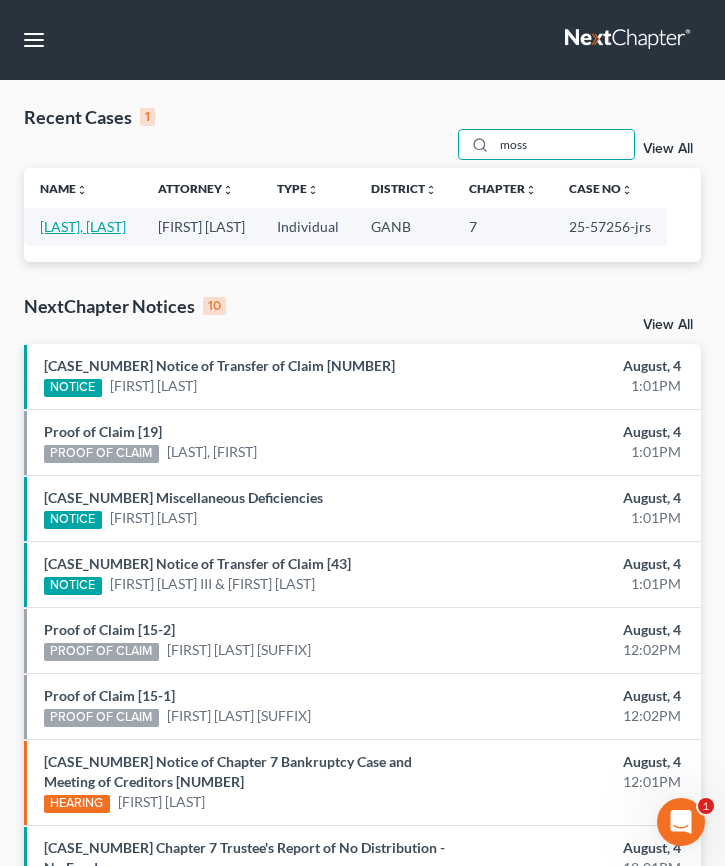 drag, startPoint x: 111, startPoint y: 227, endPoint x: 138, endPoint y: 228, distance: 27.018513 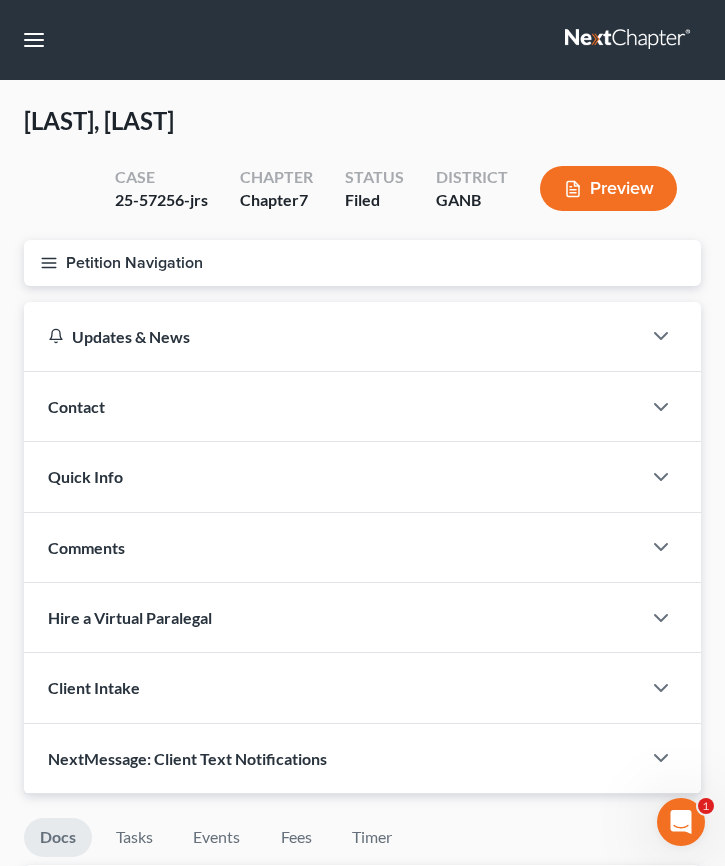 click 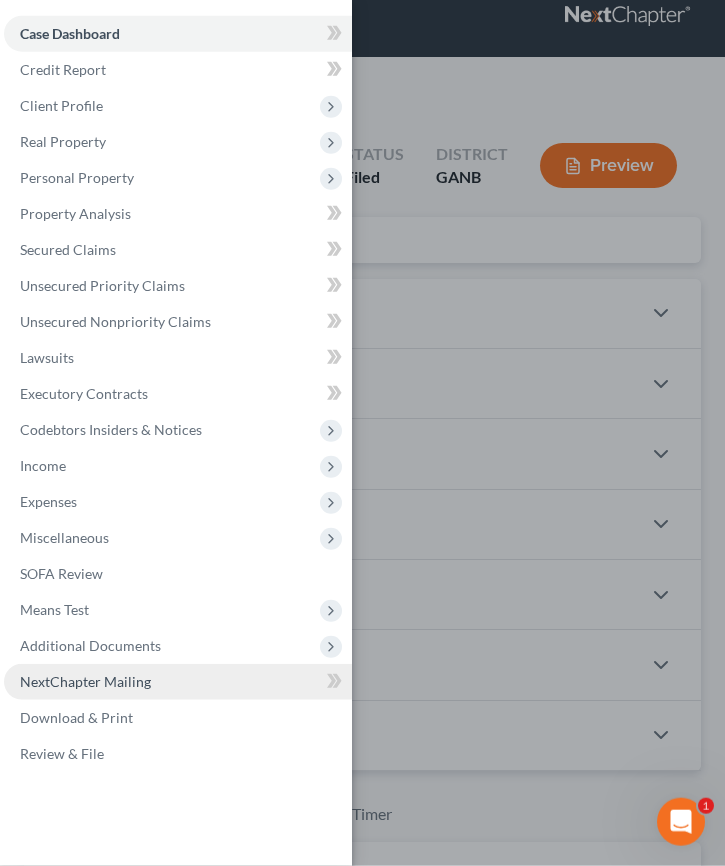 scroll, scrollTop: 32, scrollLeft: 0, axis: vertical 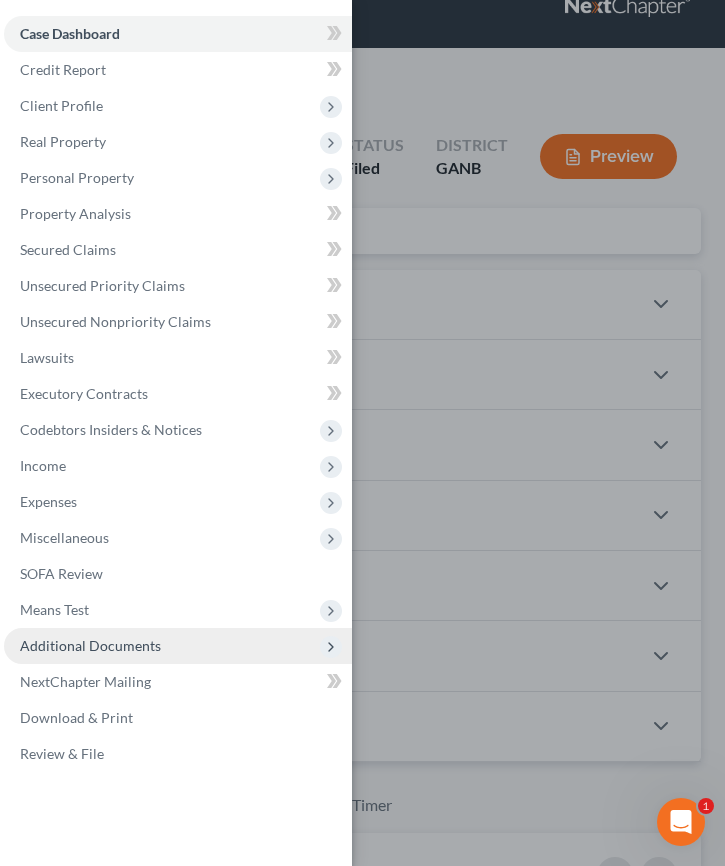 drag, startPoint x: 156, startPoint y: 640, endPoint x: 161, endPoint y: 657, distance: 17.720045 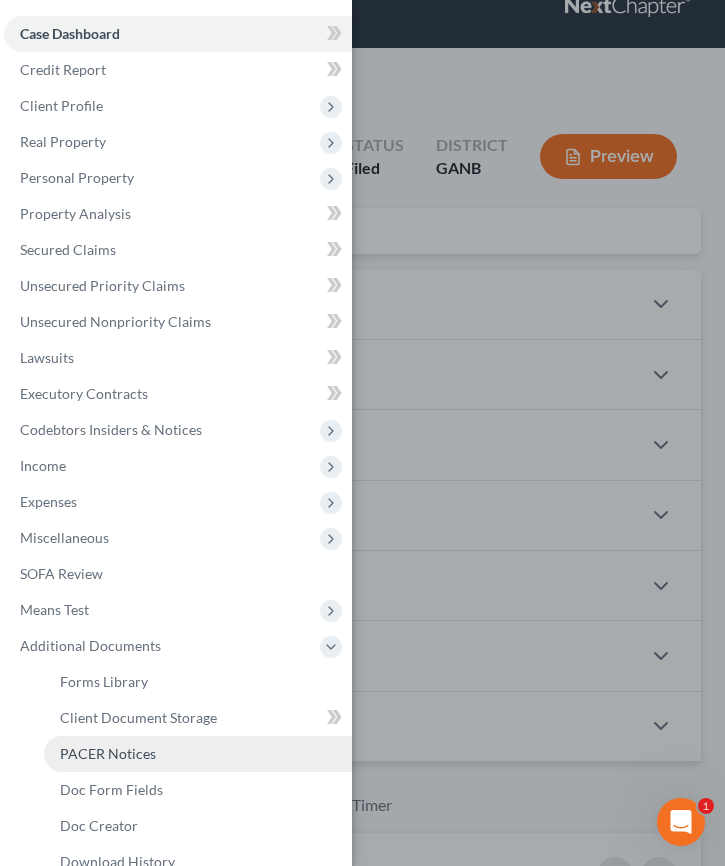 drag, startPoint x: 149, startPoint y: 754, endPoint x: 197, endPoint y: 740, distance: 50 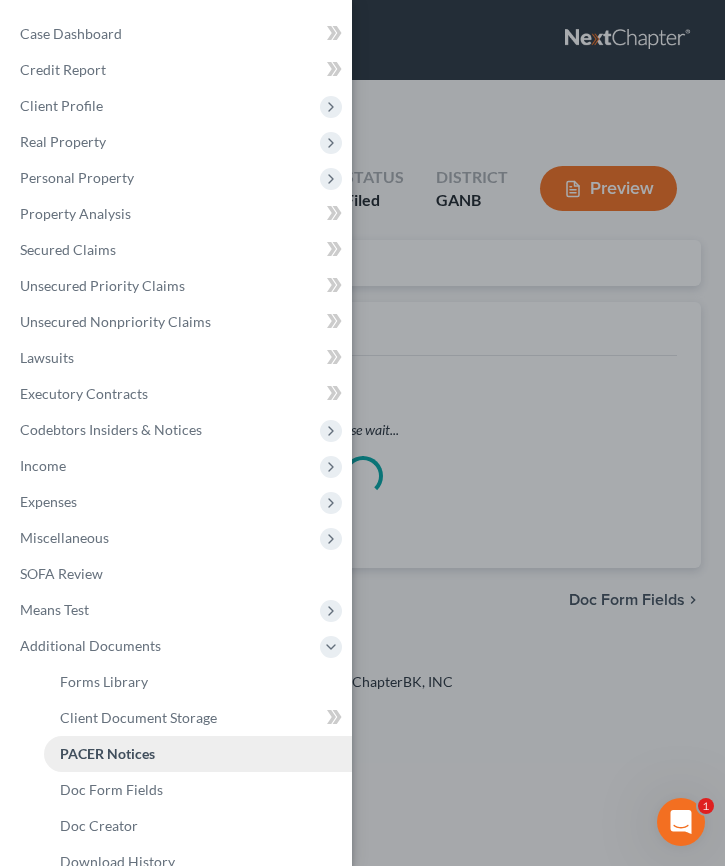 scroll, scrollTop: 0, scrollLeft: 0, axis: both 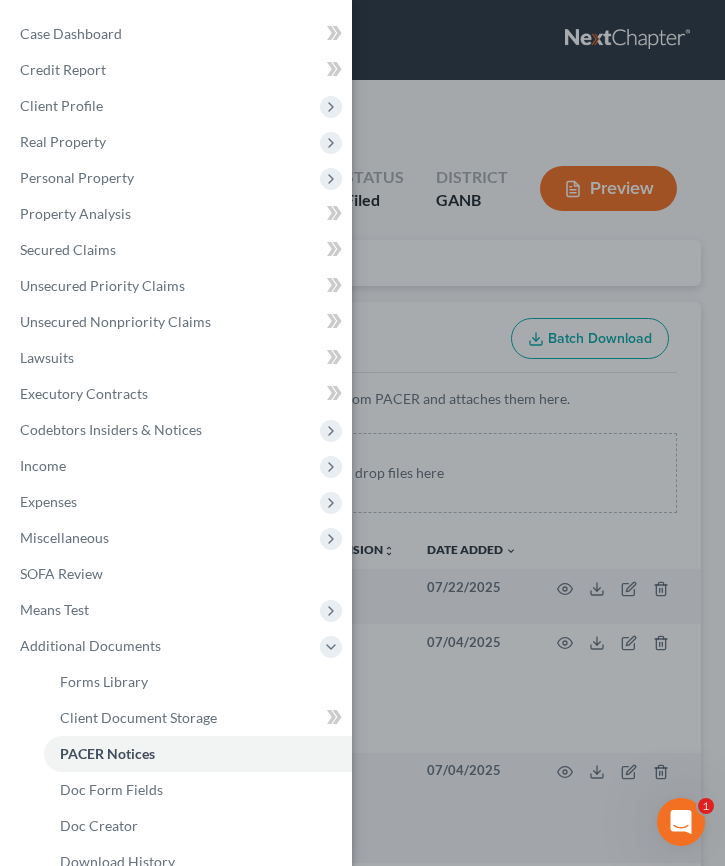 click on "Case Dashboard
Payments
Invoices
Payments
Payments
Credit Report
Client Profile" at bounding box center (362, 433) 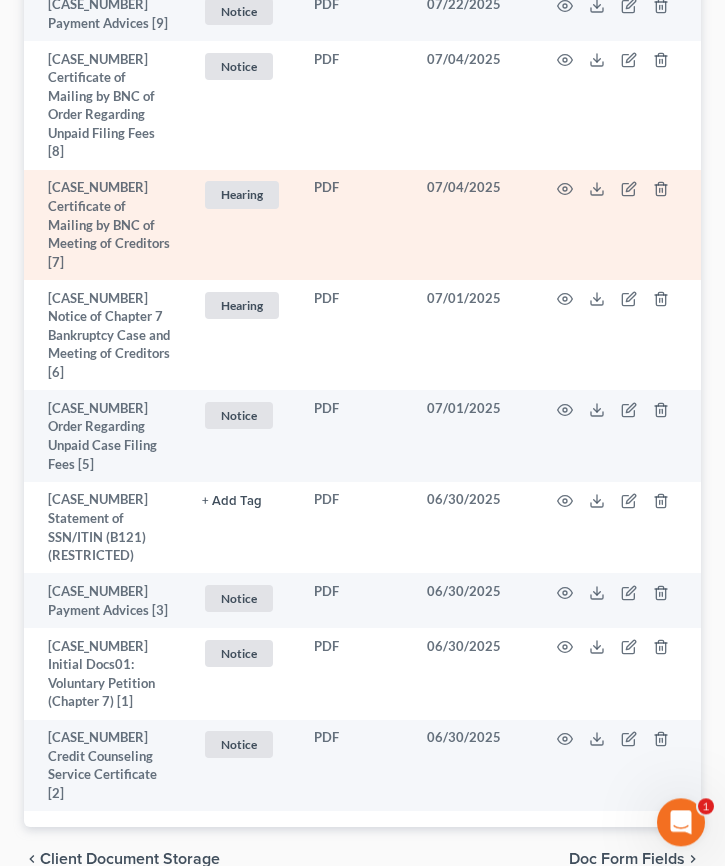 scroll, scrollTop: 646, scrollLeft: 0, axis: vertical 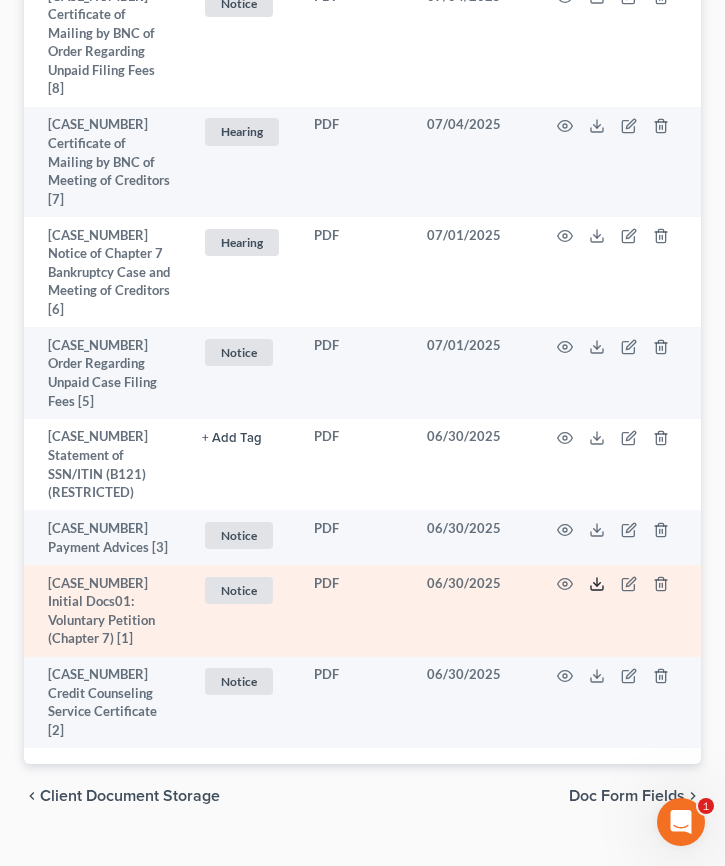 click 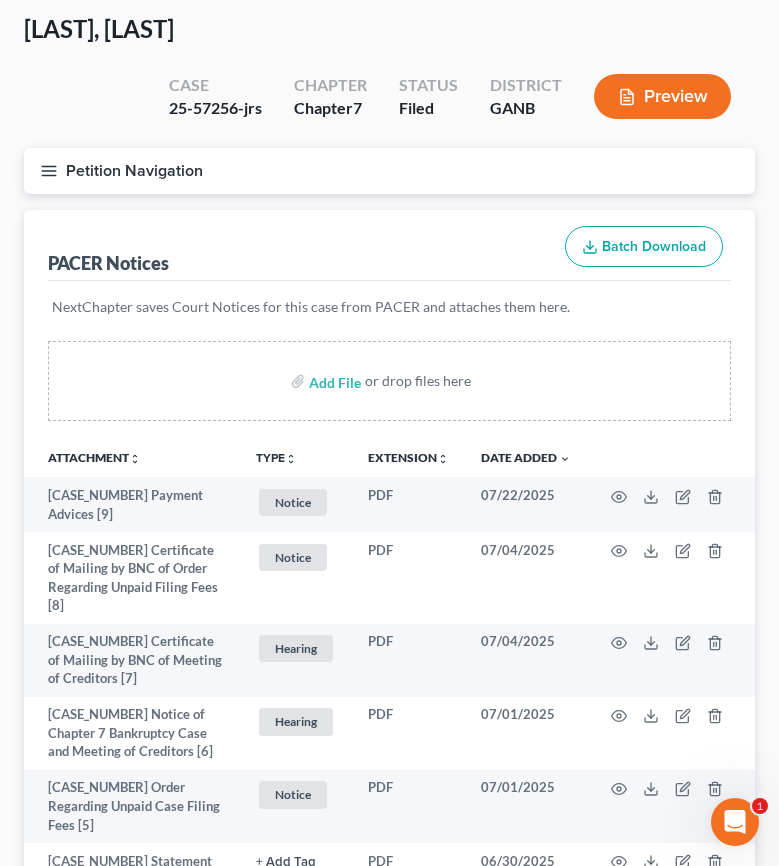 scroll, scrollTop: 0, scrollLeft: 0, axis: both 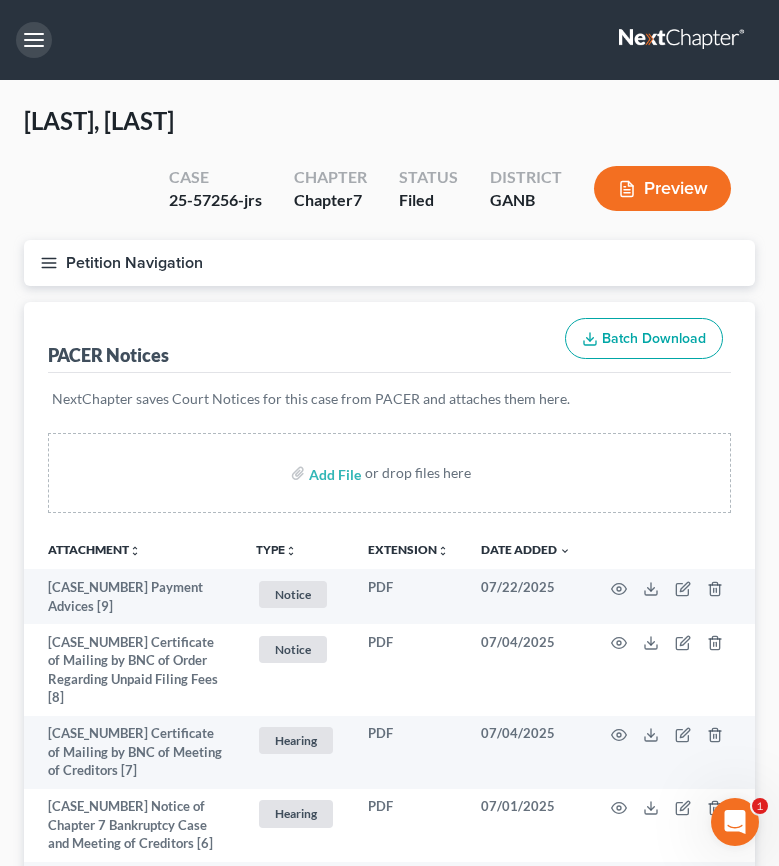 click at bounding box center (34, 40) 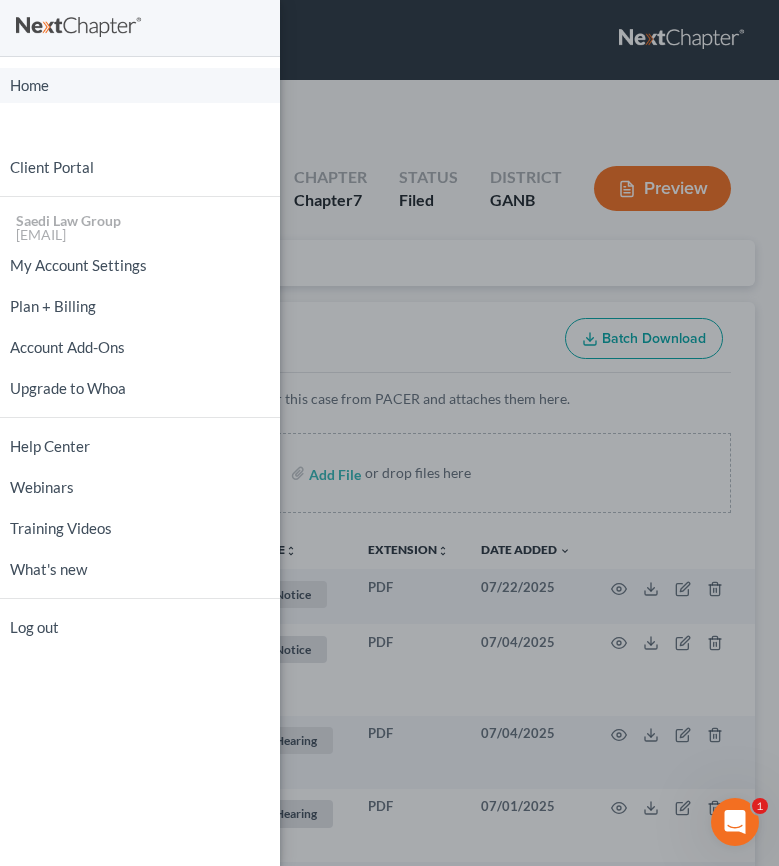 click on "Home" at bounding box center [140, 85] 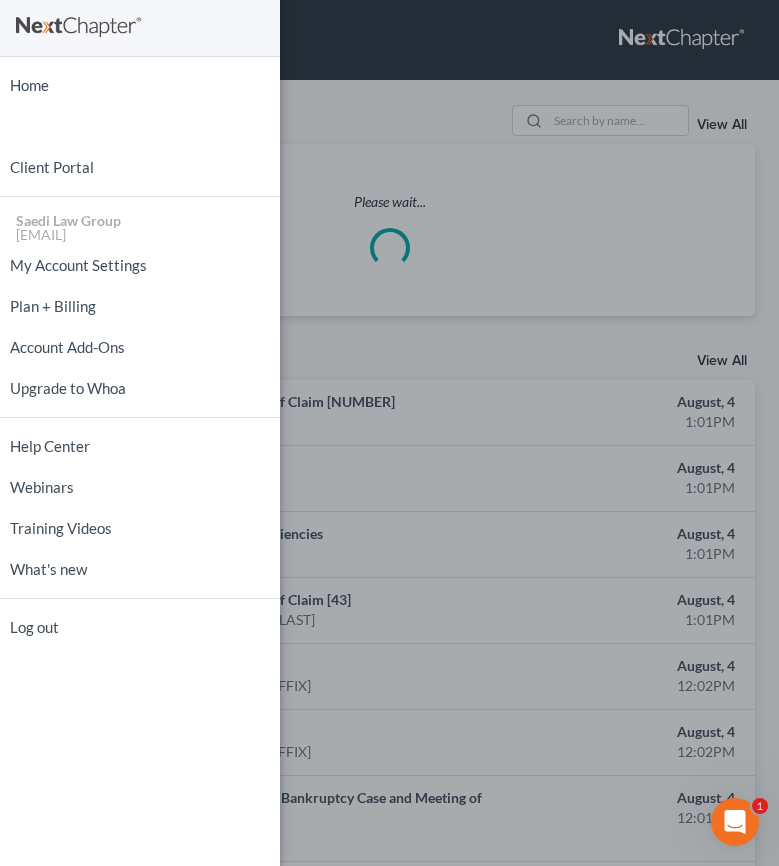 click on "Home New Case Client Portal Saedi Law Group [EMAIL] My Account Settings Plan + Billing Account Add-Ons Upgrade to Whoa Help Center Webinars Training Videos What's new Log out" at bounding box center (389, 433) 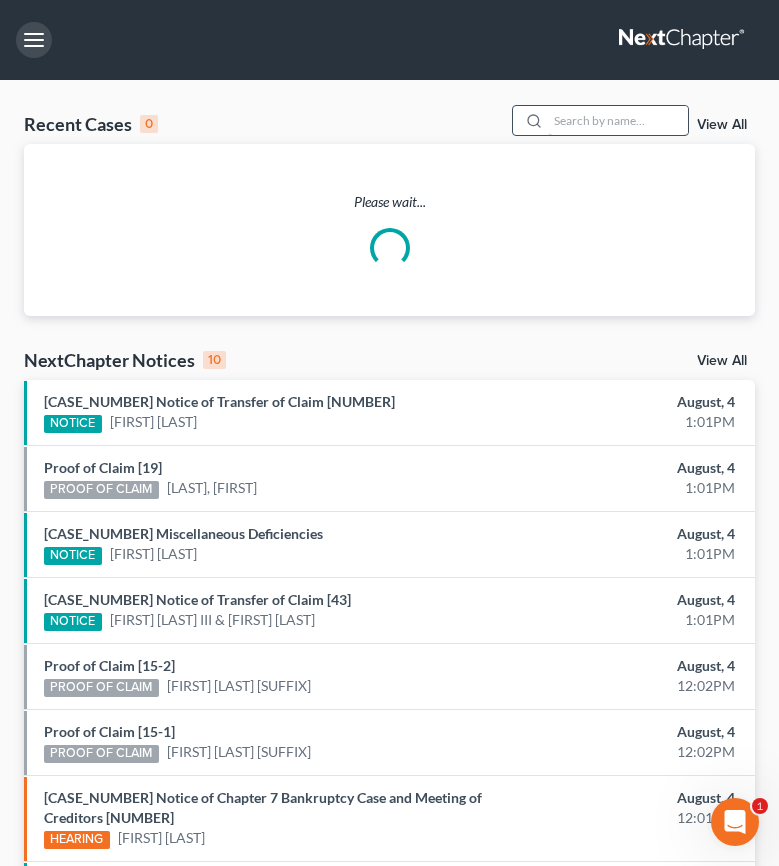 click on "Home New Case Client Portal Saedi Law Group ssudman@saedilawgroup.com My Account Settings Plan + Billing Account Add-Ons Upgrade to Whoa Help Center Webinars Training Videos What's new Log out New Case Home Client Portal         - No Result - See all results Or Press Enter... Help Help Center Webinars Training Videos What's new Saedi Law Group Saedi Law Group ssudman@saedilawgroup.com My Account Settings Plan + Billing Account Add-Ons Upgrade to Whoa Log out 	 Recent Cases 0         View All
Please wait...
NextChapter Notices 10 View All
24-63640-jwc Notice of Transfer of Claim [34] NOTICE Chilasa King August, 4 1:01PM Proof of Claim [19] PROOF OF CLAIM Quantisha Greene August, 4 1:01PM 22-57450-pwb Miscellaneous Deficiencies NOTICE William Arthur August, 4 1:01PM 23-21052-jrs Notice of Transfer of Claim [43] NOTICE Joe Plunkett III & Barbara Plunkett August, 4 1:01PM Proof of Claim [15-2]" at bounding box center [389, 1080] 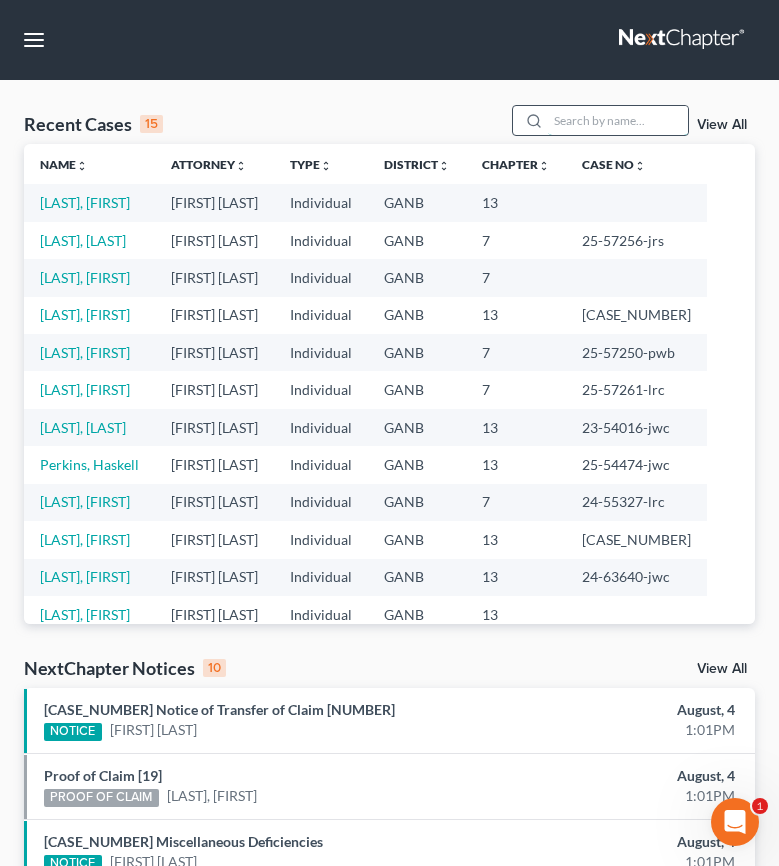 click at bounding box center (618, 120) 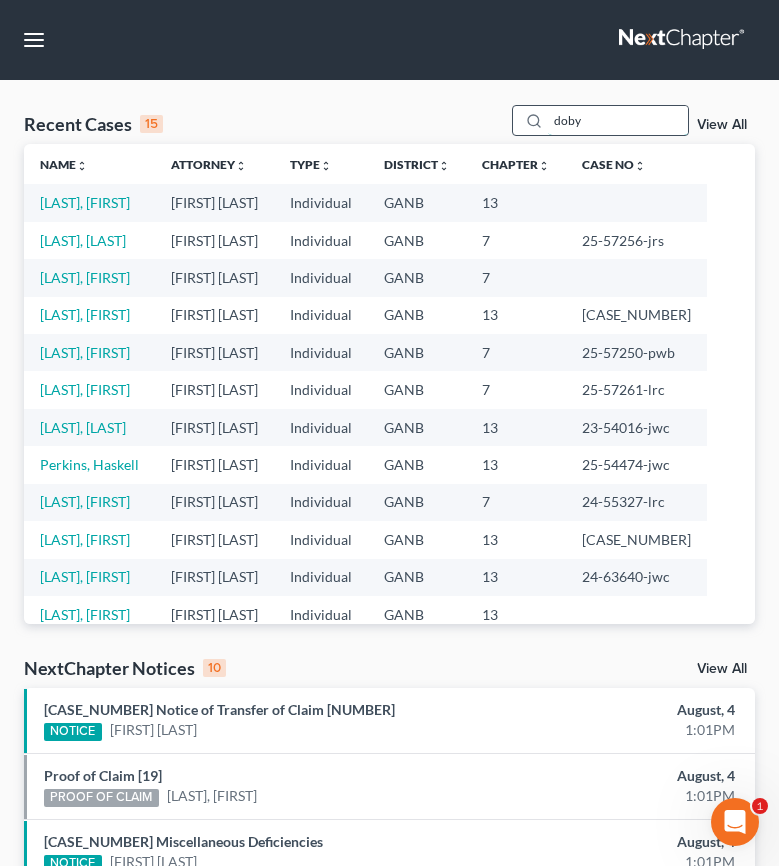 type on "doby" 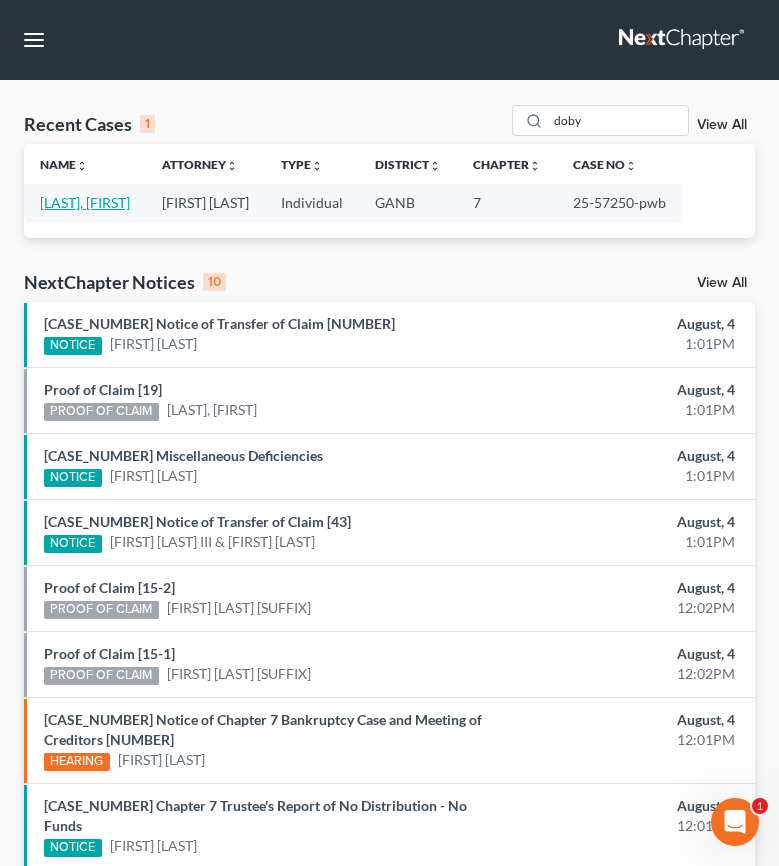 click on "[LAST], [FIRST]" at bounding box center (85, 202) 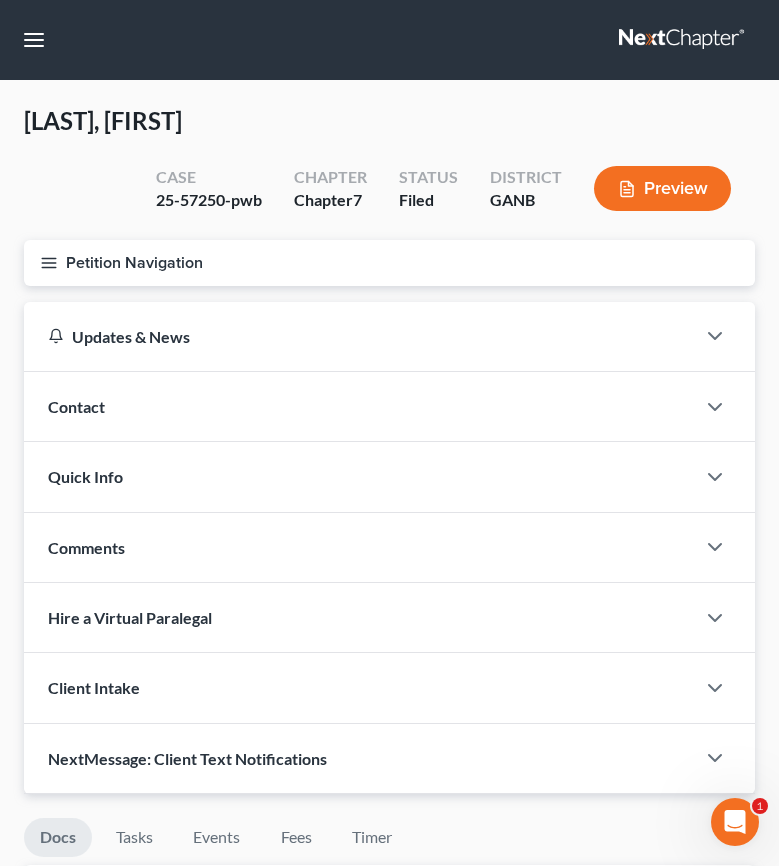 click 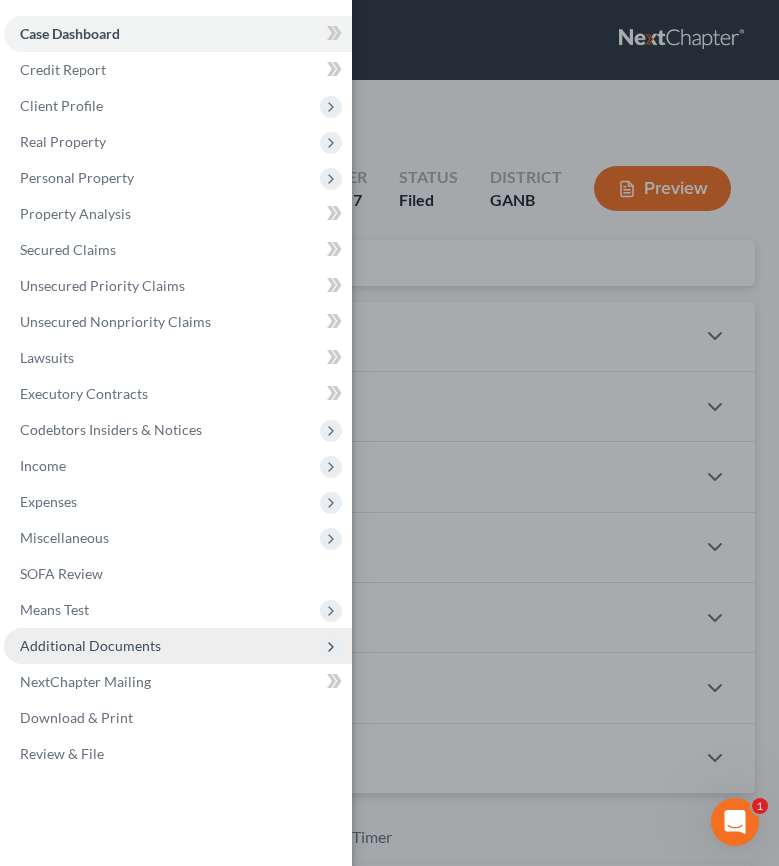 click on "Additional Documents" at bounding box center (90, 645) 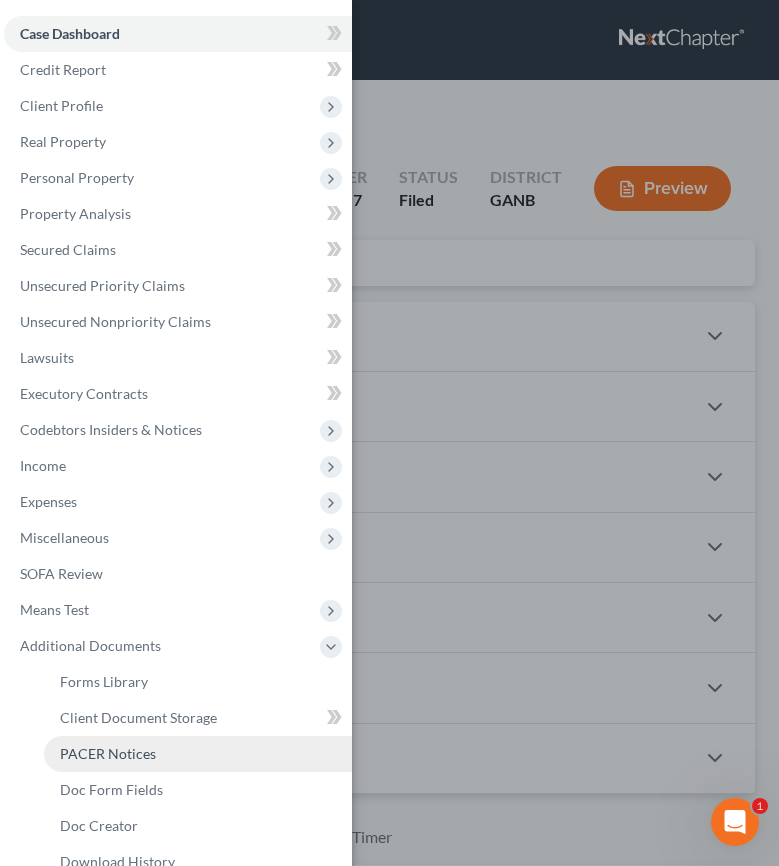 click on "PACER Notices" at bounding box center [108, 753] 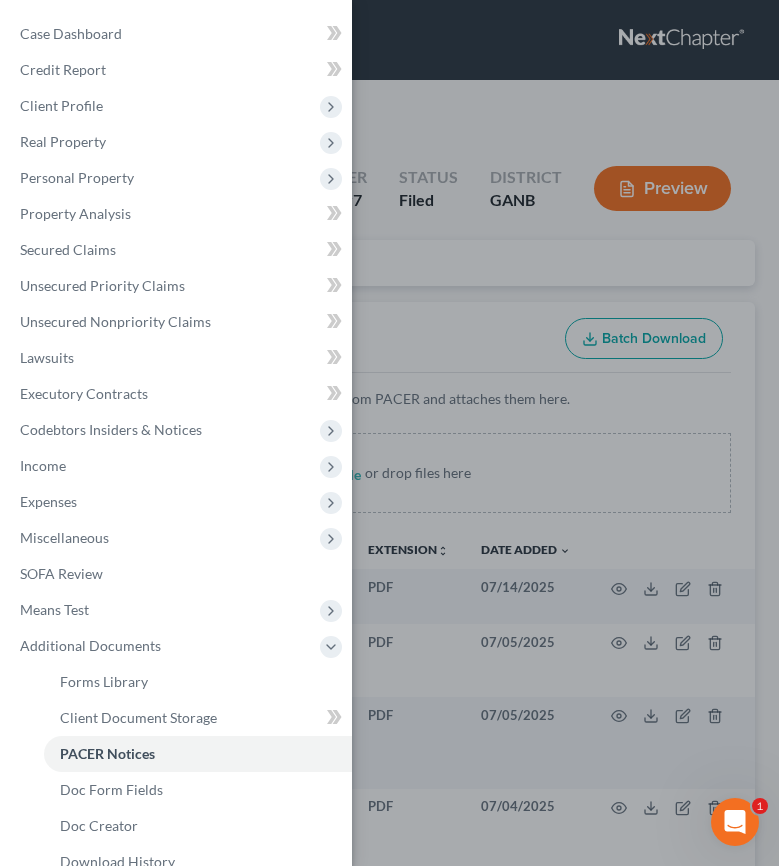 click on "Case Dashboard
Payments
Invoices
Payments
Payments
Credit Report
Client Profile" at bounding box center (389, 433) 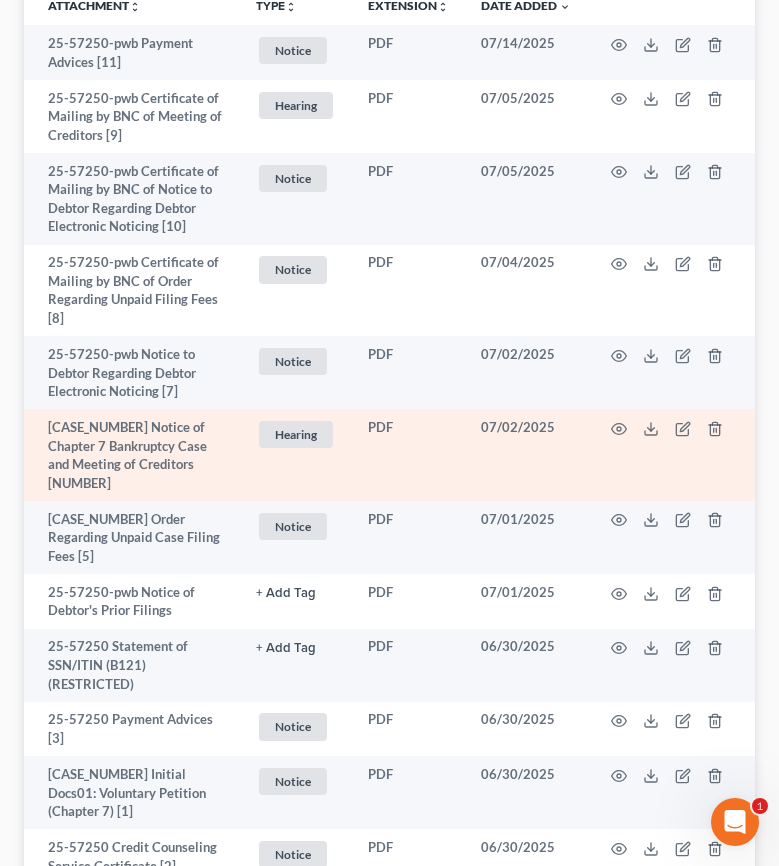 scroll, scrollTop: 680, scrollLeft: 0, axis: vertical 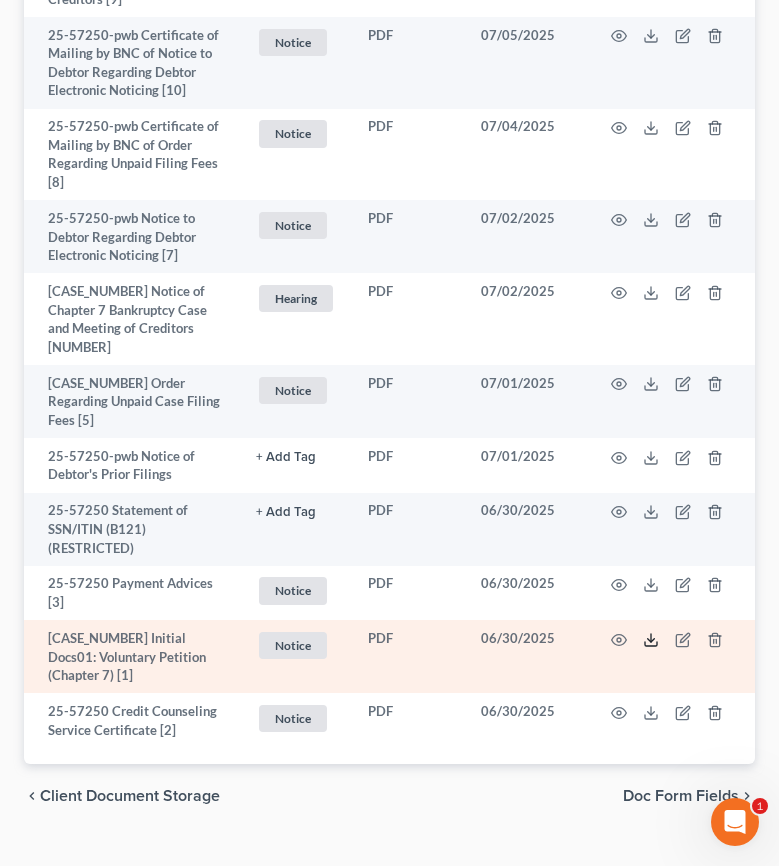 click 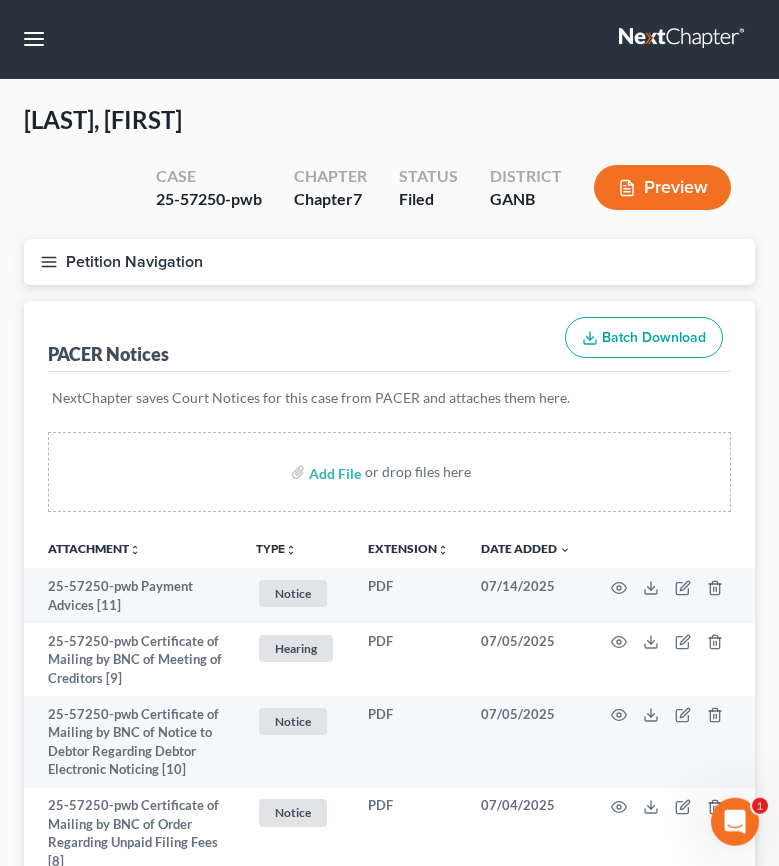 scroll, scrollTop: 0, scrollLeft: 0, axis: both 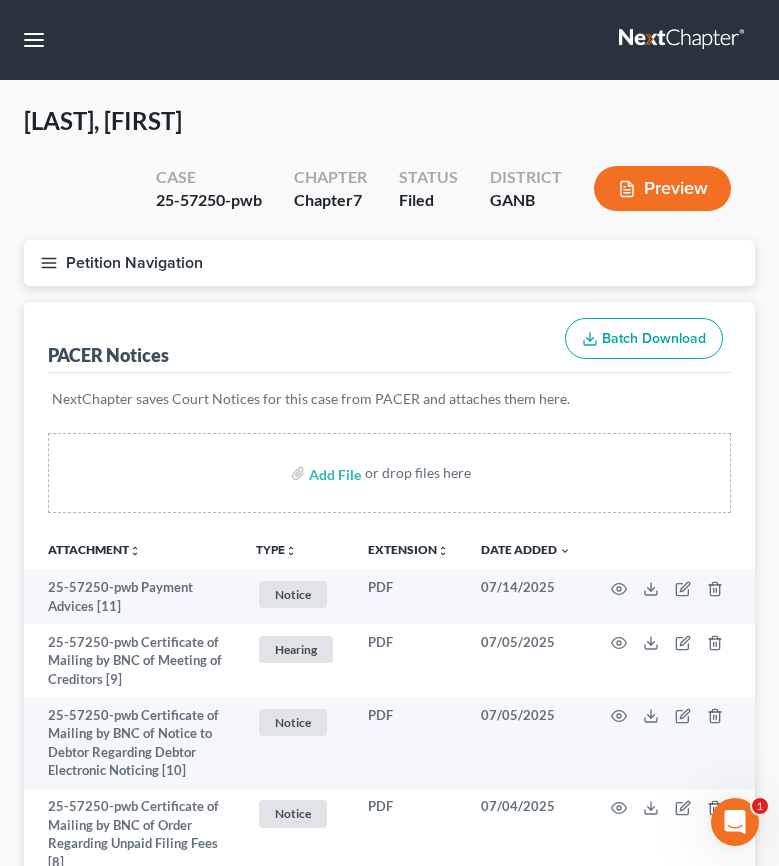 click 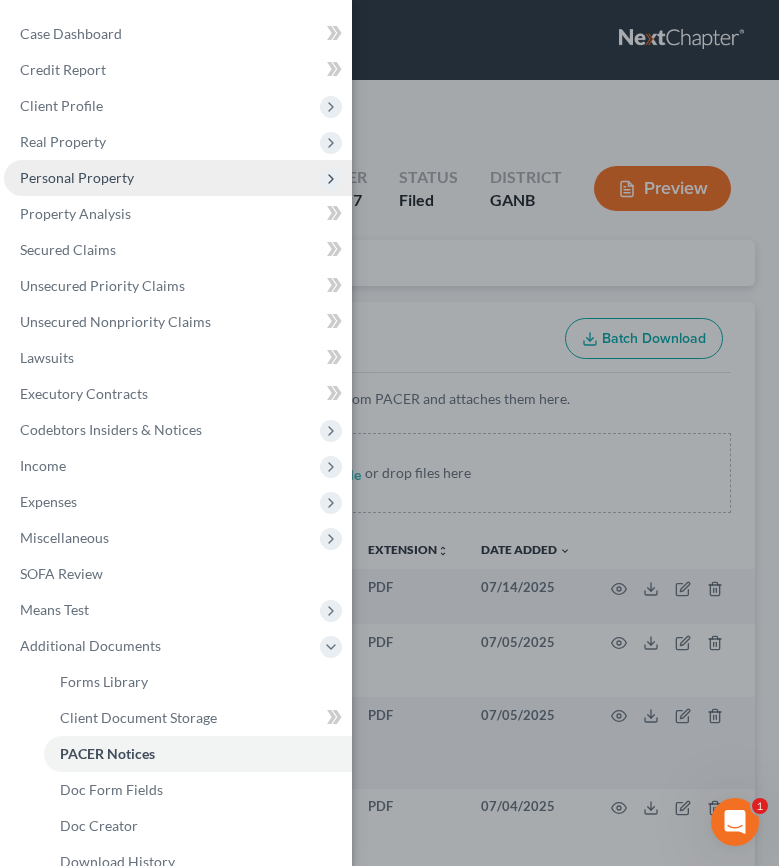 click on "Personal Property" at bounding box center (77, 177) 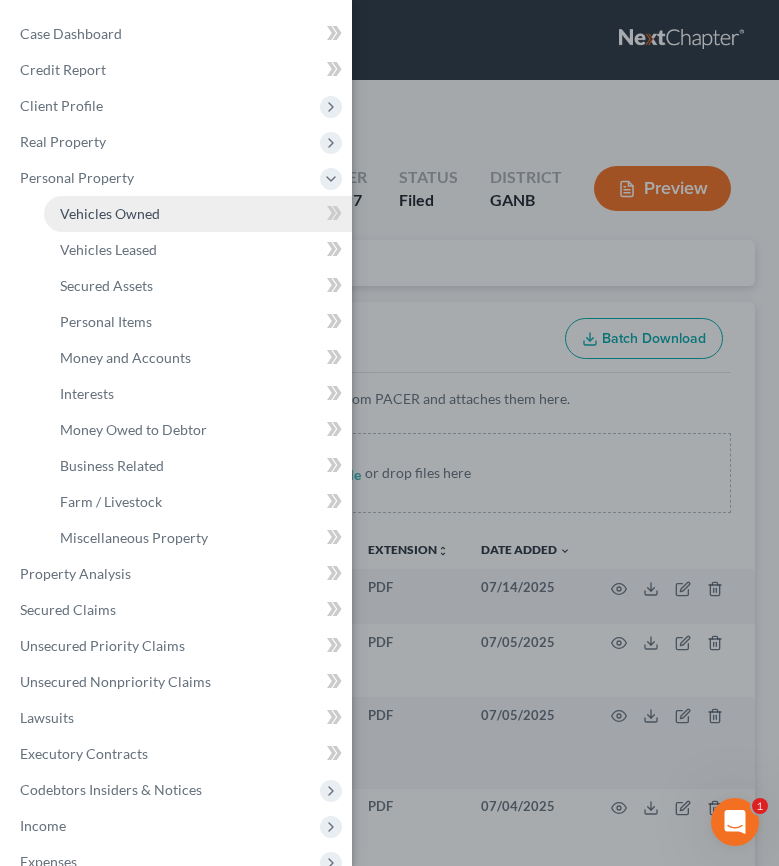 drag, startPoint x: 154, startPoint y: 218, endPoint x: 168, endPoint y: 223, distance: 14.866069 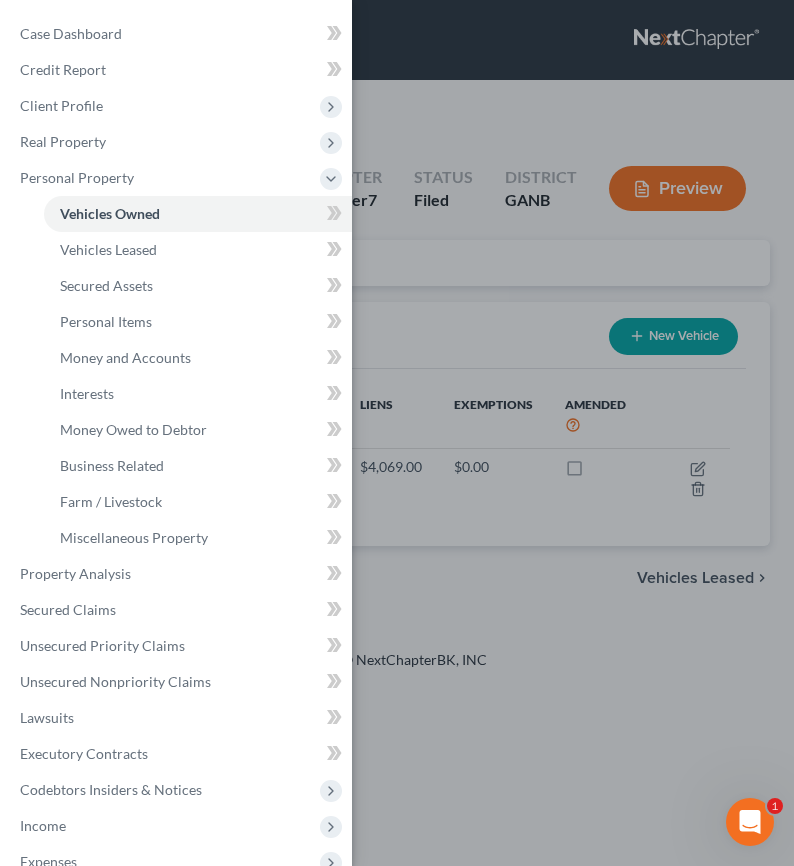 click on "Case Dashboard
Payments
Invoices
Payments
Payments
Credit Report
Client Profile" at bounding box center (397, 433) 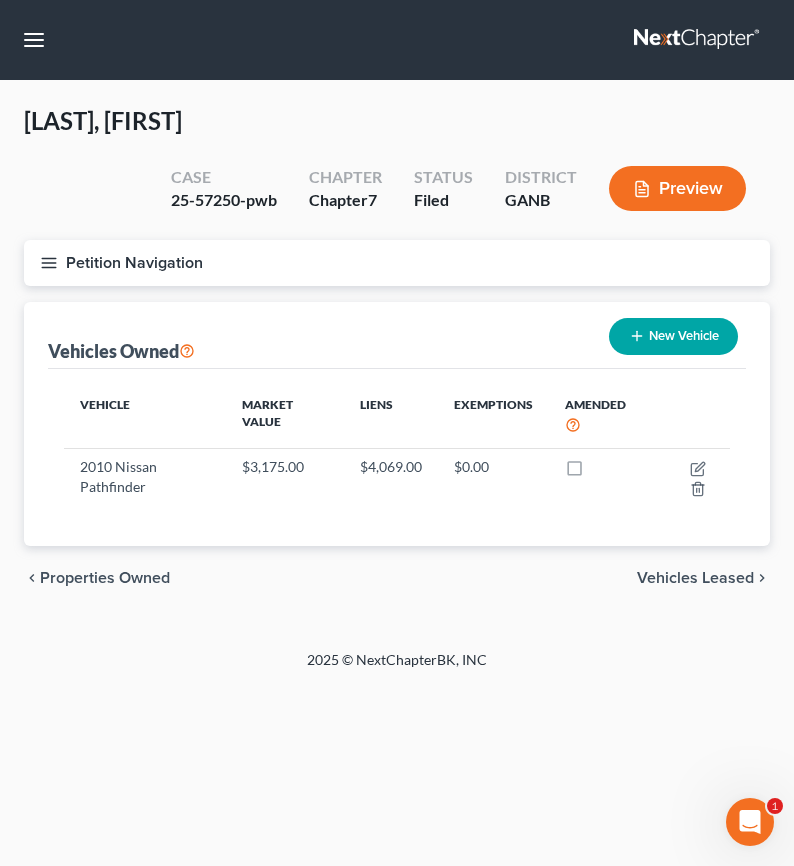 click on "Petition Navigation" at bounding box center (397, 263) 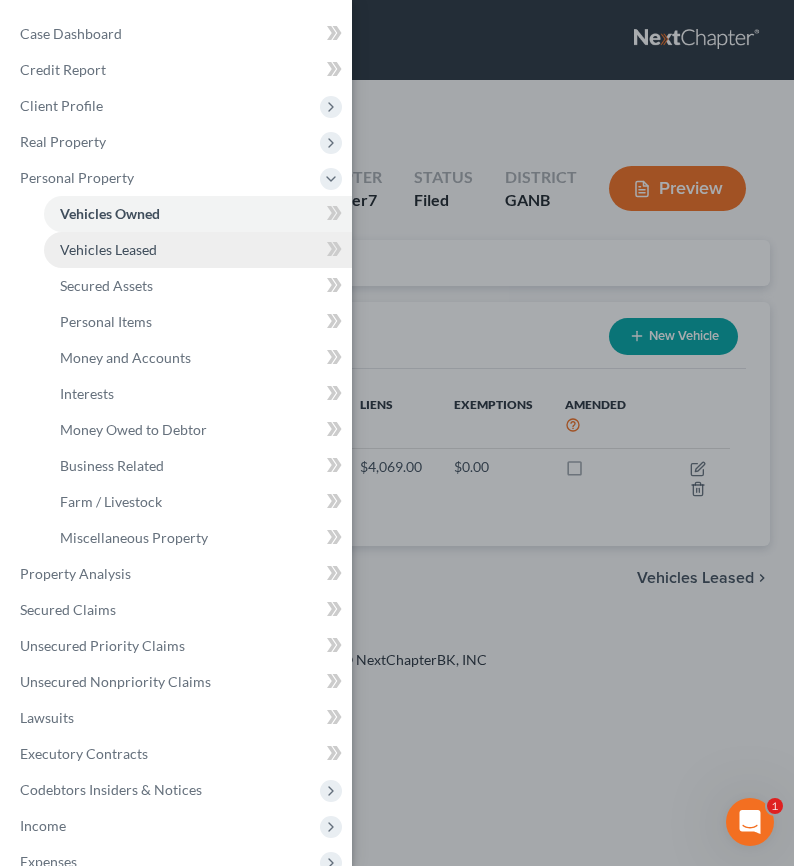 click on "Vehicles Leased" at bounding box center [108, 249] 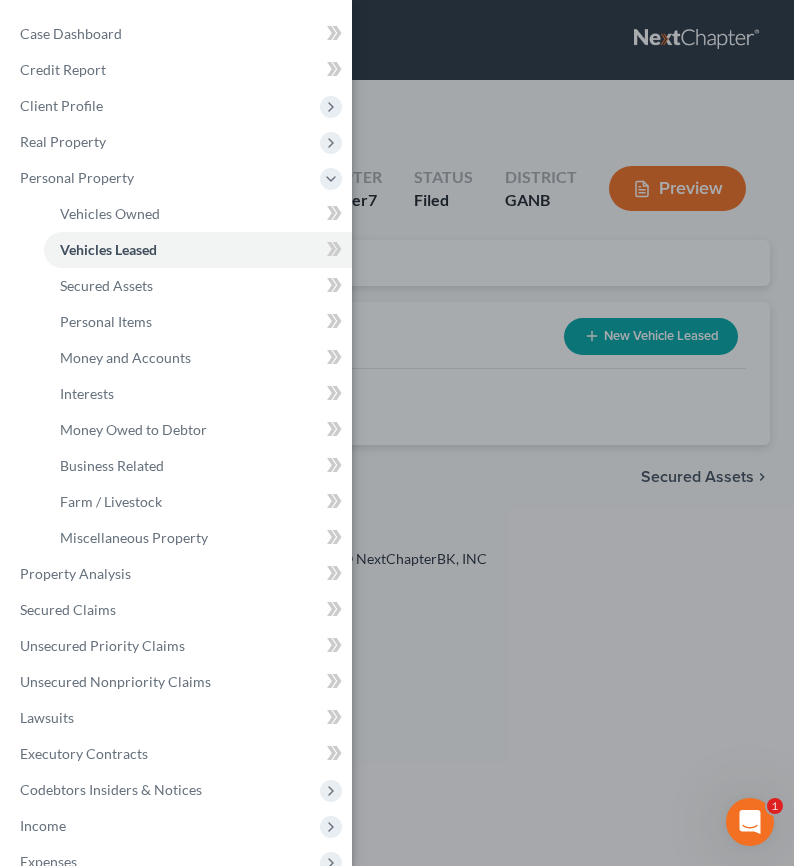 drag, startPoint x: 394, startPoint y: 288, endPoint x: 407, endPoint y: 296, distance: 15.264338 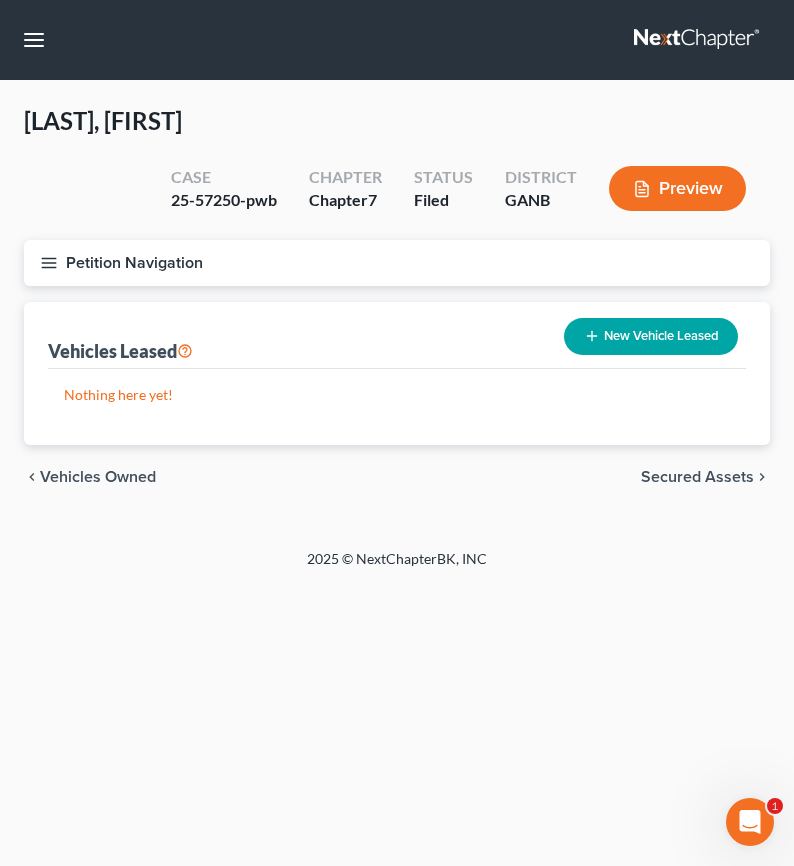 click on "Secured Assets" at bounding box center (697, 477) 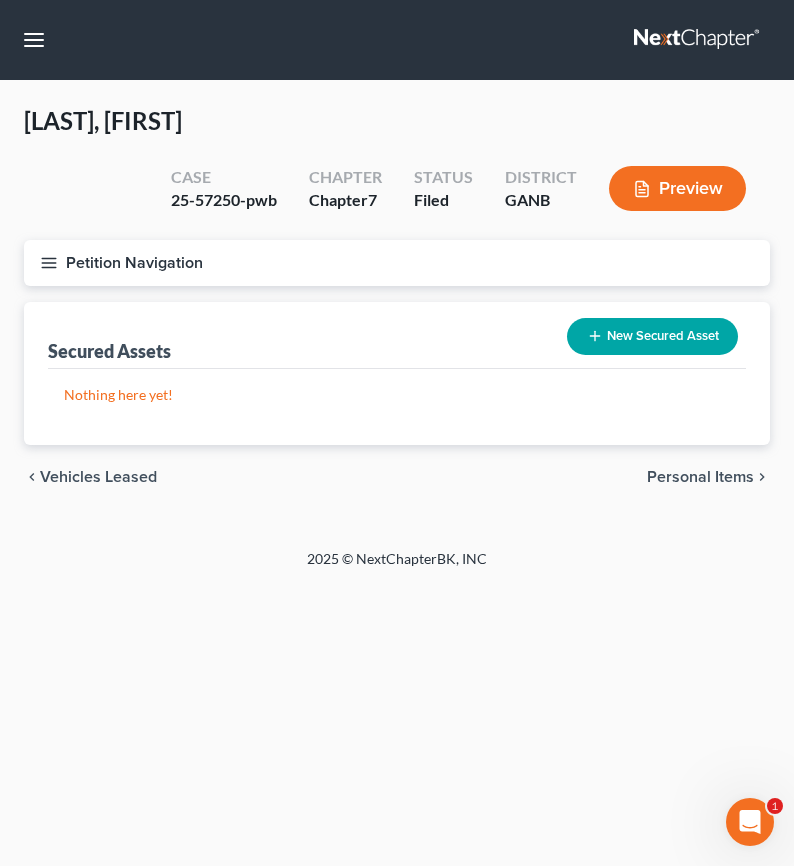 click on "Personal Items" at bounding box center (700, 477) 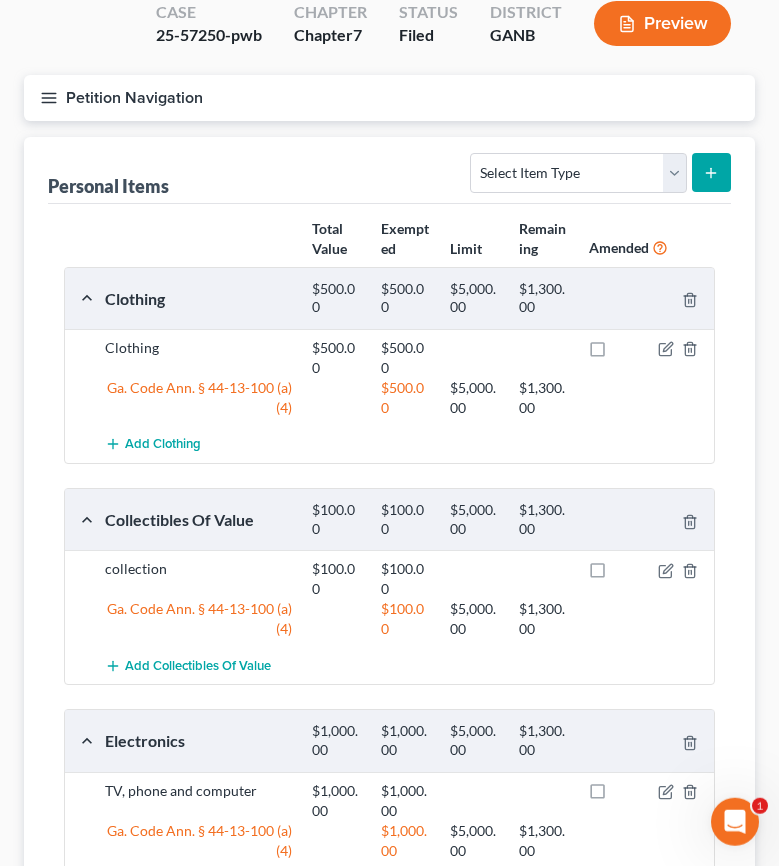 scroll, scrollTop: 160, scrollLeft: 0, axis: vertical 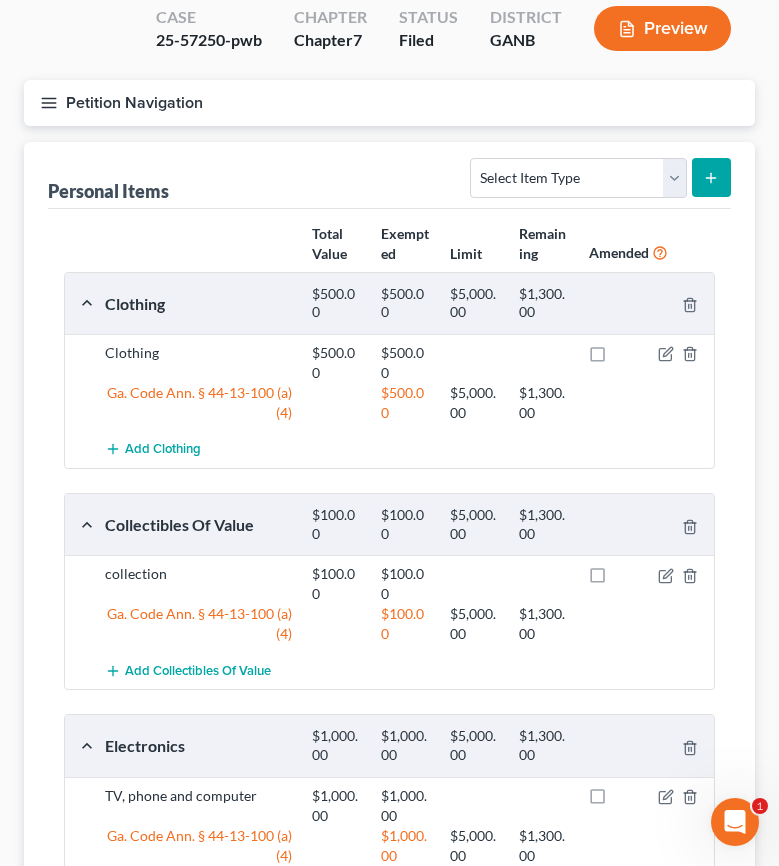 drag, startPoint x: 47, startPoint y: 110, endPoint x: 82, endPoint y: 105, distance: 35.35534 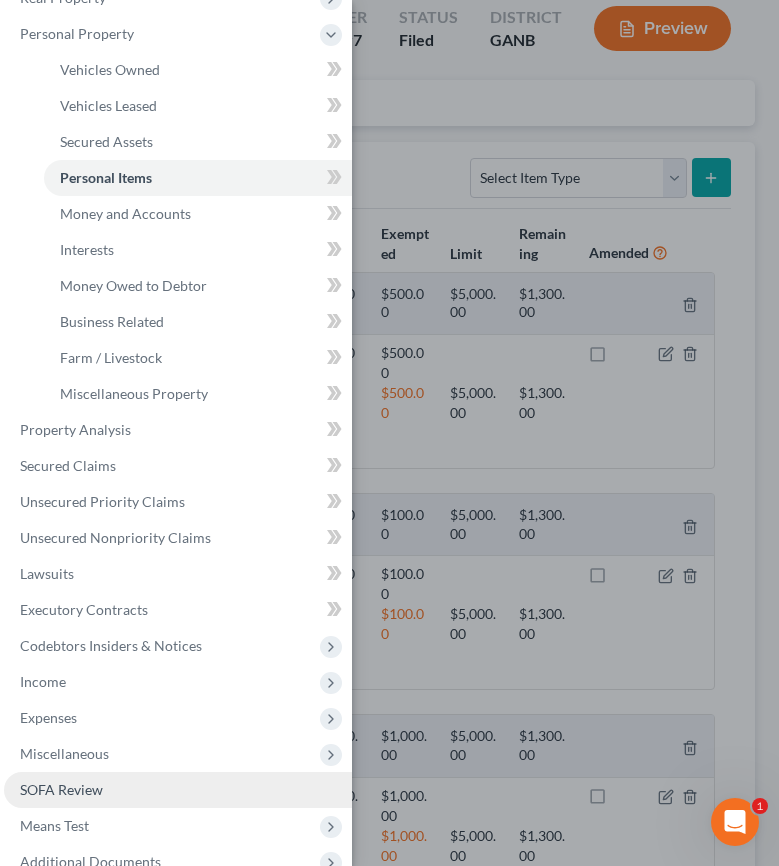 scroll, scrollTop: 282, scrollLeft: 0, axis: vertical 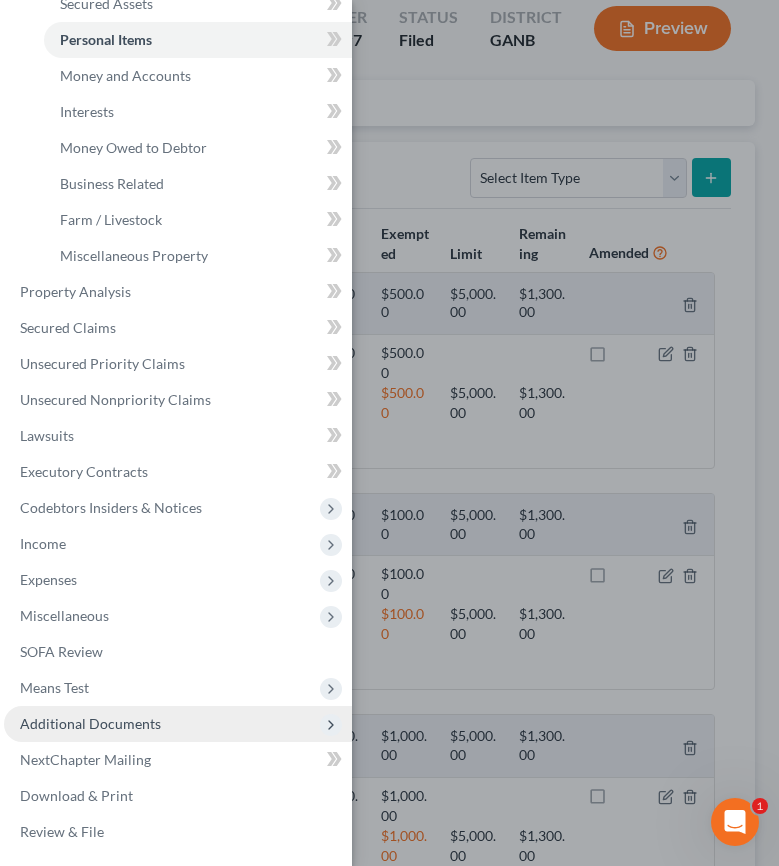 click on "Additional Documents" at bounding box center [178, 724] 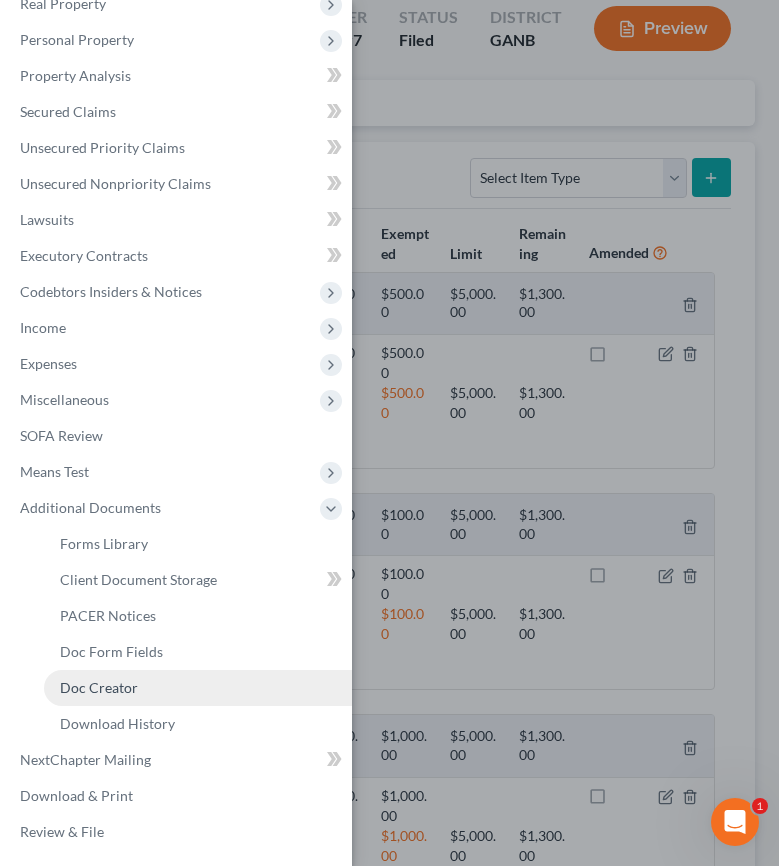 scroll, scrollTop: 138, scrollLeft: 0, axis: vertical 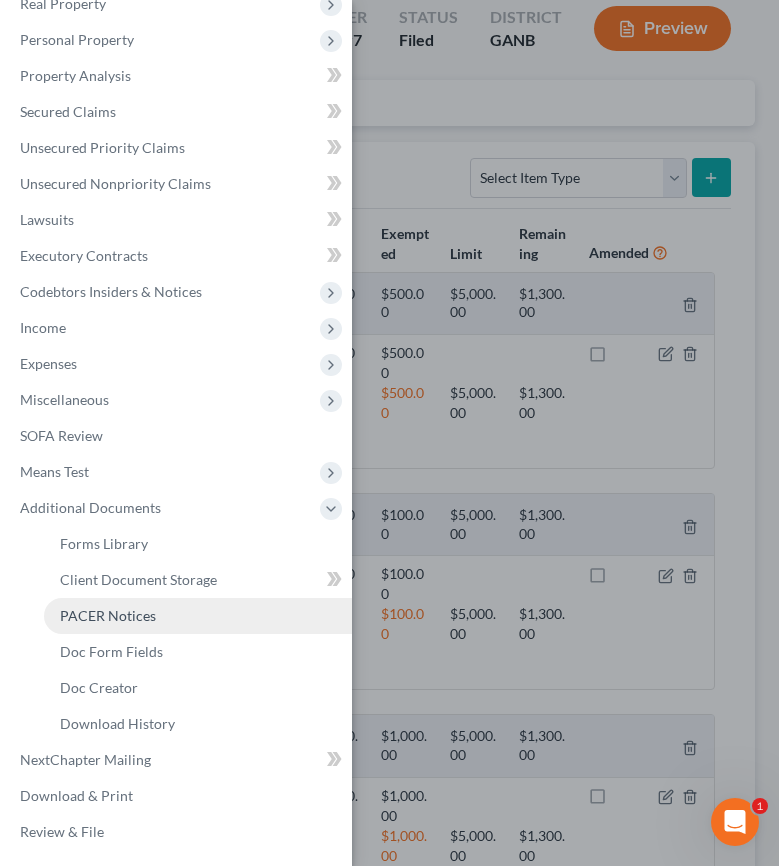 click on "PACER Notices" at bounding box center (198, 616) 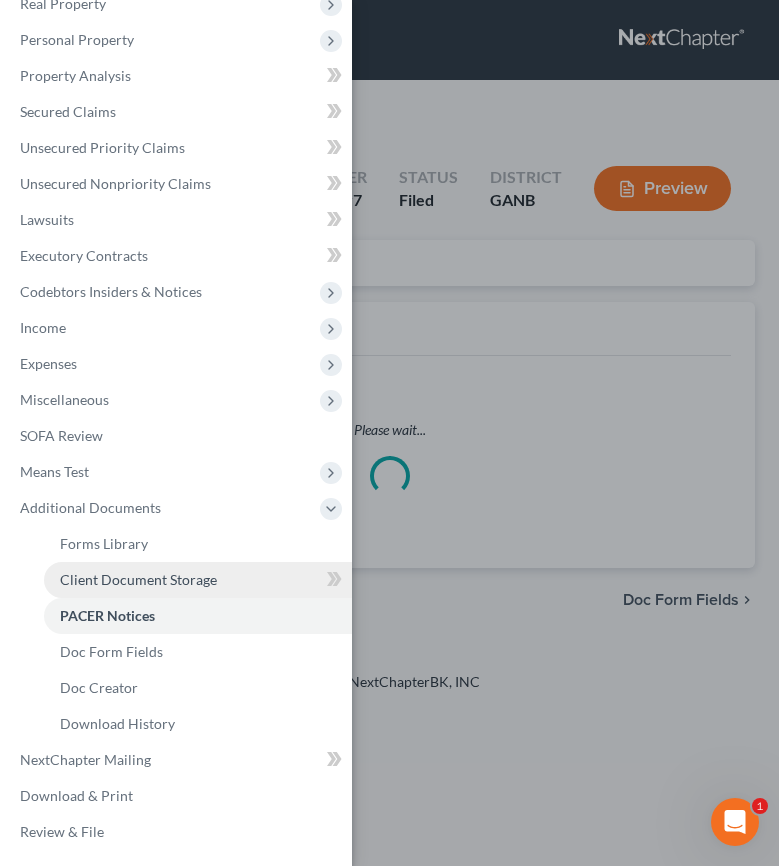 scroll, scrollTop: 0, scrollLeft: 0, axis: both 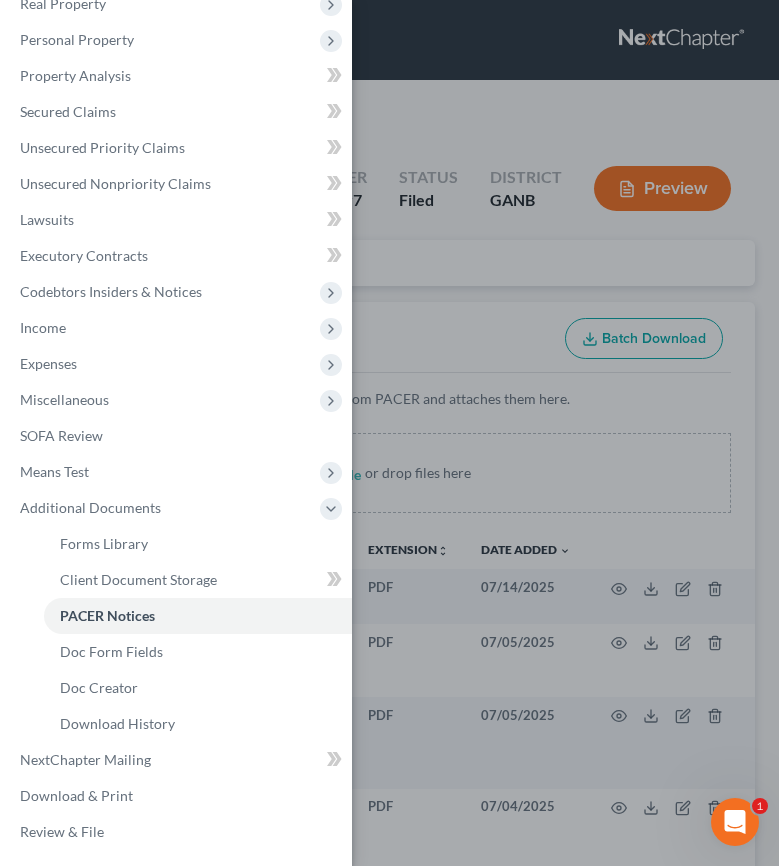 click on "Case Dashboard
Payments
Invoices
Payments
Payments
Credit Report
Client Profile" at bounding box center (389, 433) 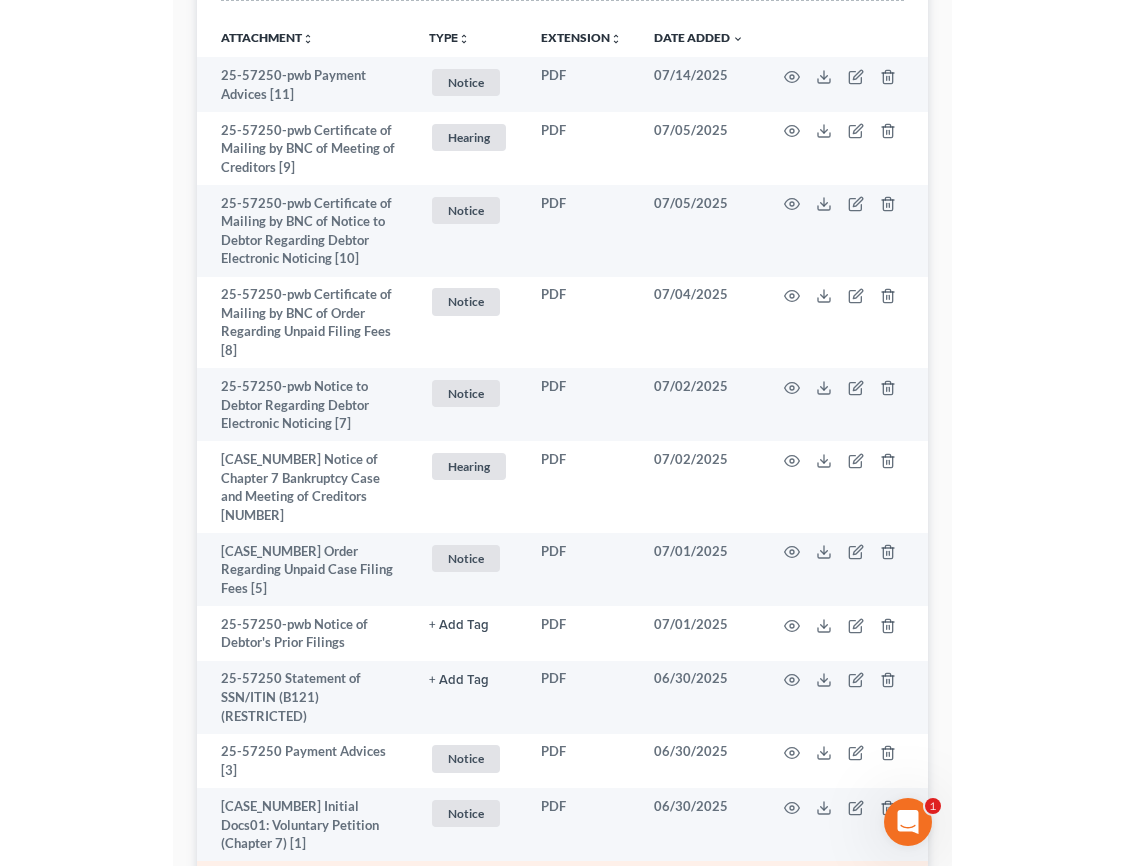 scroll, scrollTop: 680, scrollLeft: 0, axis: vertical 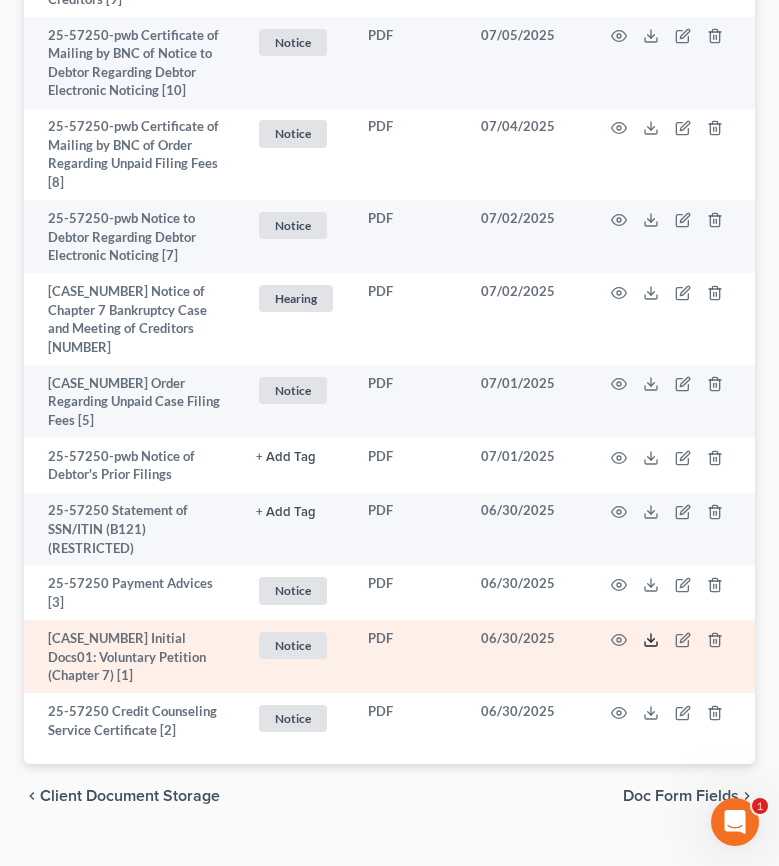 click 